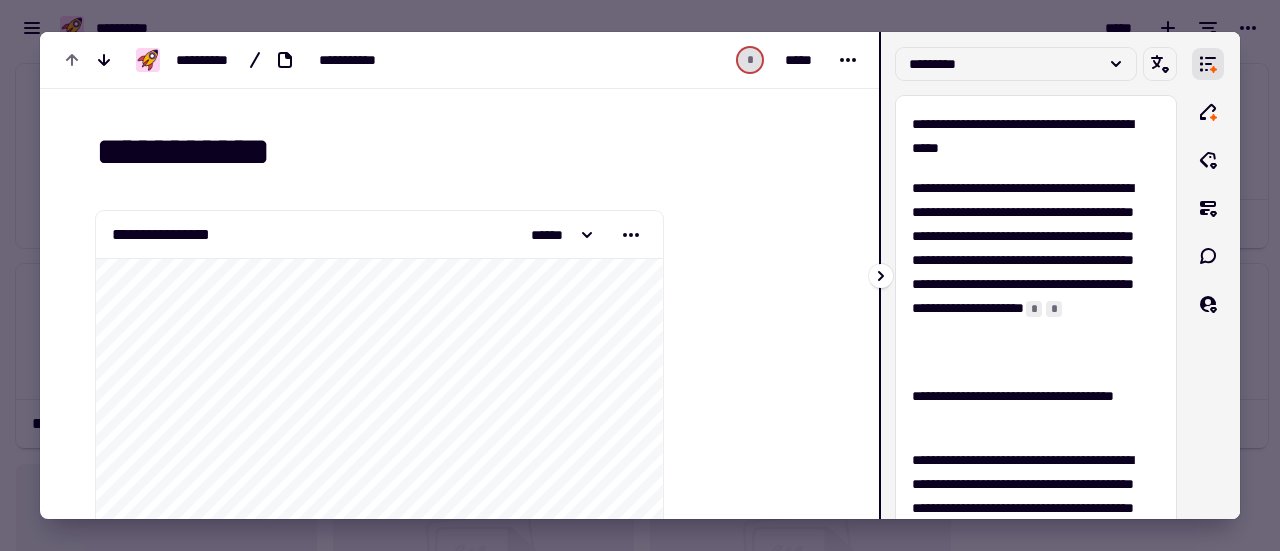 scroll, scrollTop: 0, scrollLeft: 0, axis: both 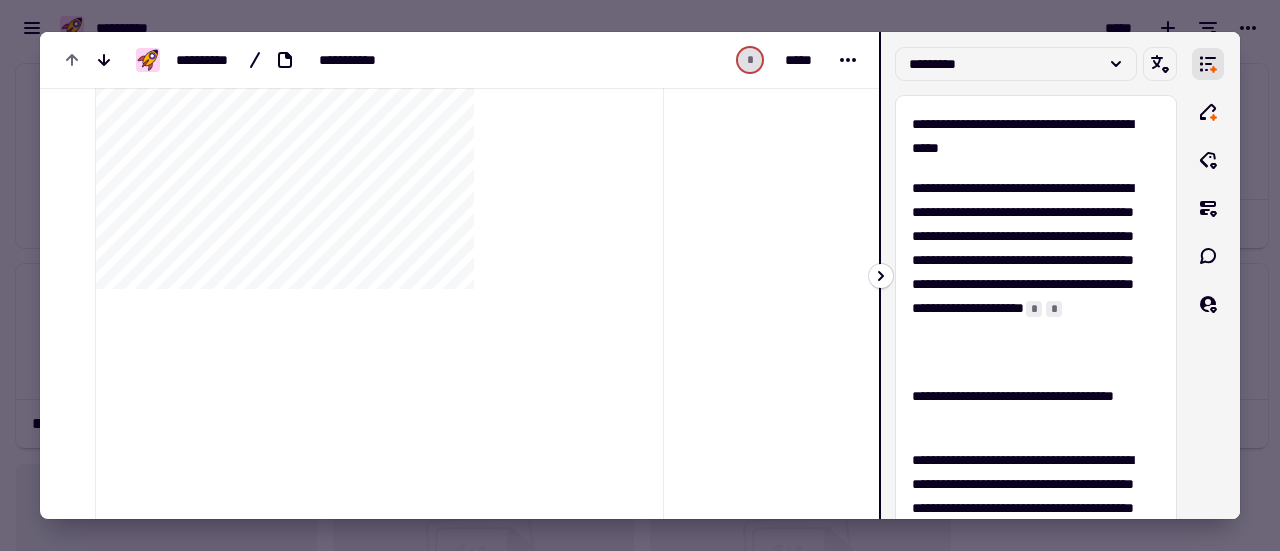 click 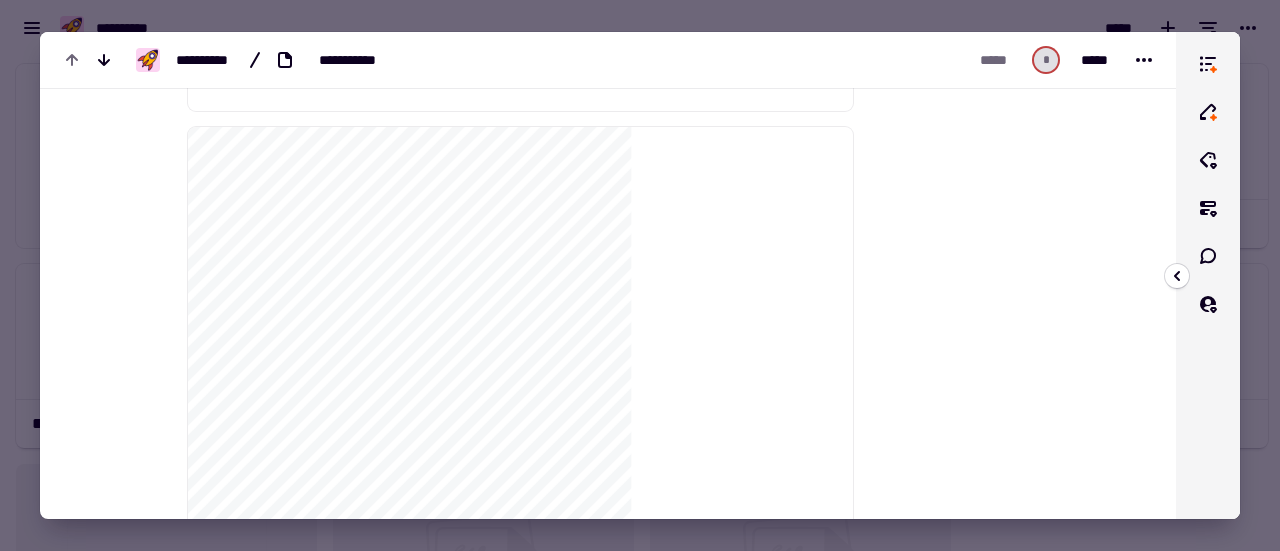 scroll, scrollTop: 6757, scrollLeft: 0, axis: vertical 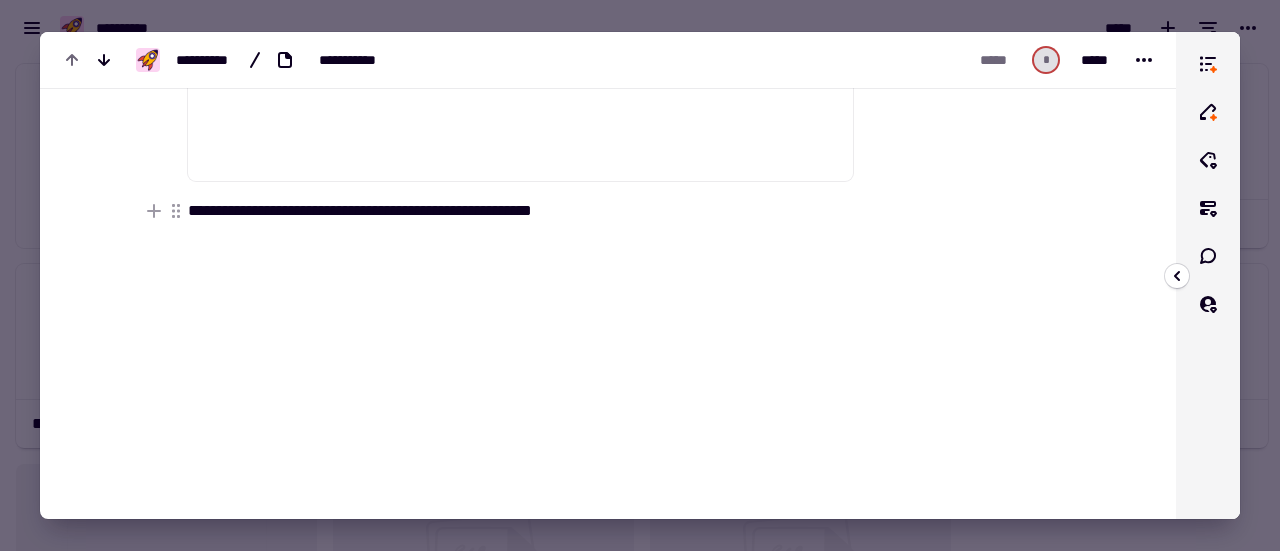 click on "**********" at bounding box center [520, 211] 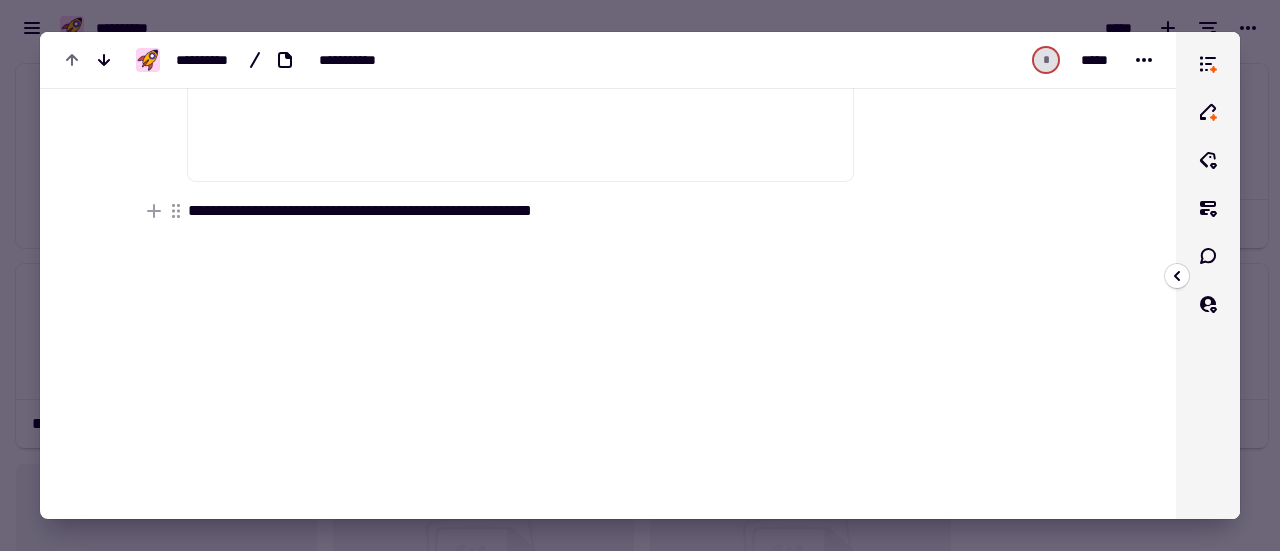 click on "**********" at bounding box center [520, 211] 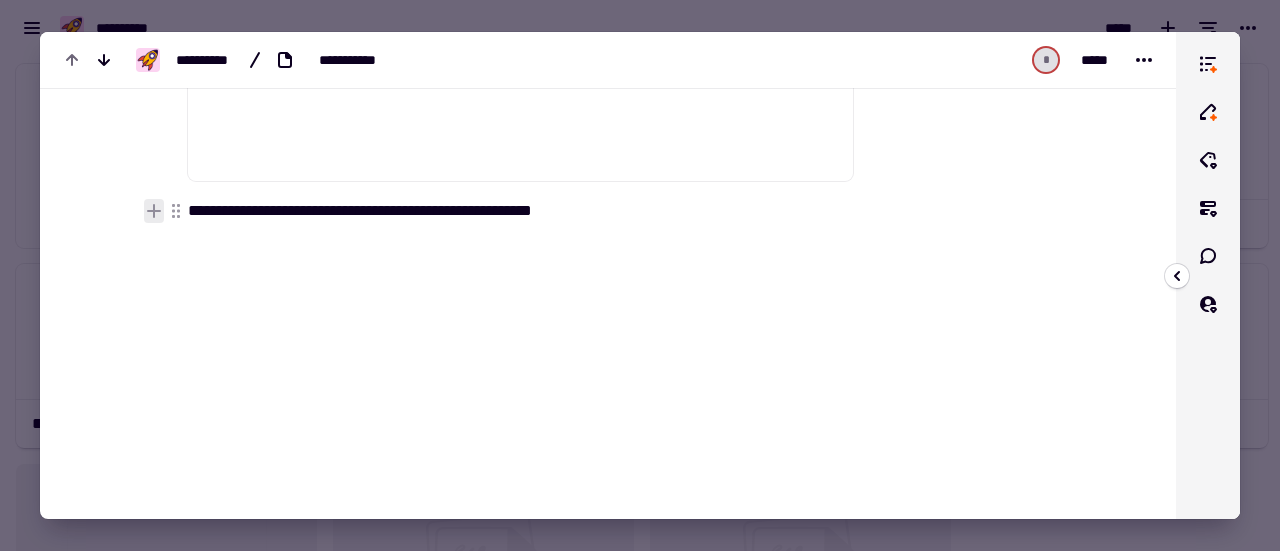 click 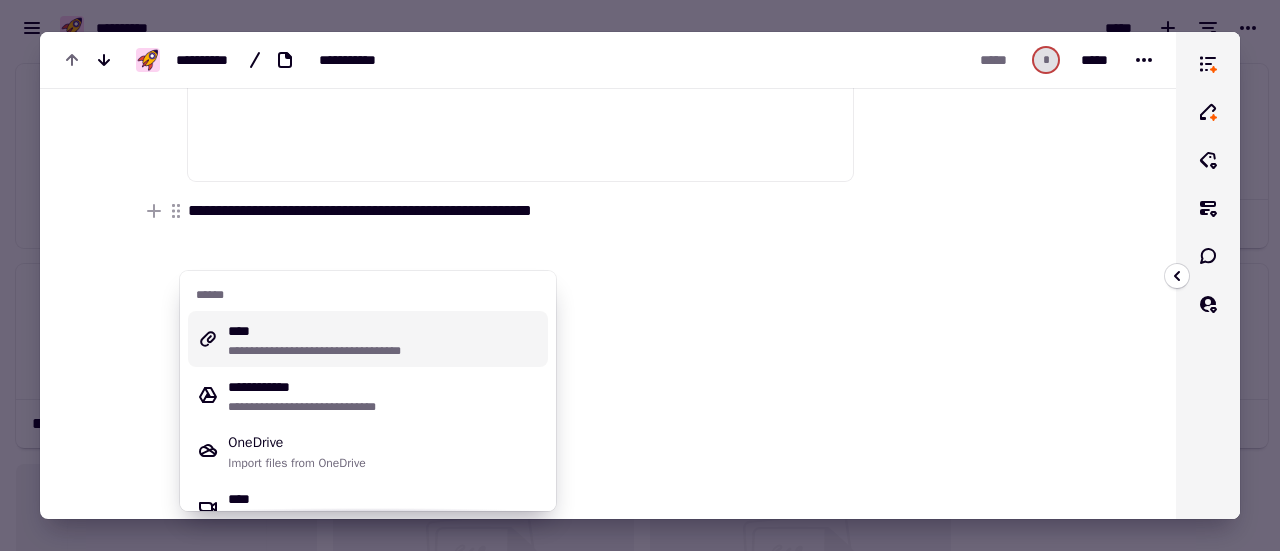 click on "**********" at bounding box center [520, 211] 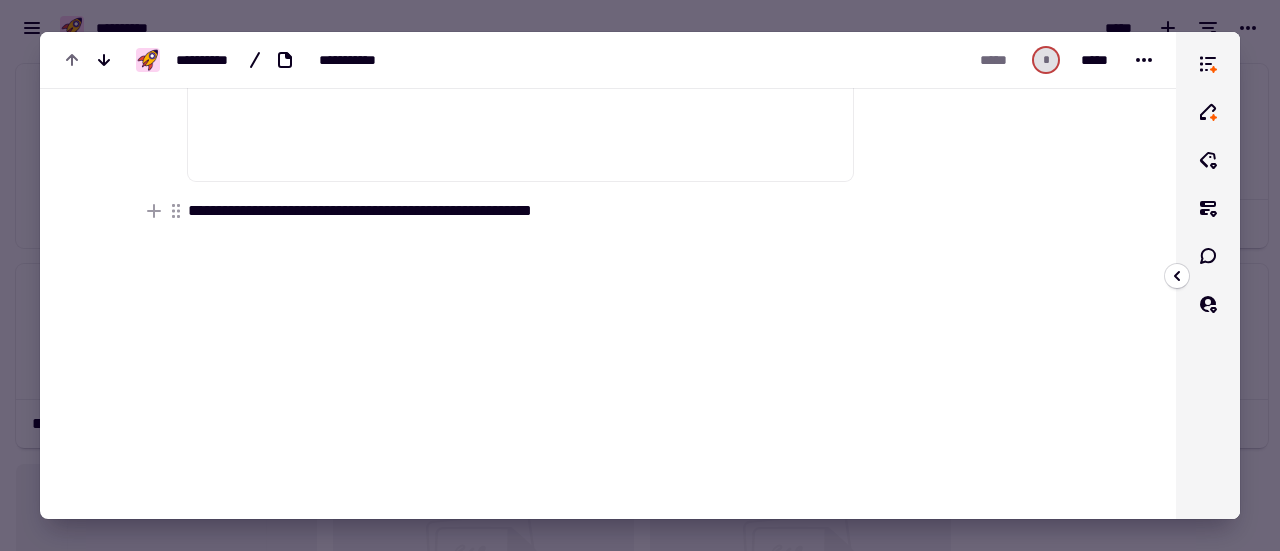 click on "**********" at bounding box center (520, 211) 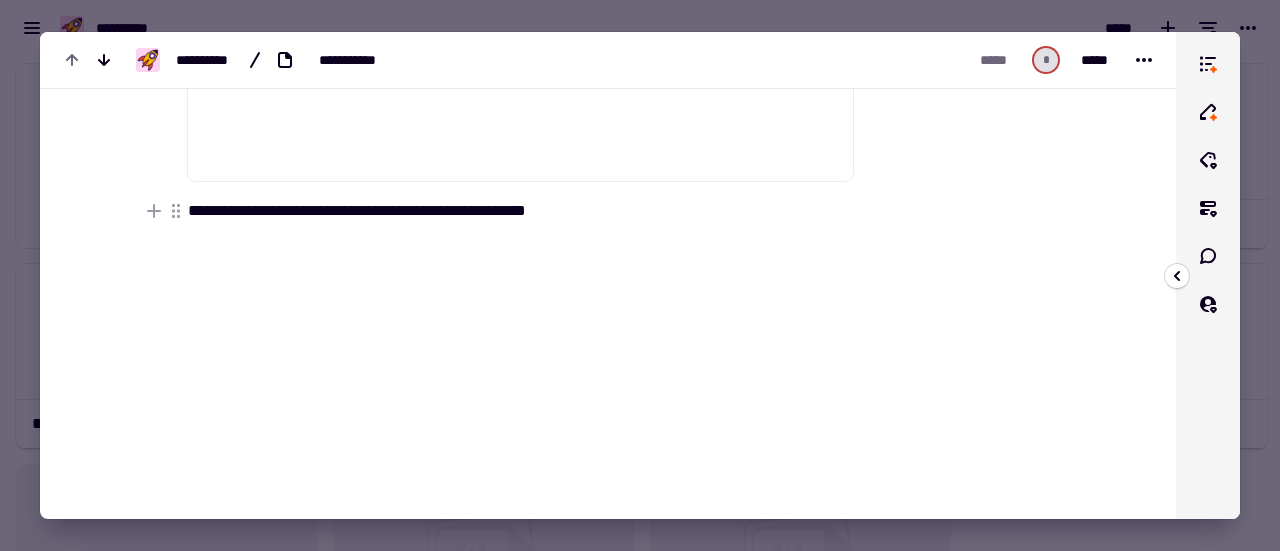 click on "**********" at bounding box center [520, 211] 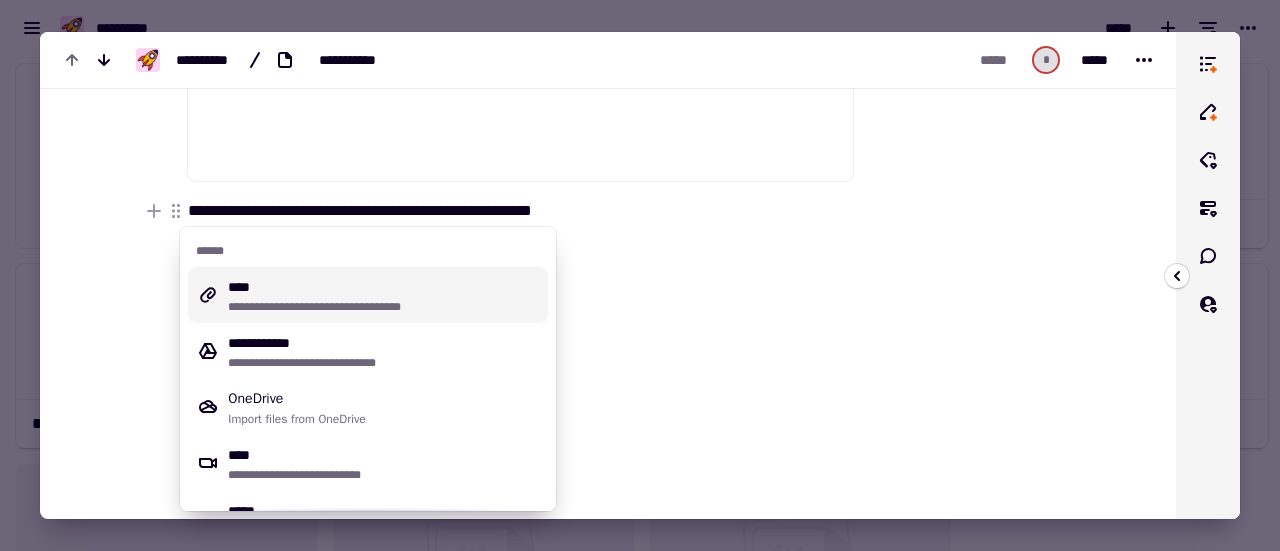 click on "**********" at bounding box center (520, 211) 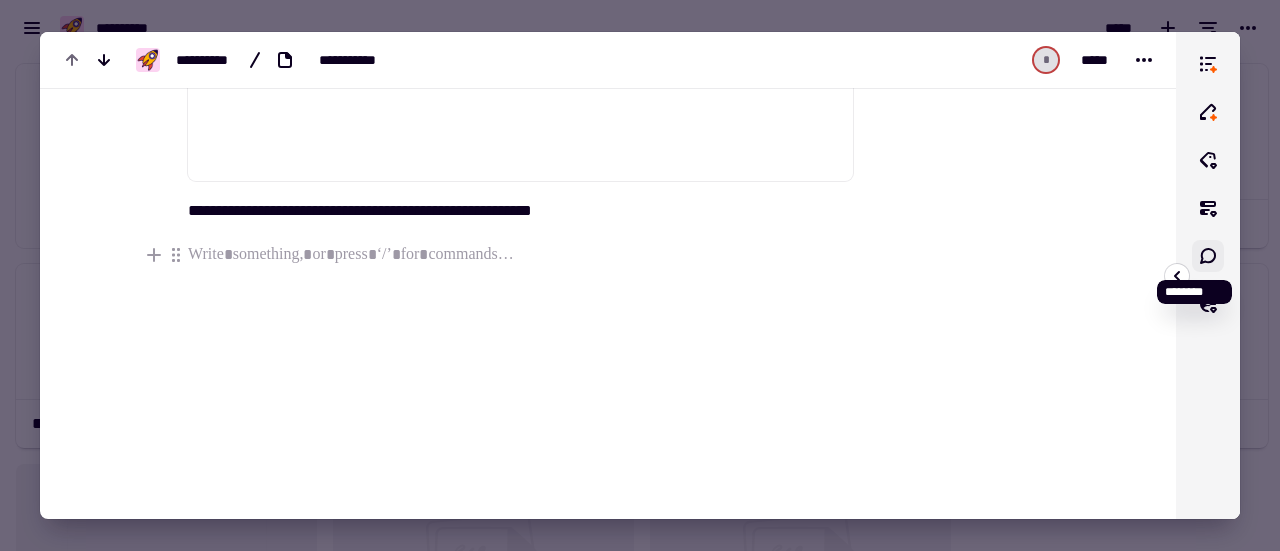 click 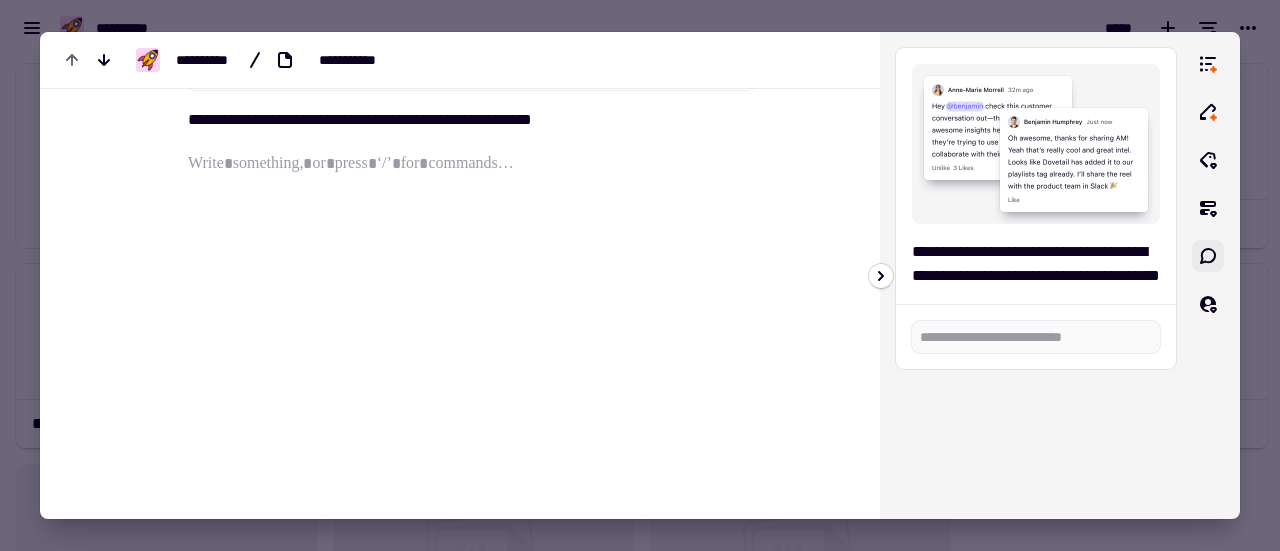 scroll, scrollTop: 5875, scrollLeft: 0, axis: vertical 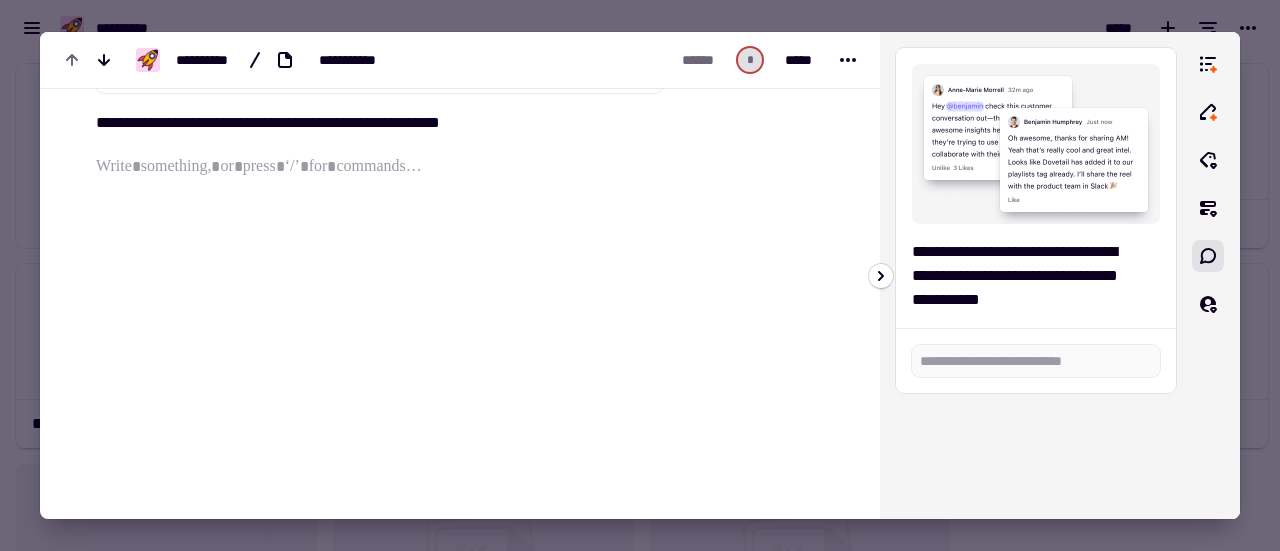 click at bounding box center [1036, 361] 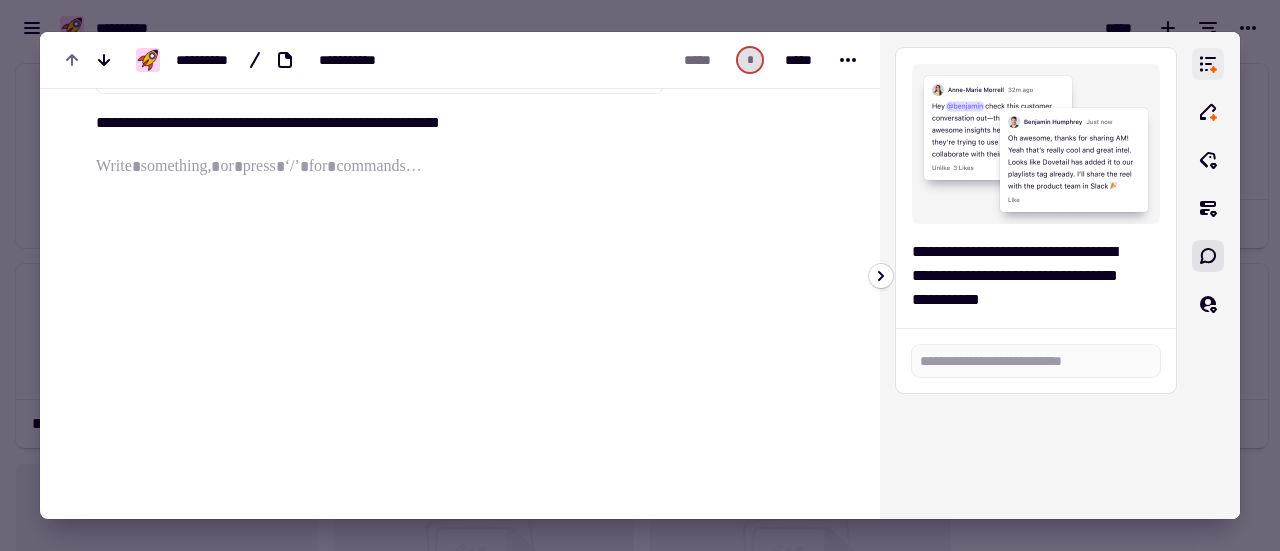 click 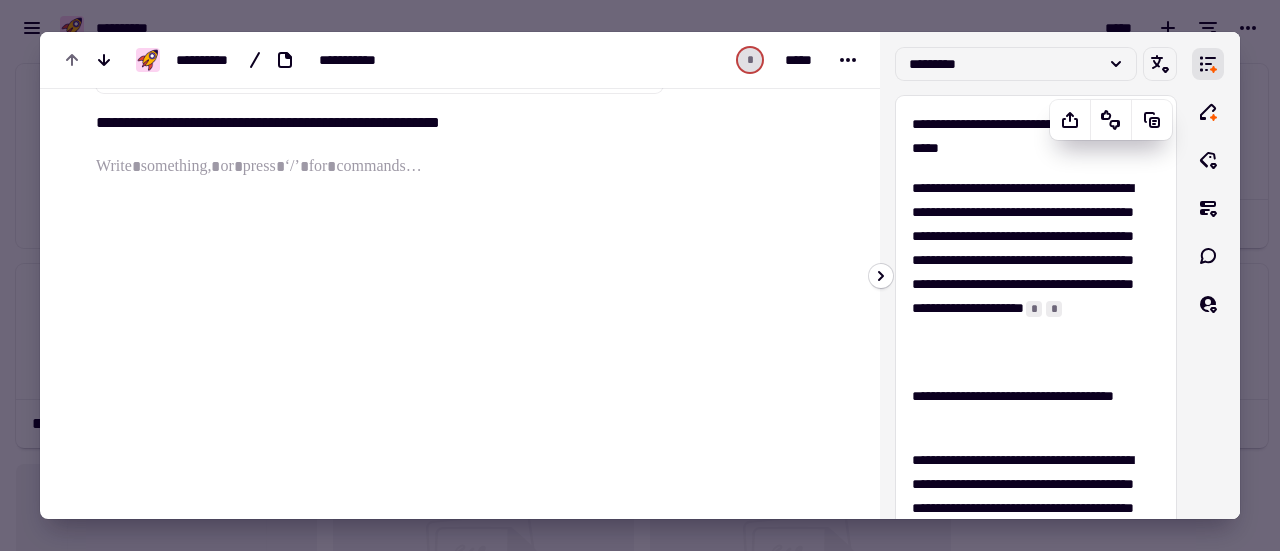 click on "*" at bounding box center (1054, 309) 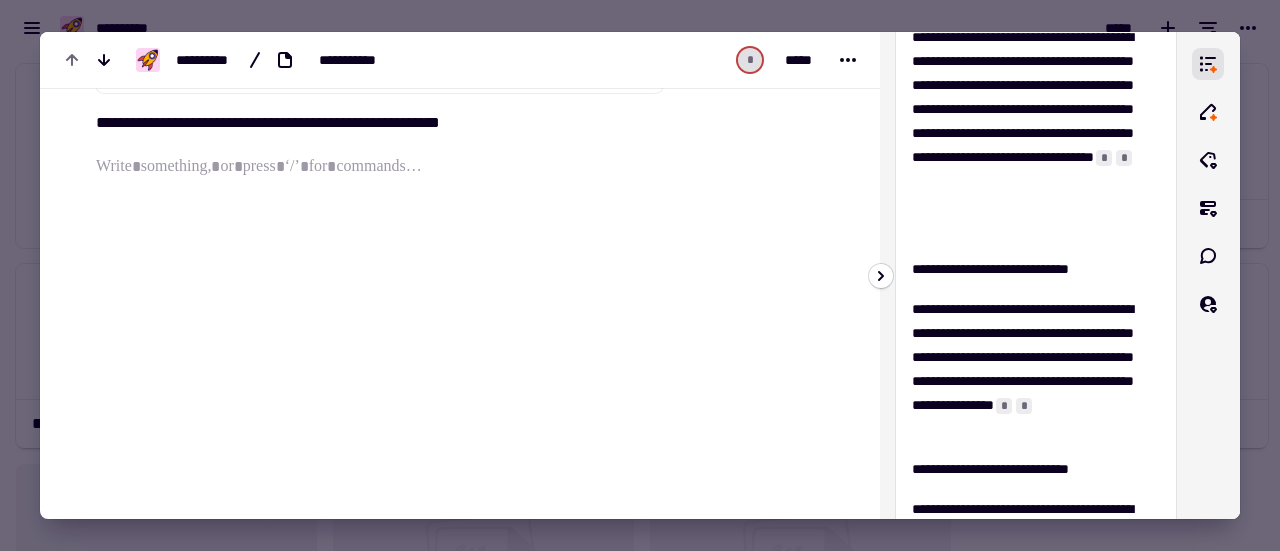 scroll, scrollTop: 733, scrollLeft: 0, axis: vertical 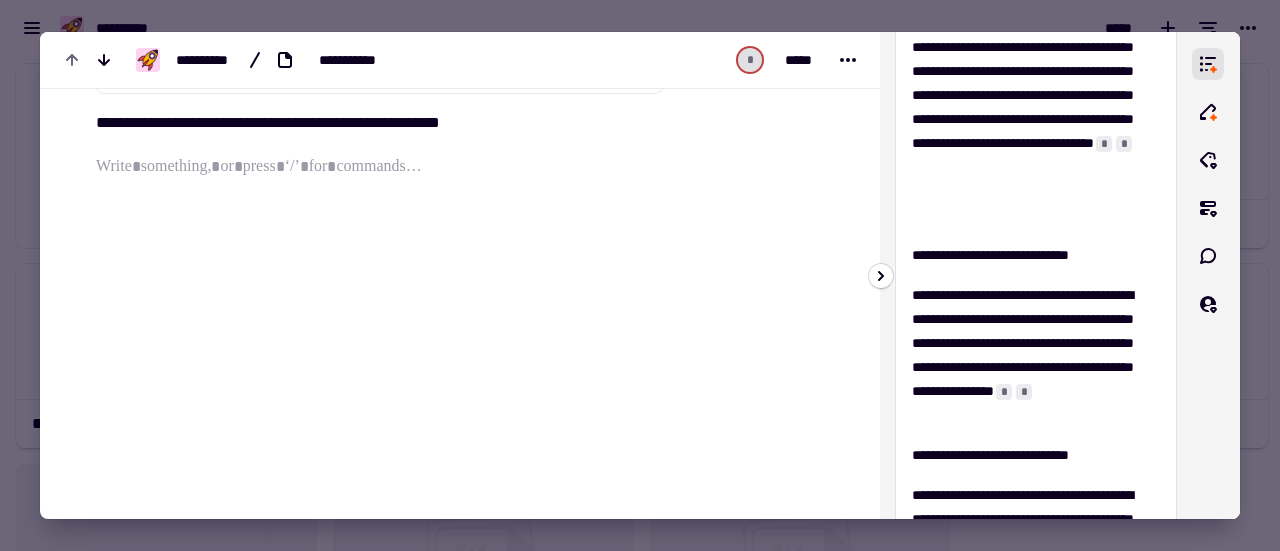 click on "**********" at bounding box center (1028, 355) 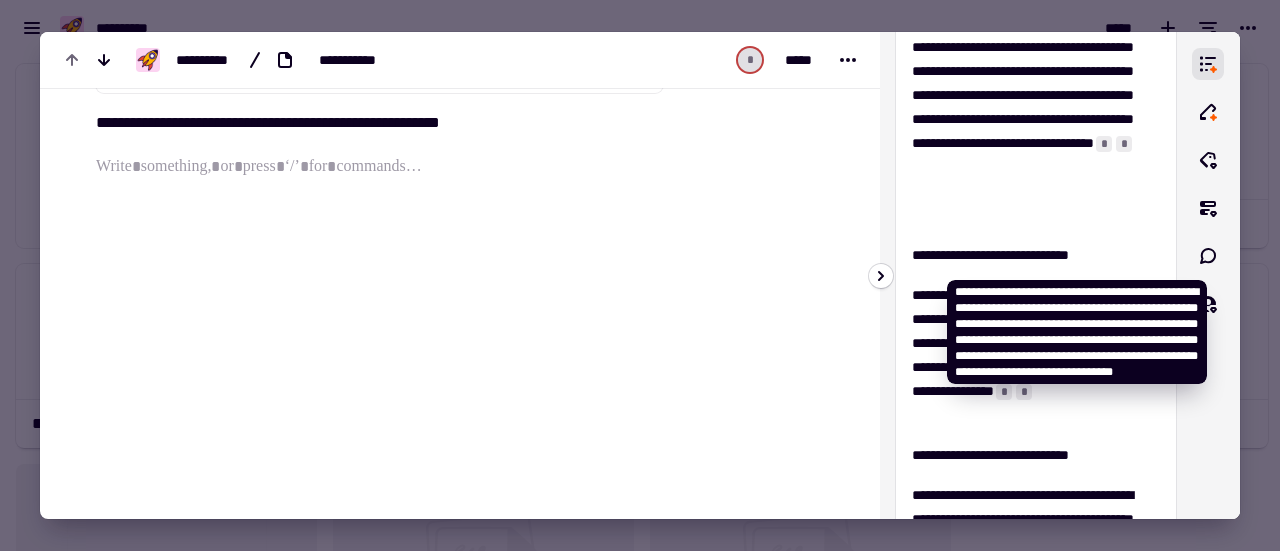 click on "*" at bounding box center [1024, 392] 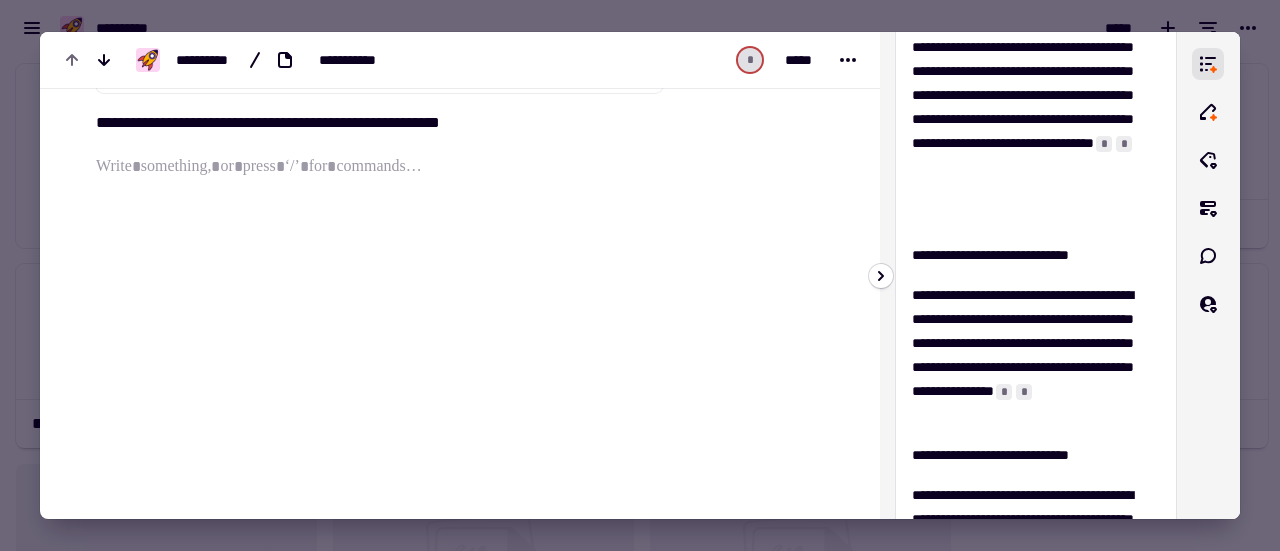 click on "*" at bounding box center [1024, 392] 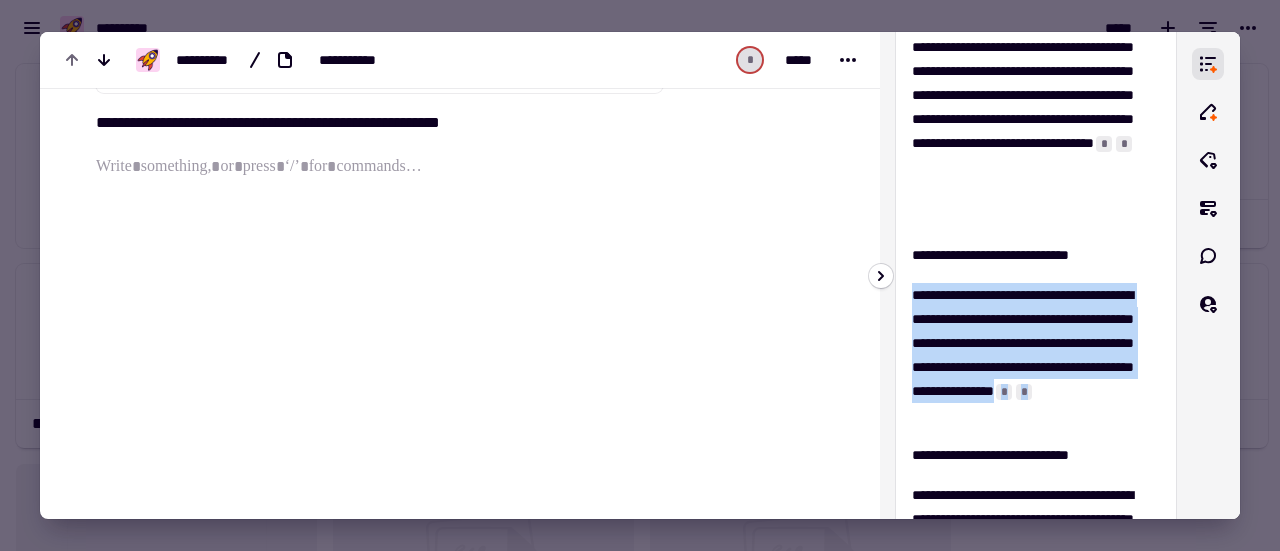 click on "*" at bounding box center [1024, 392] 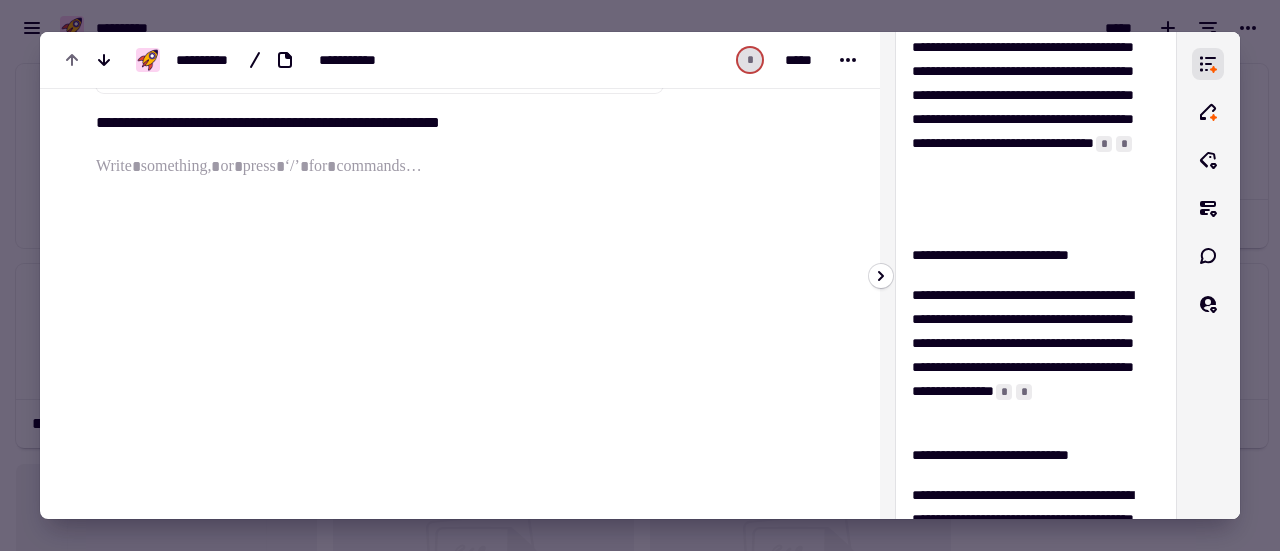 click on "*" at bounding box center [1024, 392] 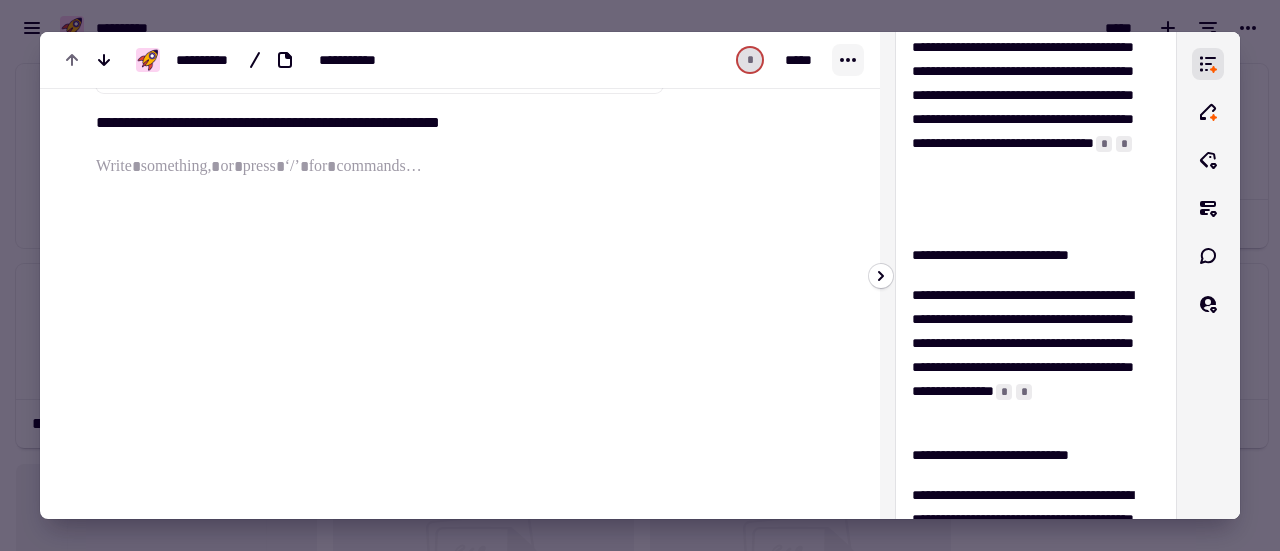 click 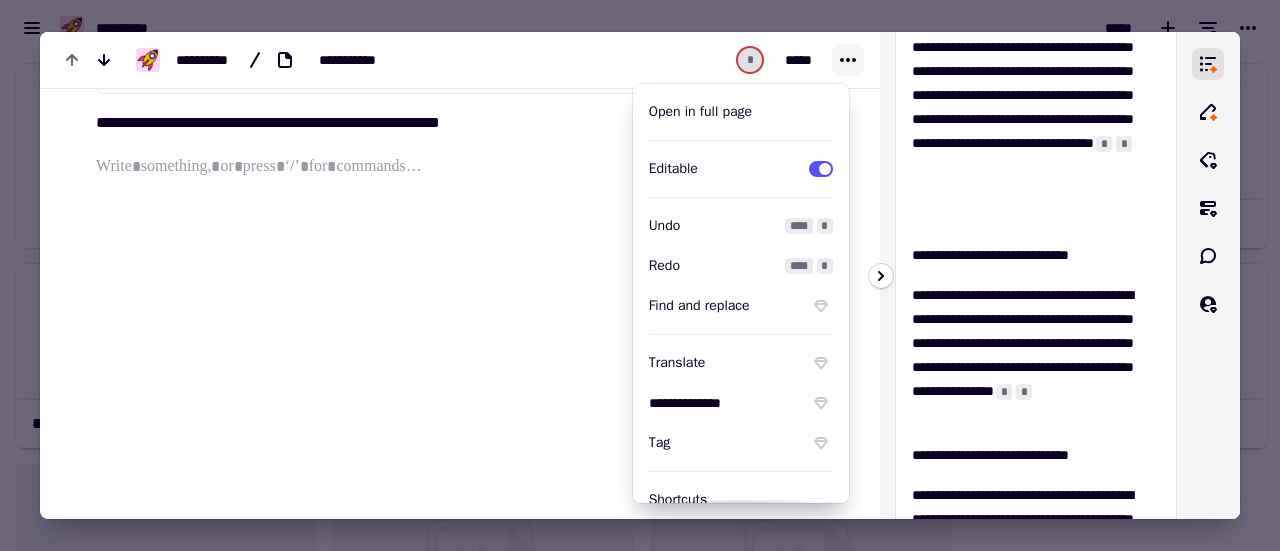 click 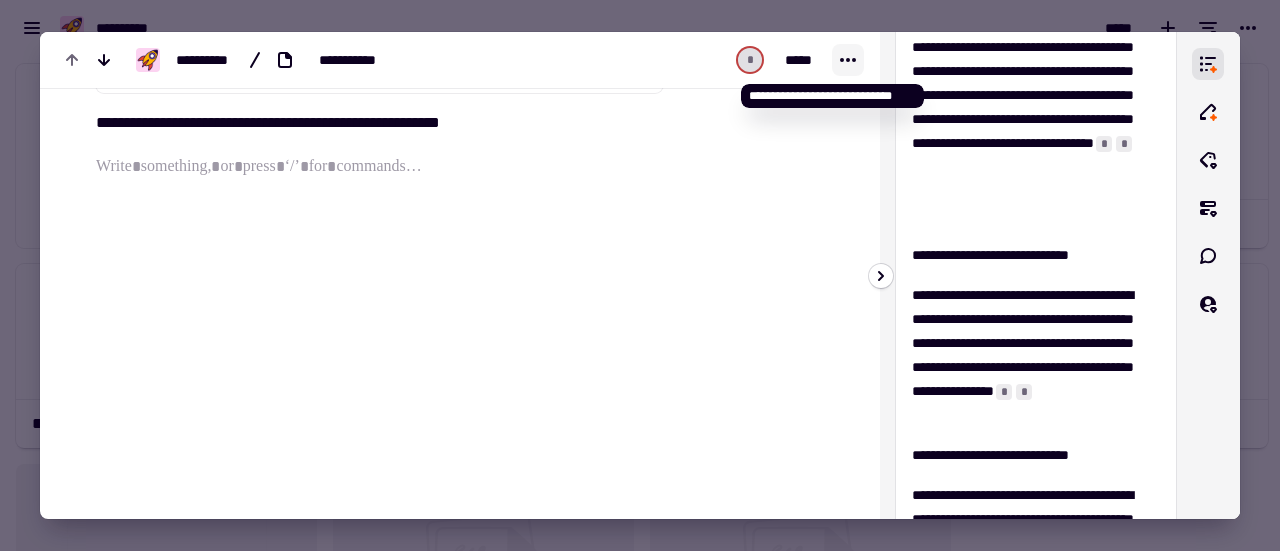 click 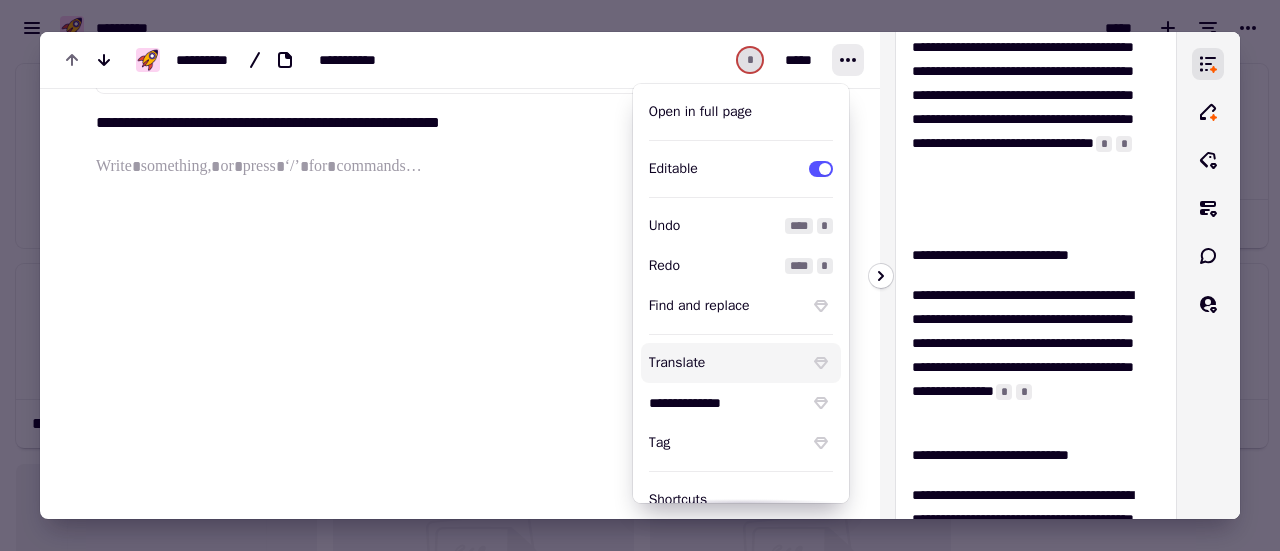 click 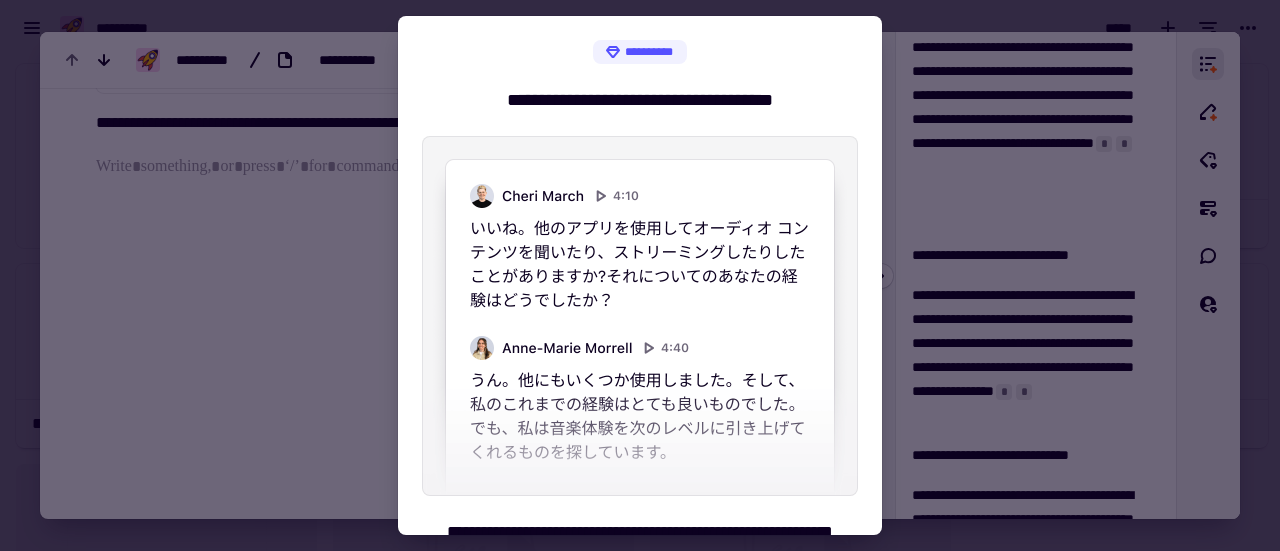 click at bounding box center [640, 275] 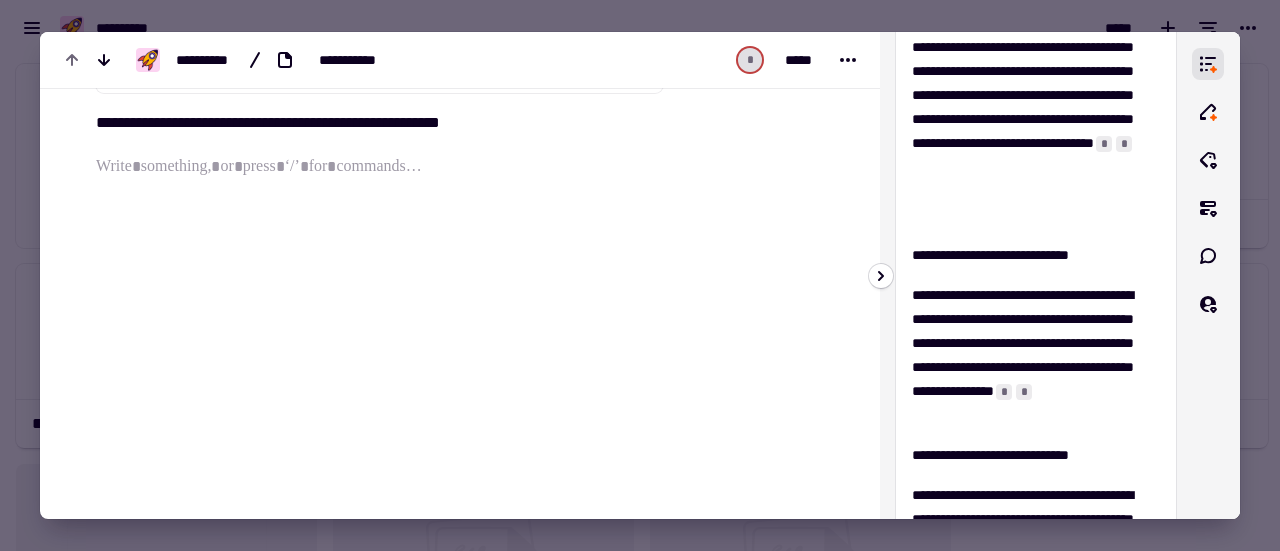 click on "**********" at bounding box center [1036, 275] 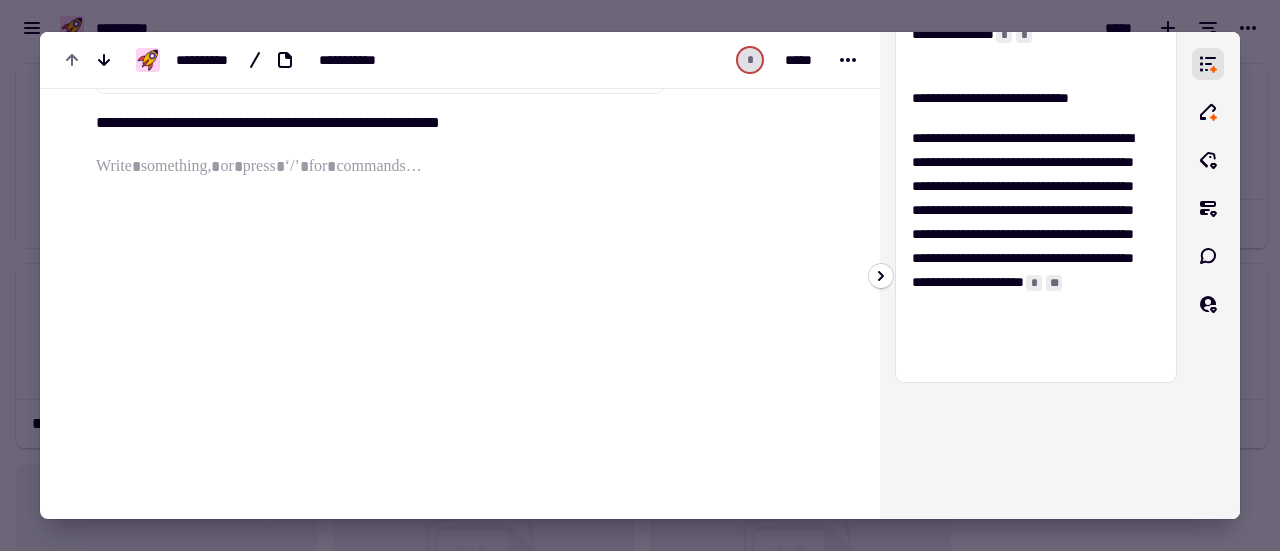 scroll, scrollTop: 1093, scrollLeft: 0, axis: vertical 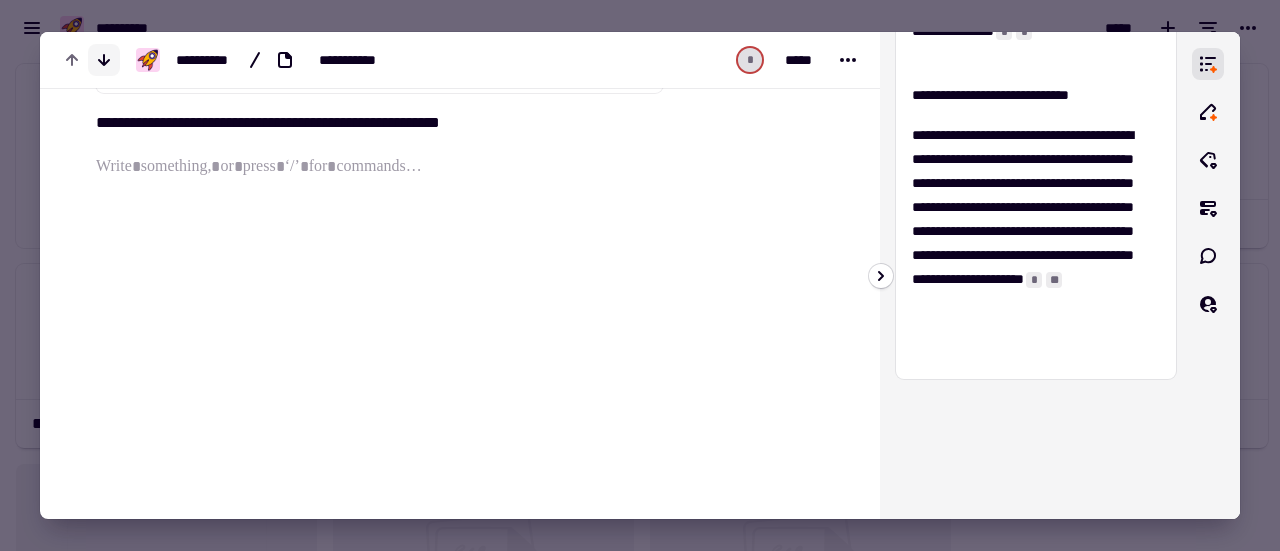 click 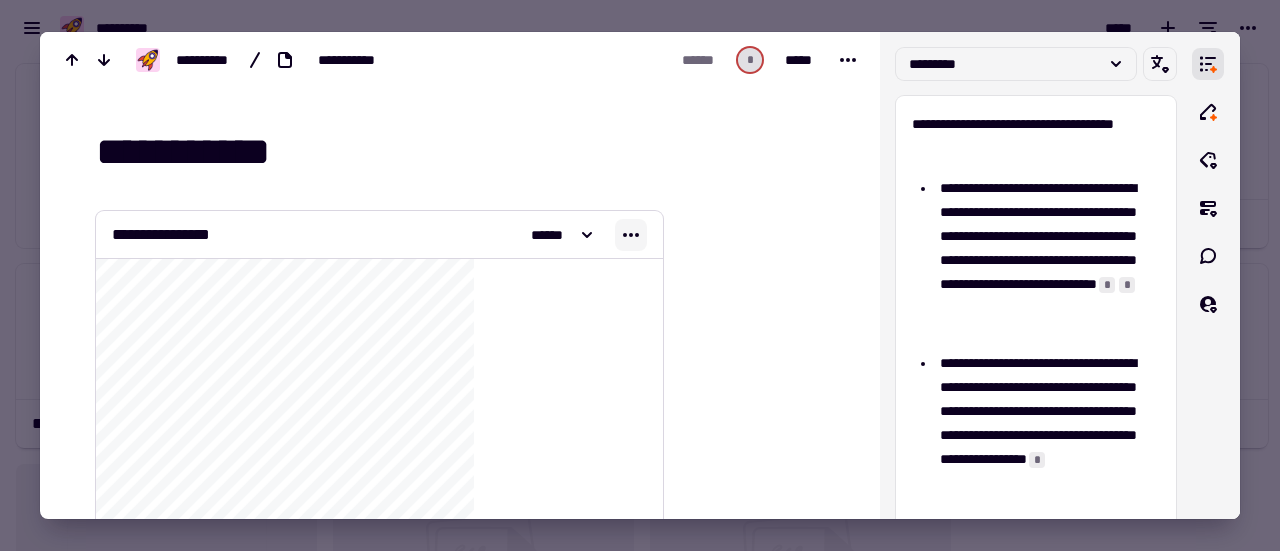 click 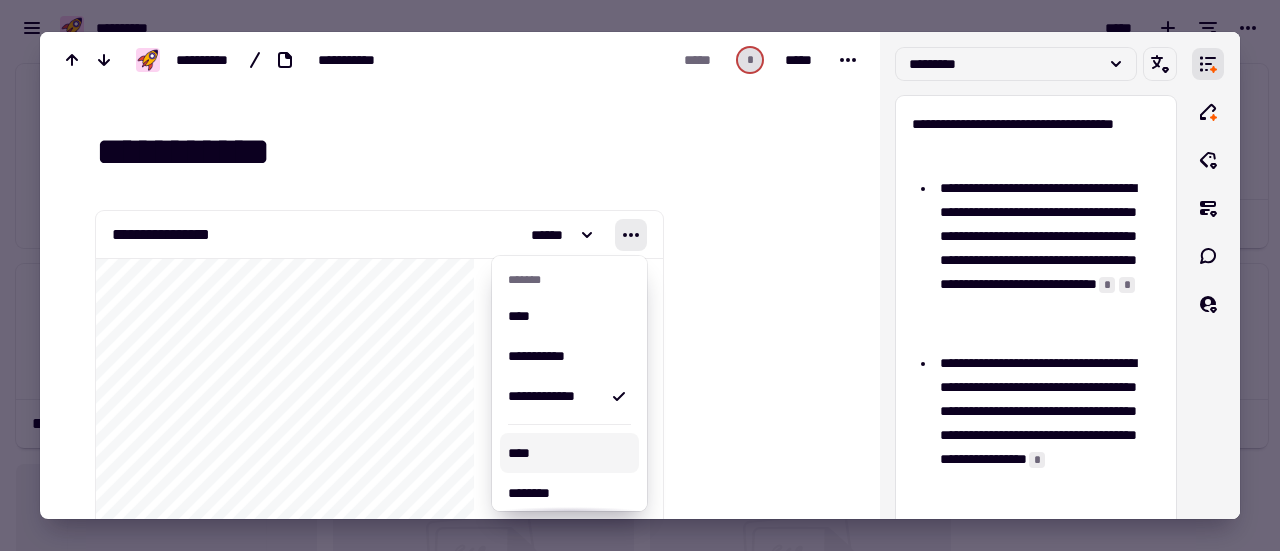 click on "****" at bounding box center (569, 453) 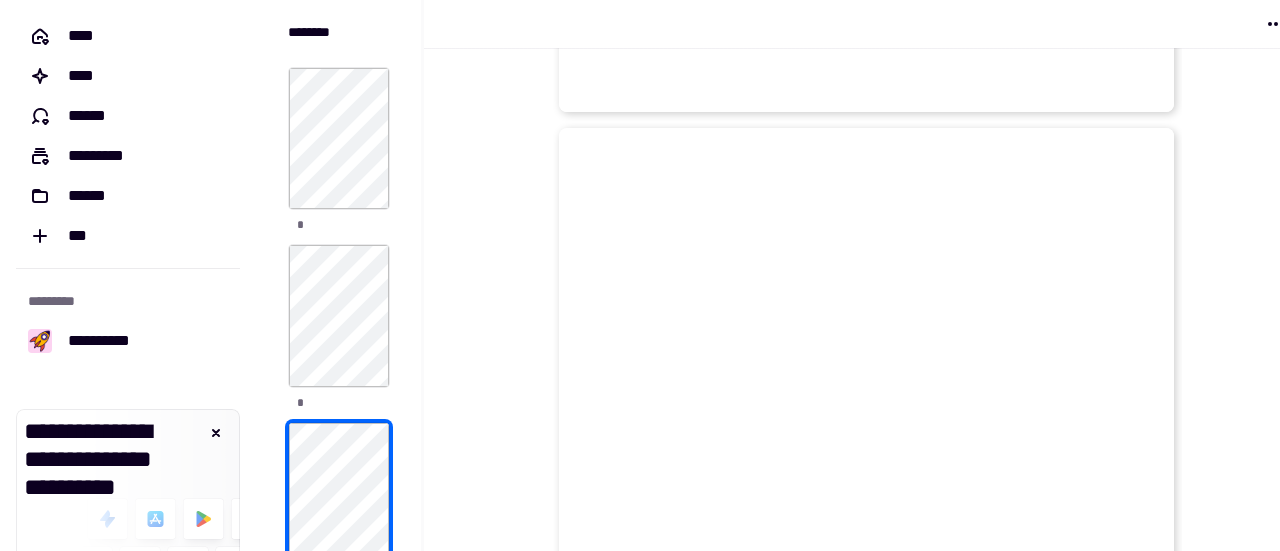 scroll, scrollTop: 3745, scrollLeft: 0, axis: vertical 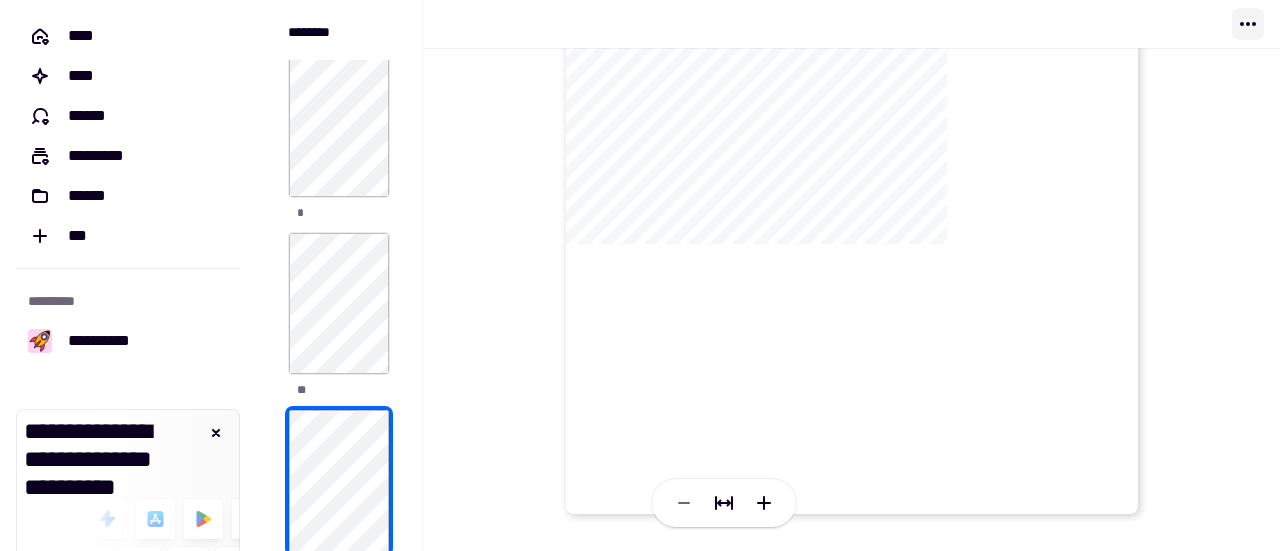 click 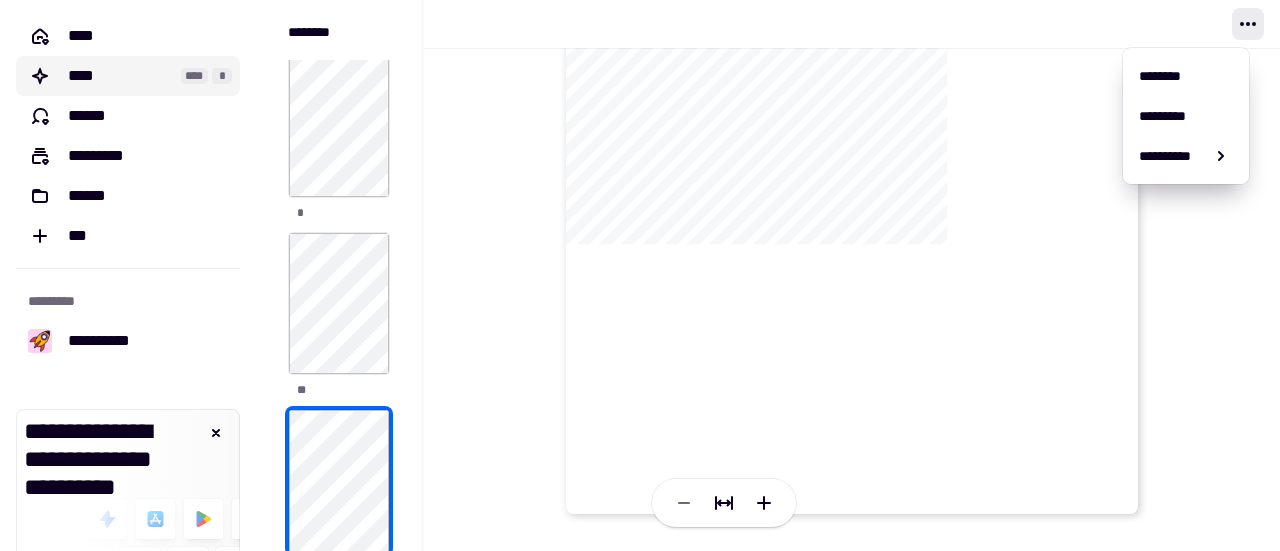 click on "****" 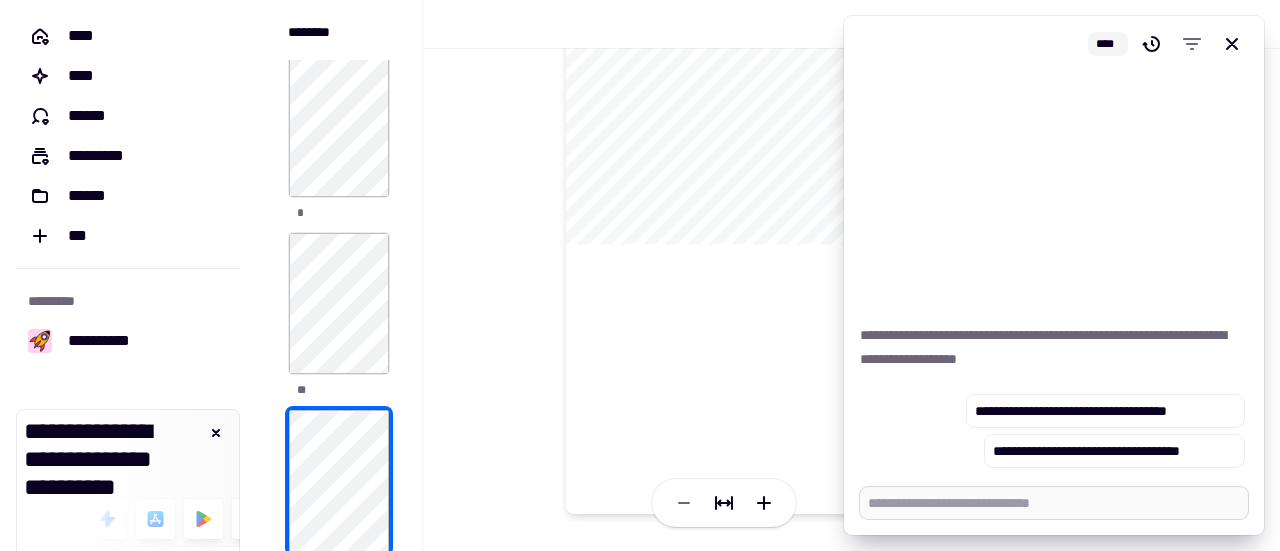 type on "*" 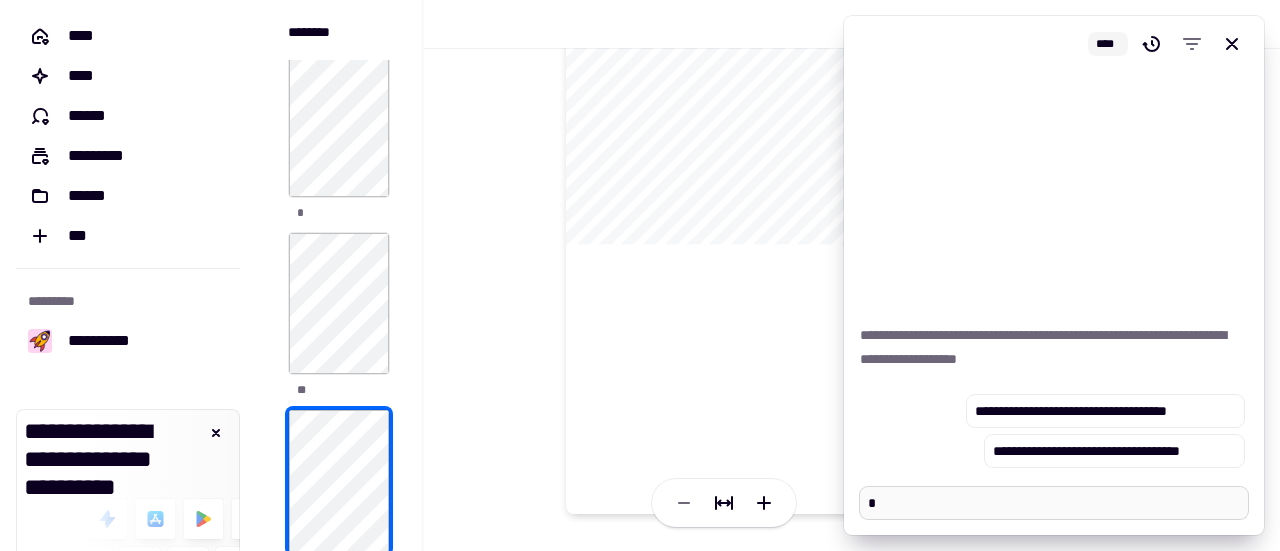 type on "*" 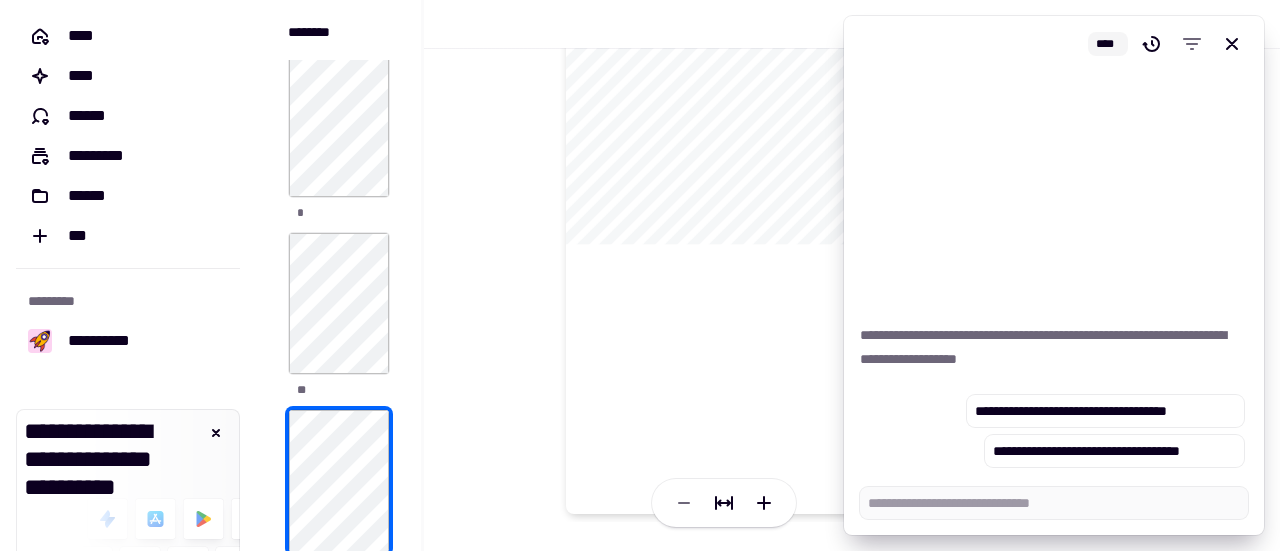 click on "**********" 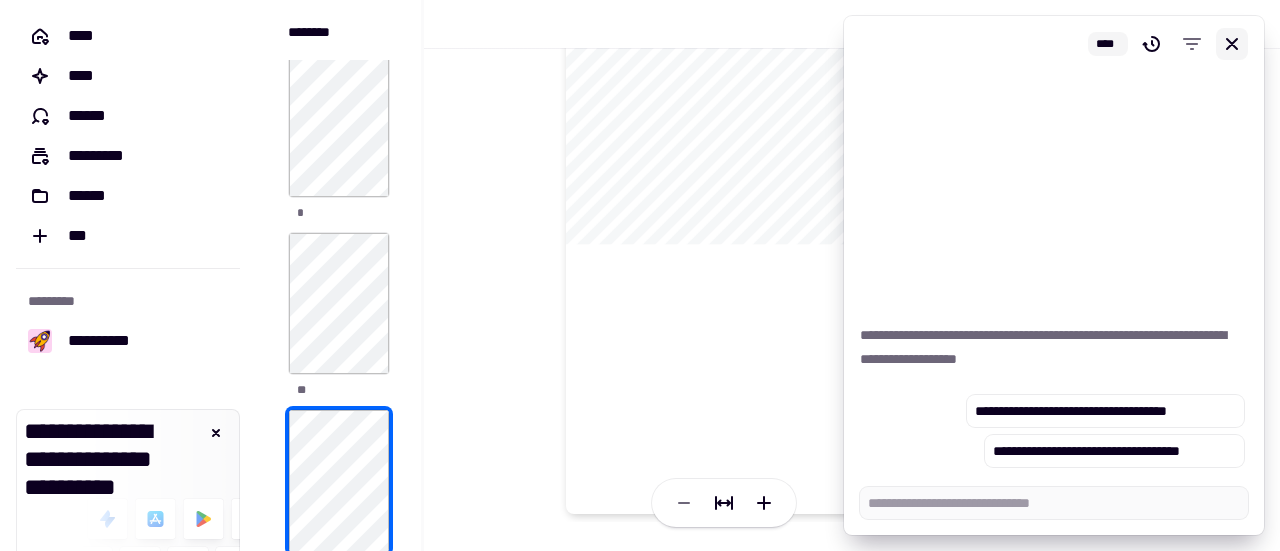click at bounding box center (1232, 44) 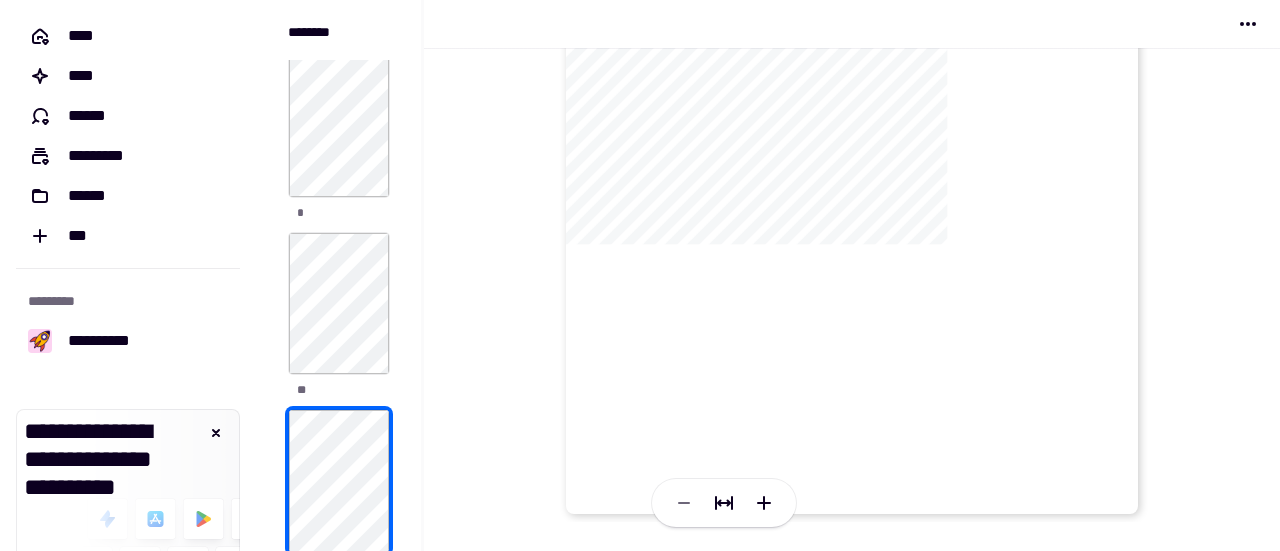 click on "**********" 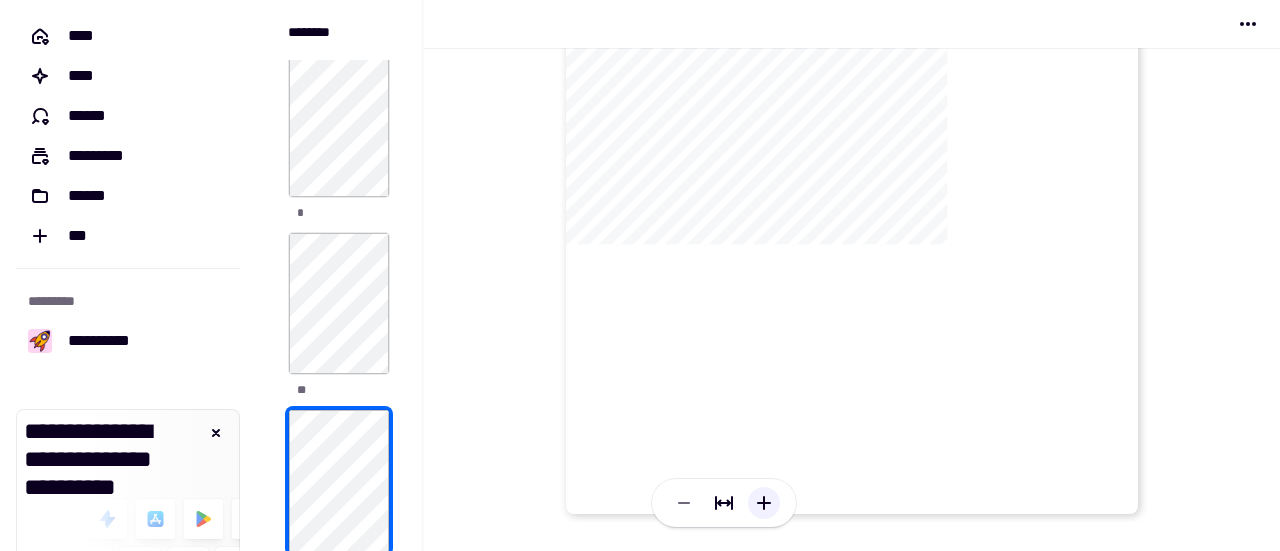 click 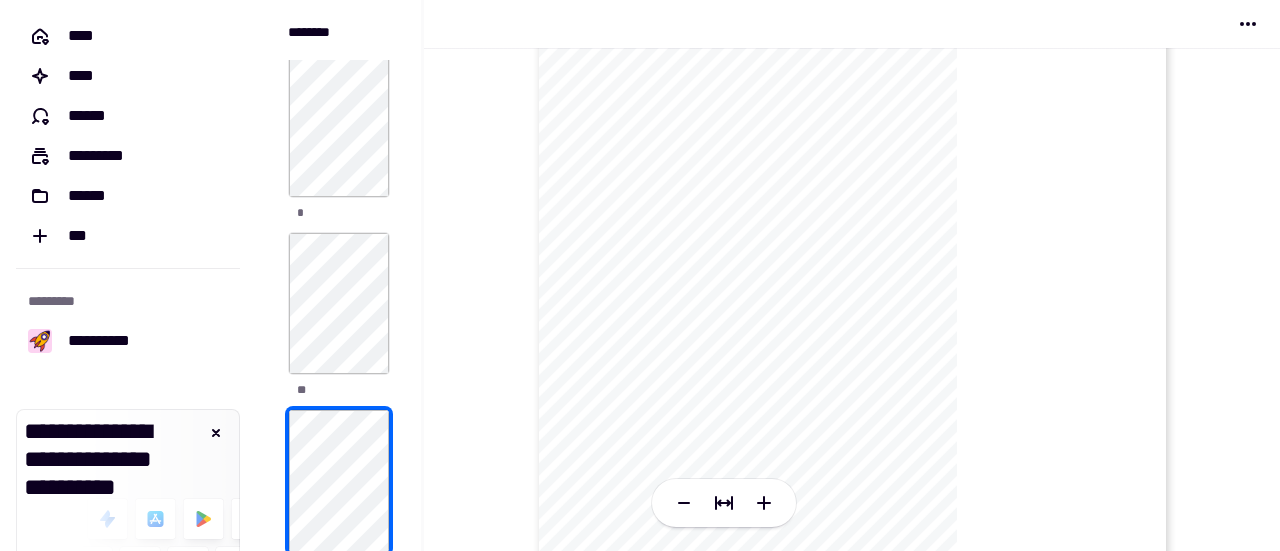 scroll, scrollTop: 9578, scrollLeft: 0, axis: vertical 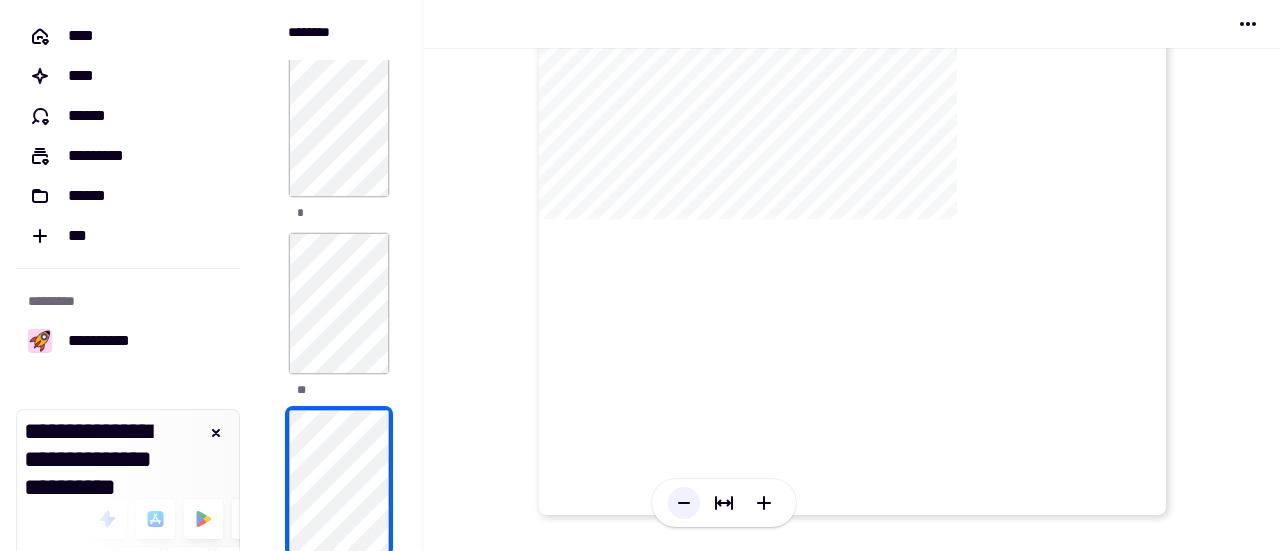 click 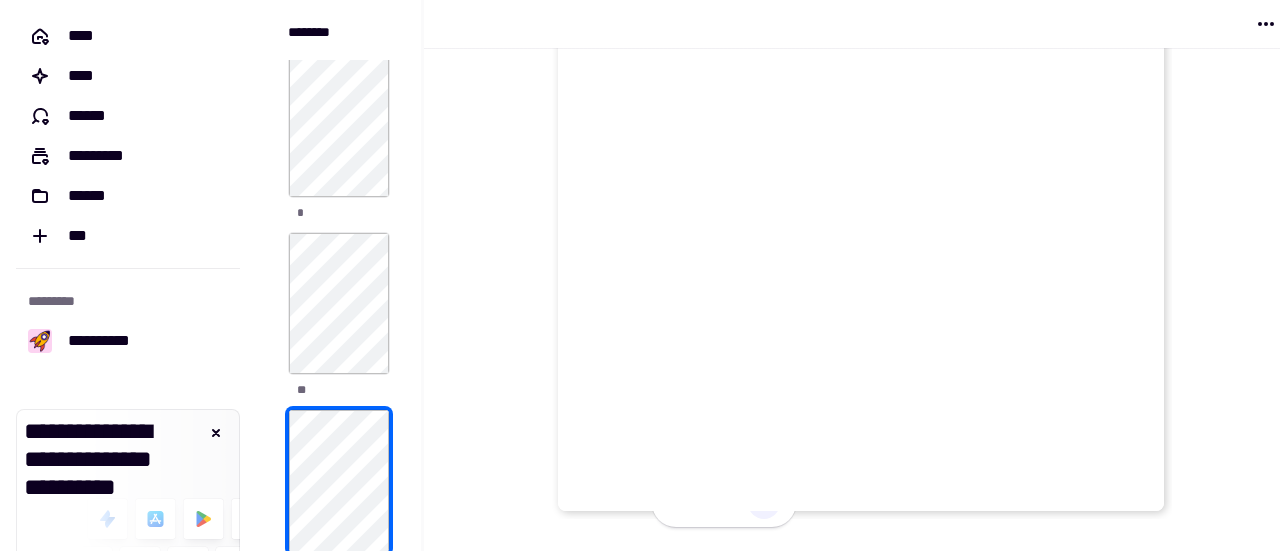 click 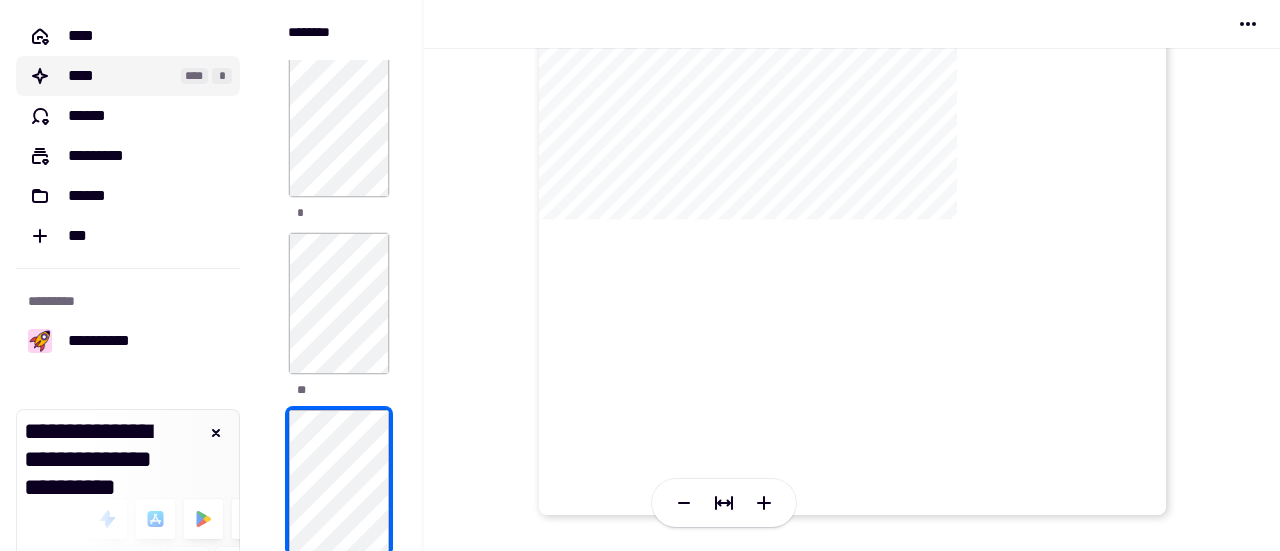 click on "****" 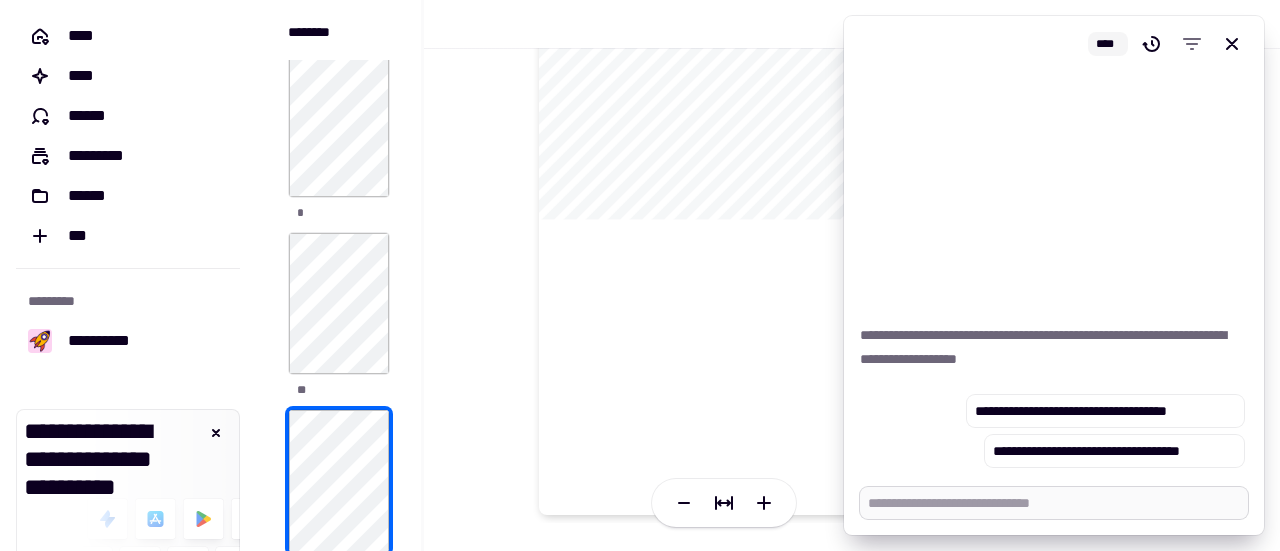 type on "*" 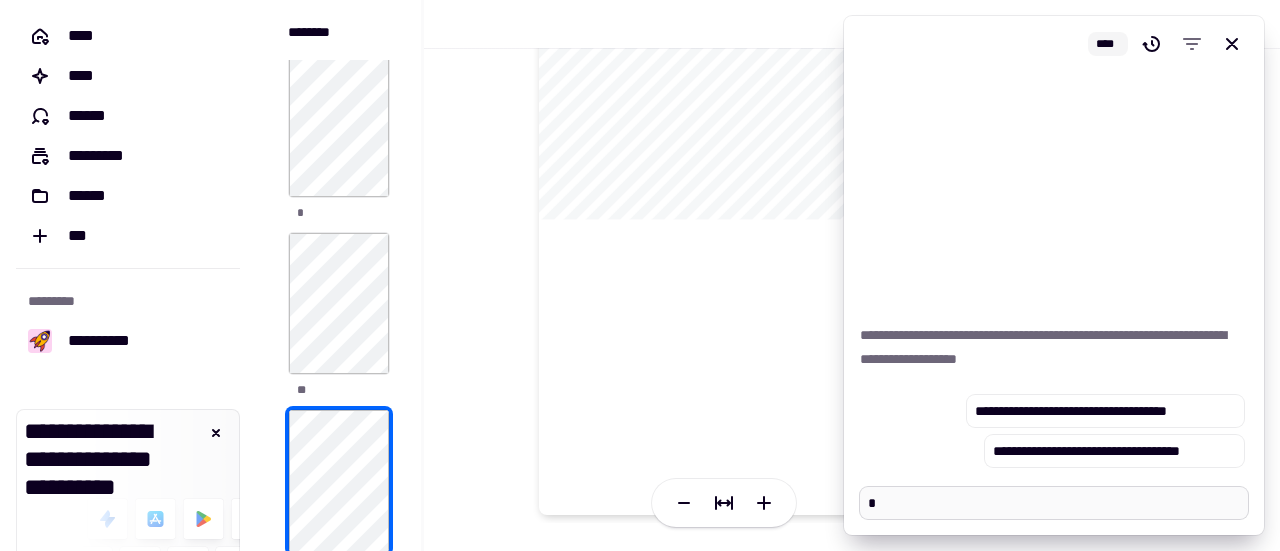 type on "*" 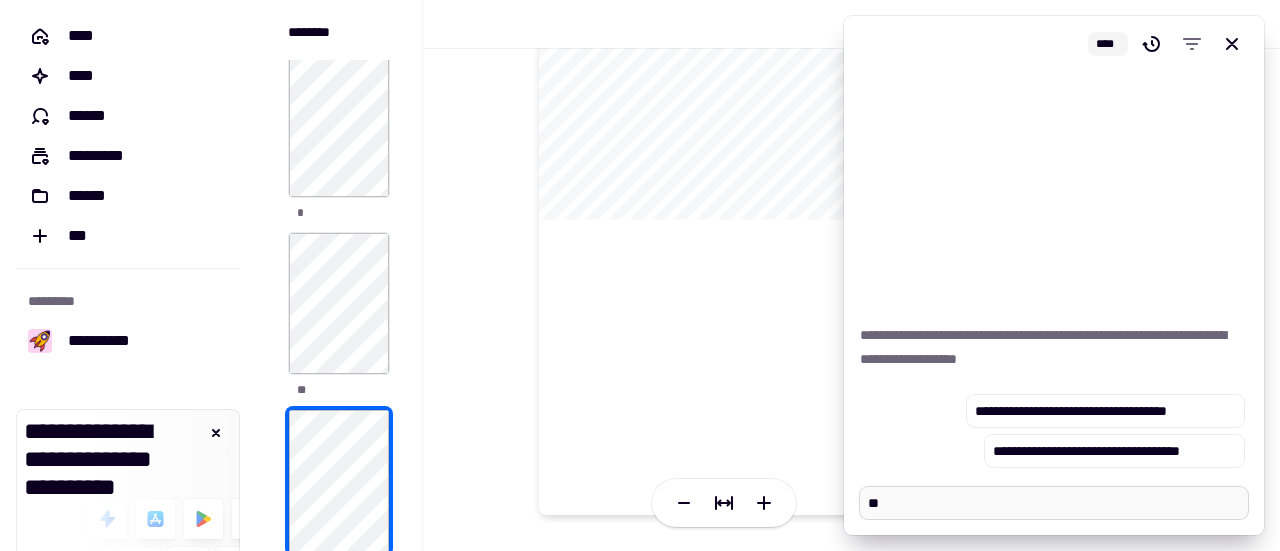 type on "*" 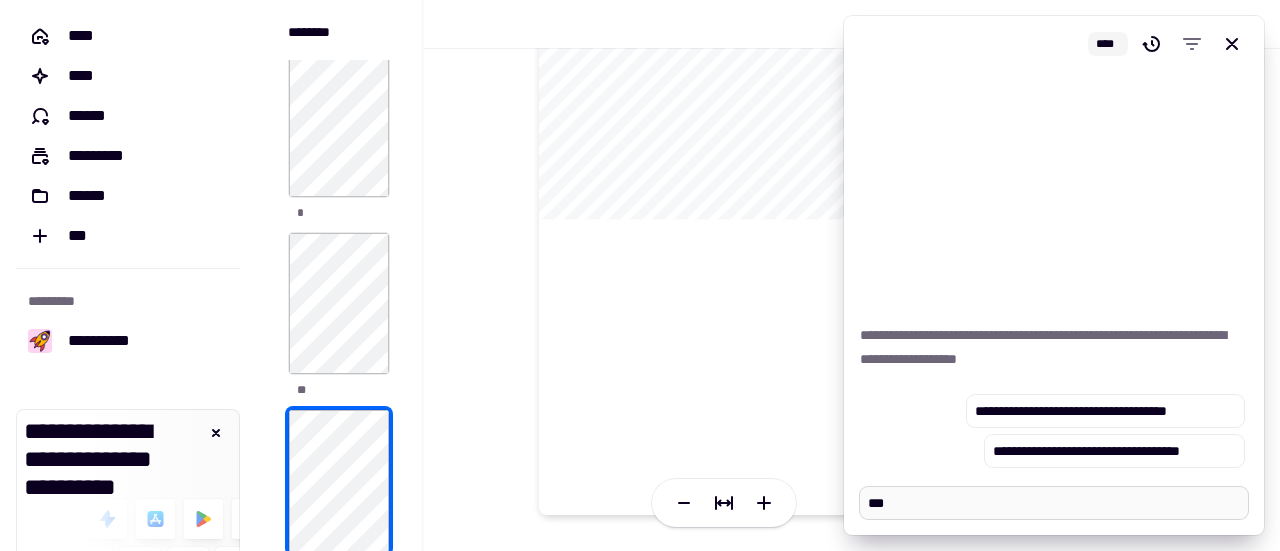 type on "*" 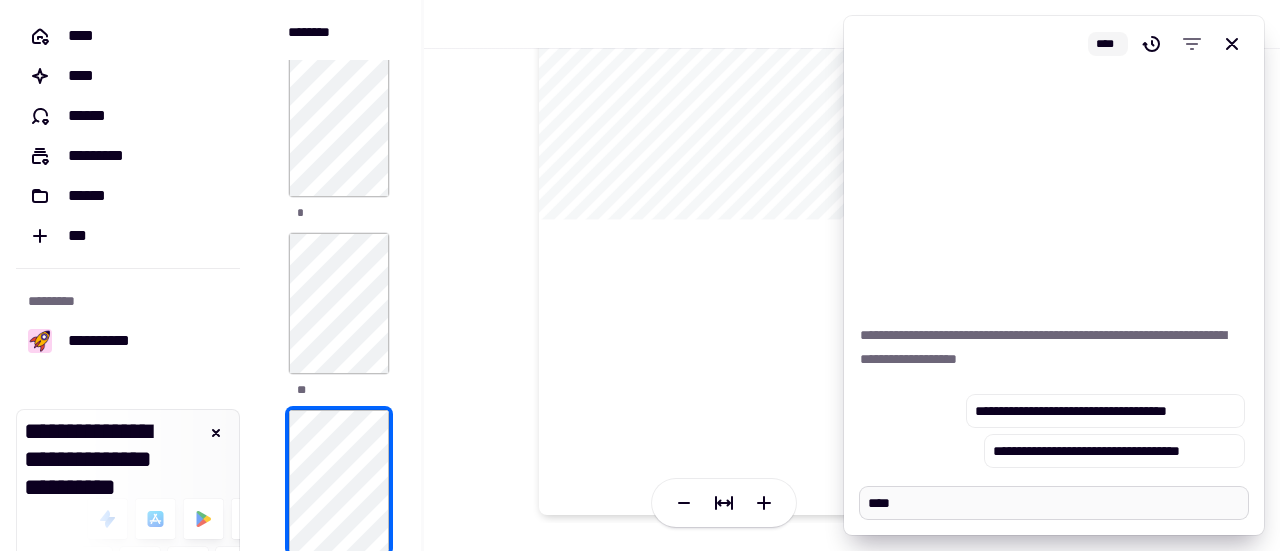 type on "*" 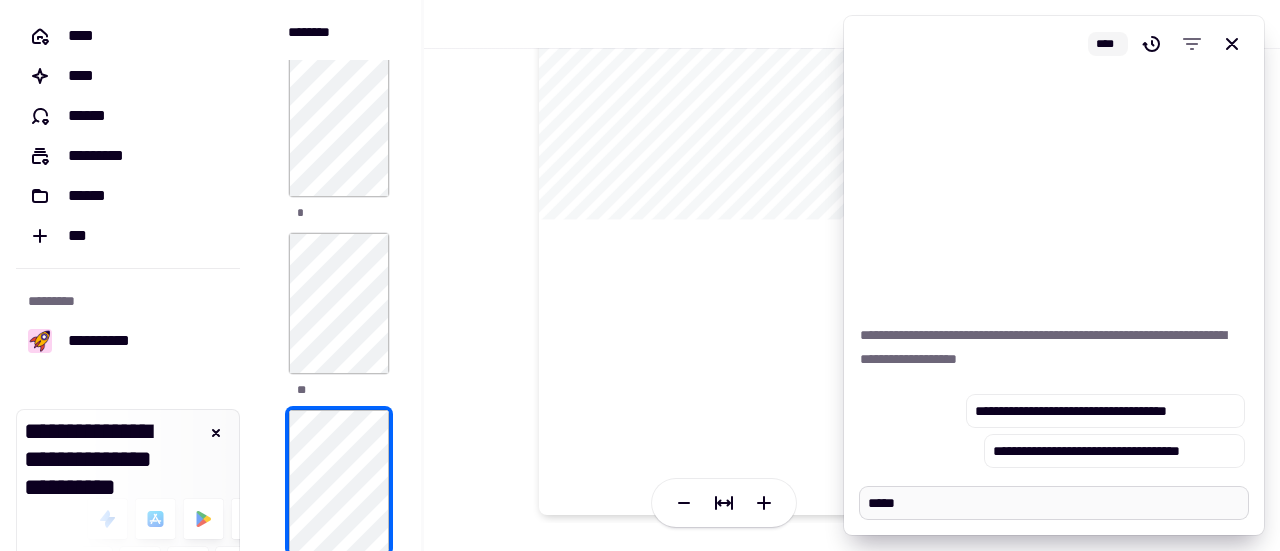 type on "*" 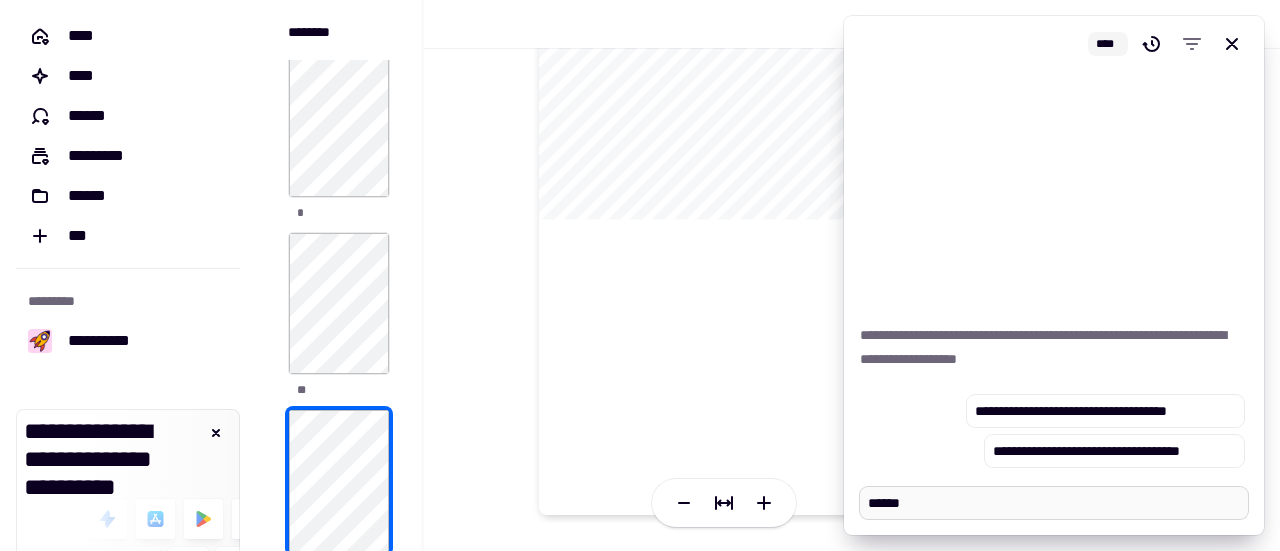 type on "*" 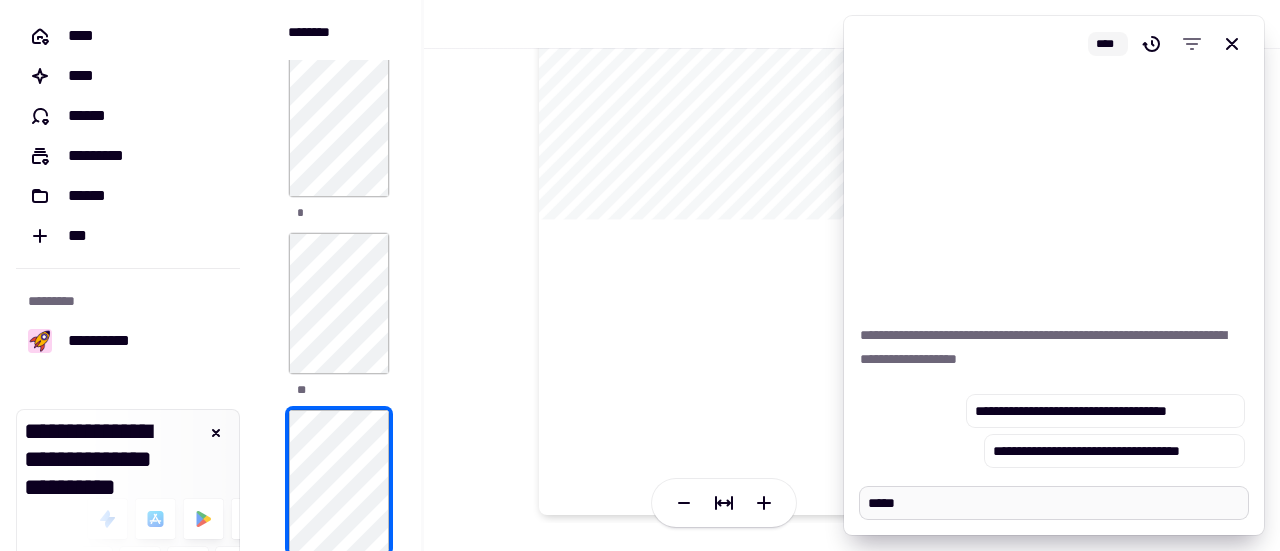 type on "*" 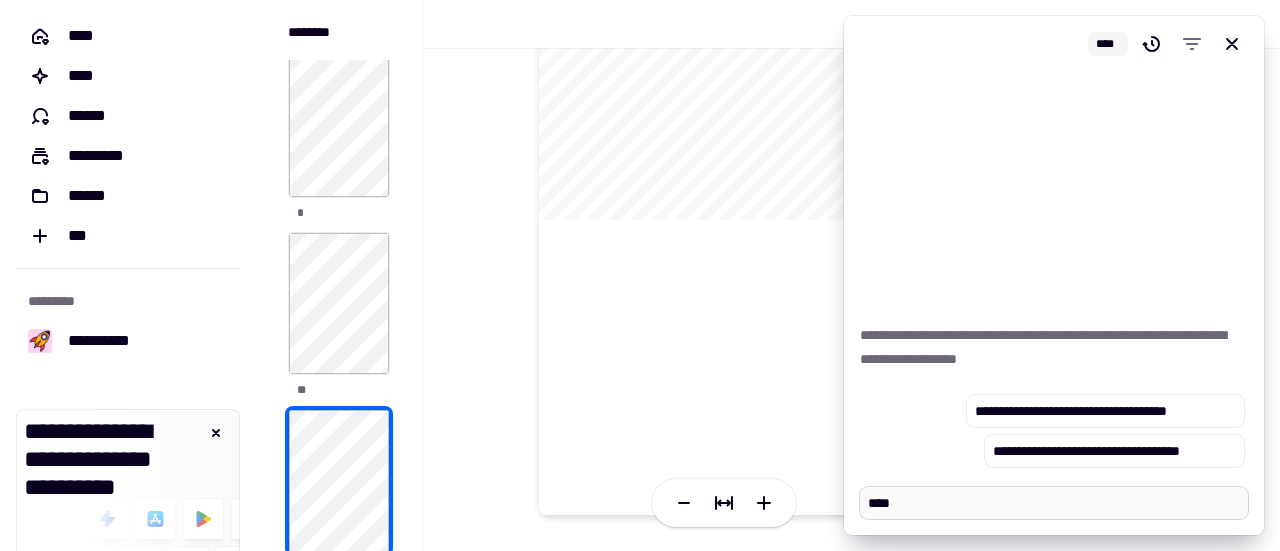 type on "*" 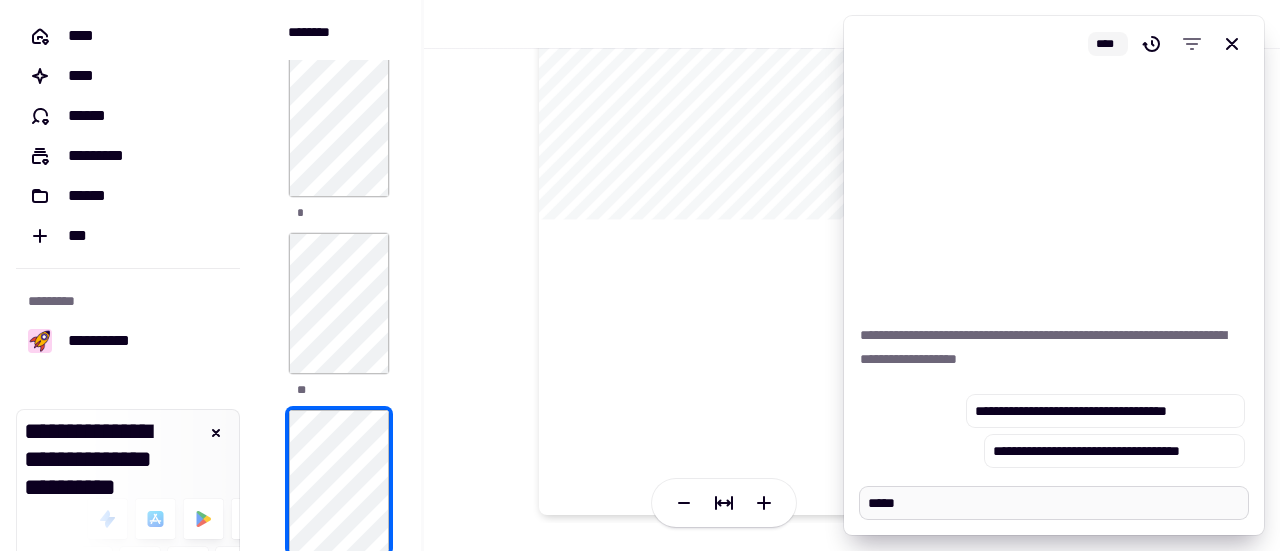 type on "*" 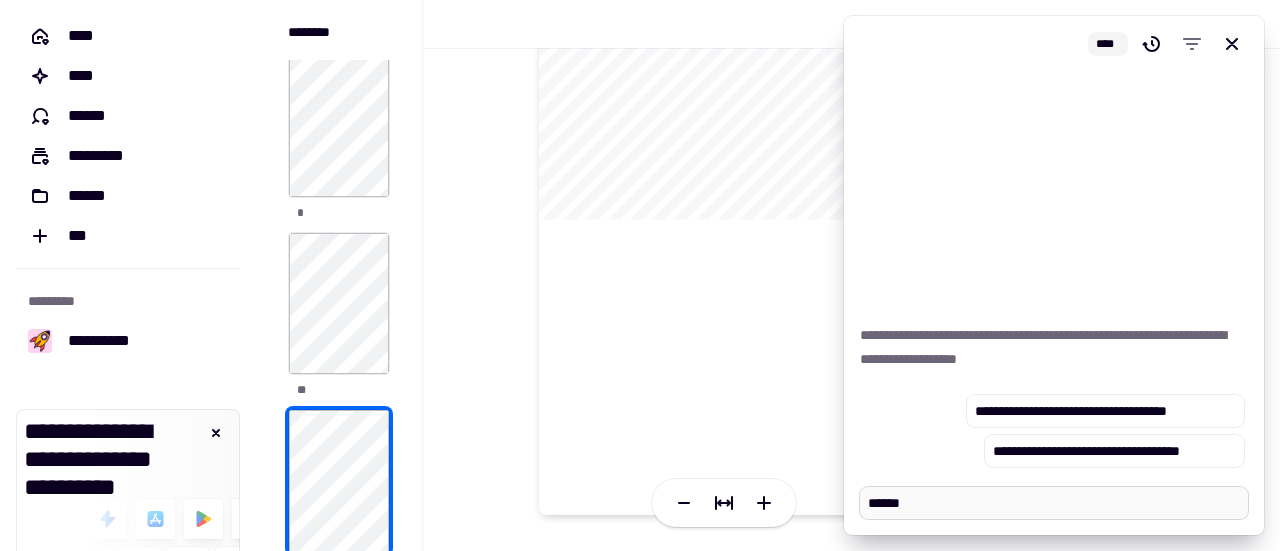 type on "*" 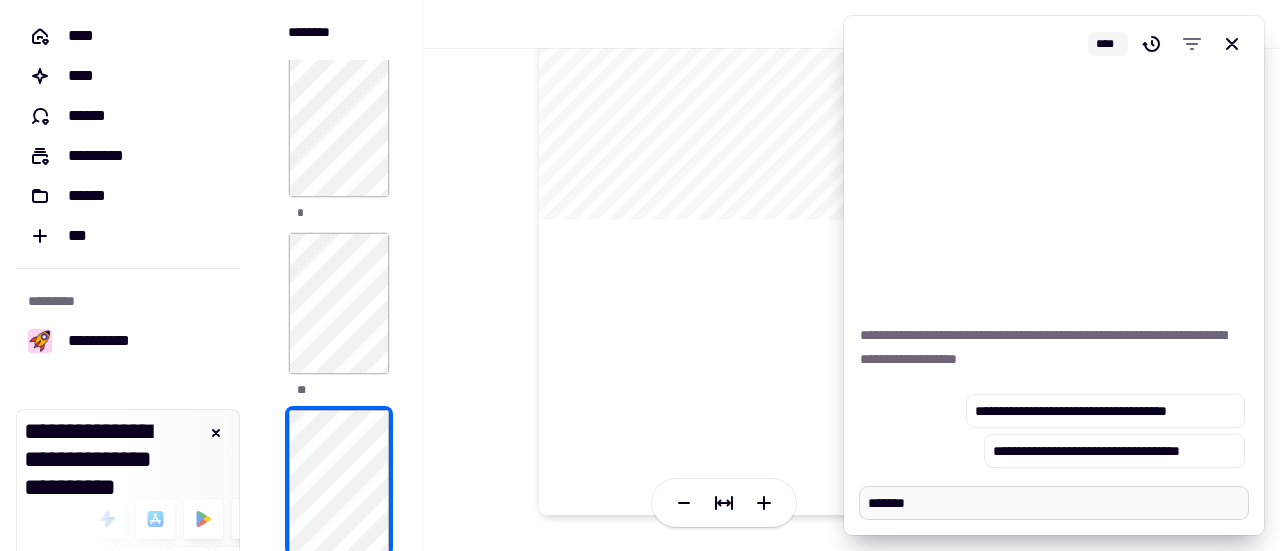 type on "*" 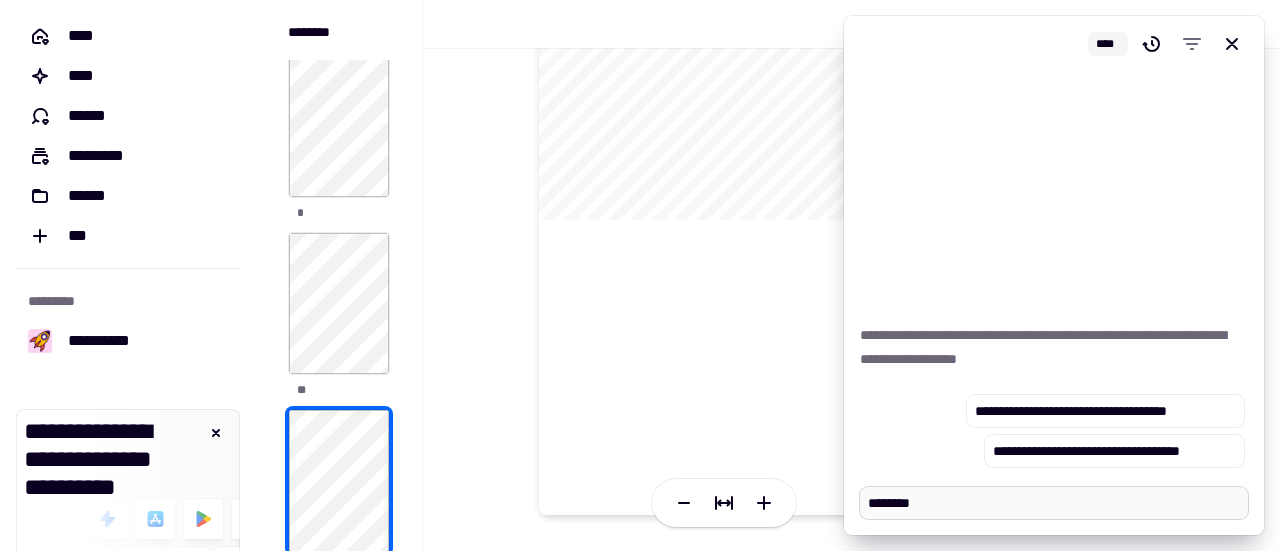 type on "*" 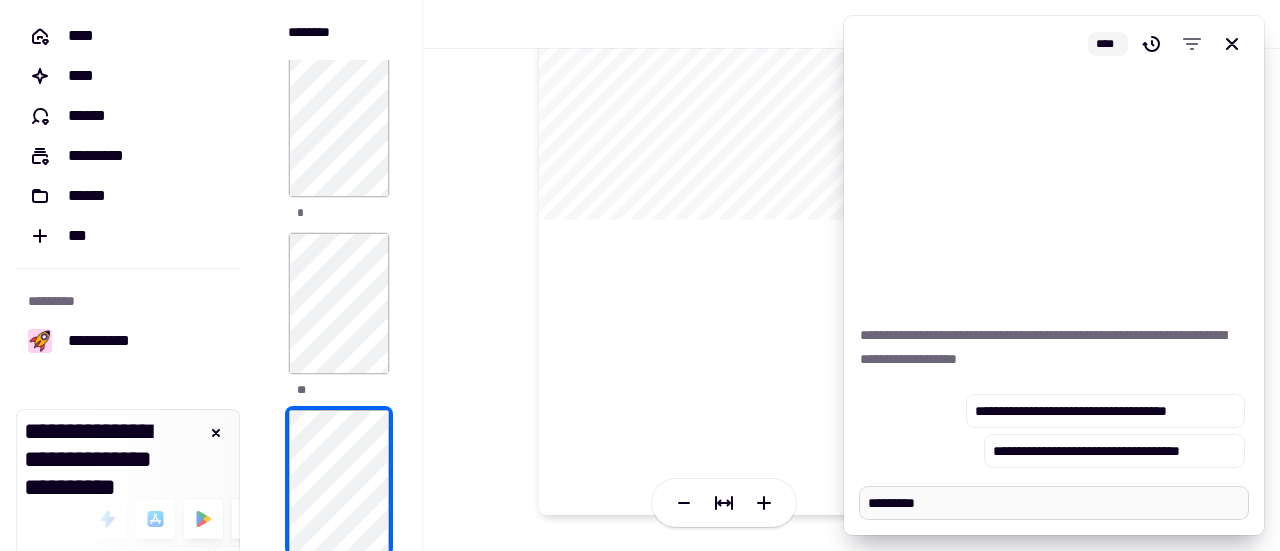 type on "*" 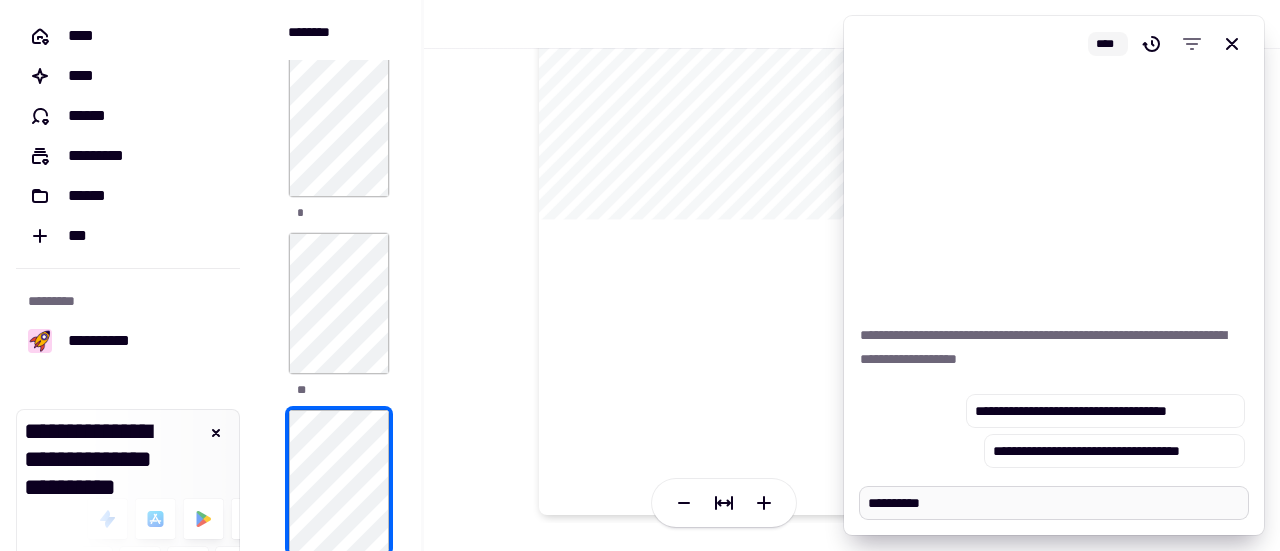 type on "*" 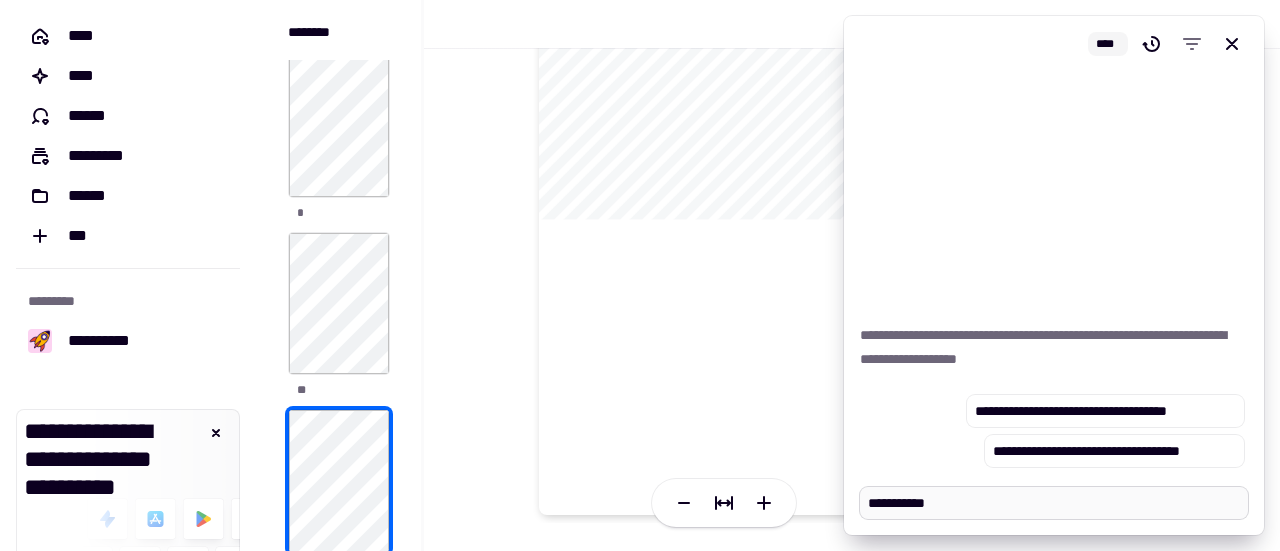 type on "*" 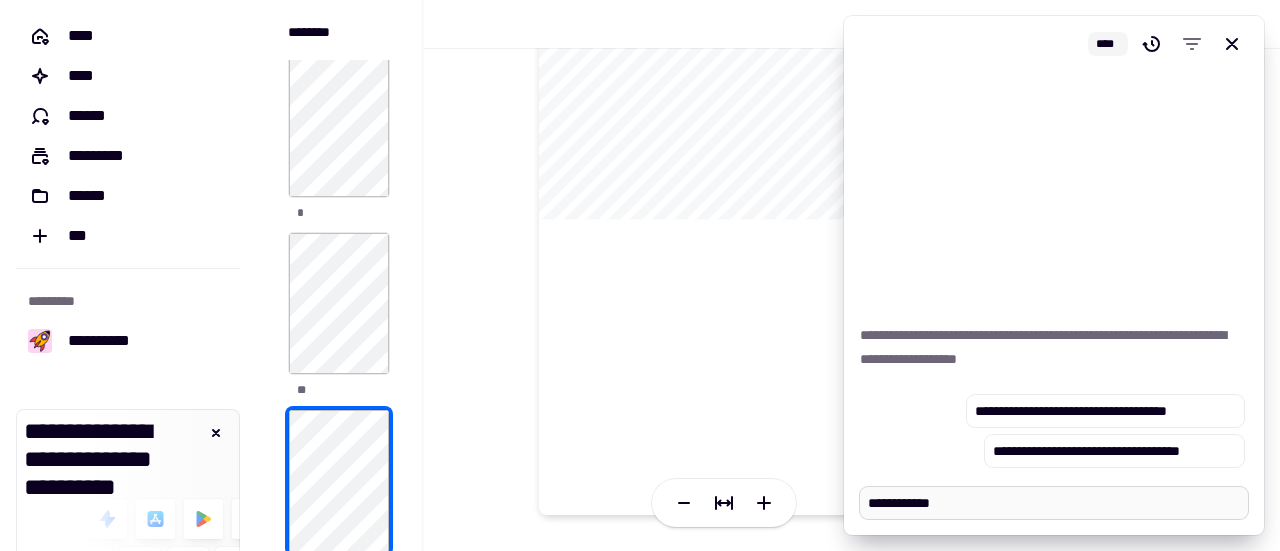 type on "*" 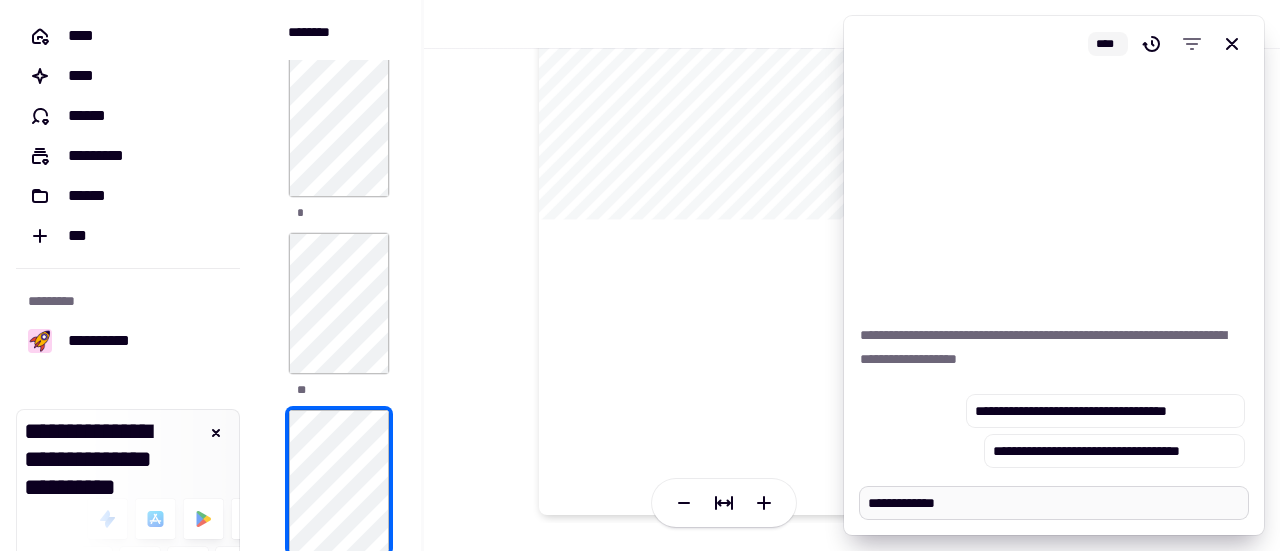 type on "*" 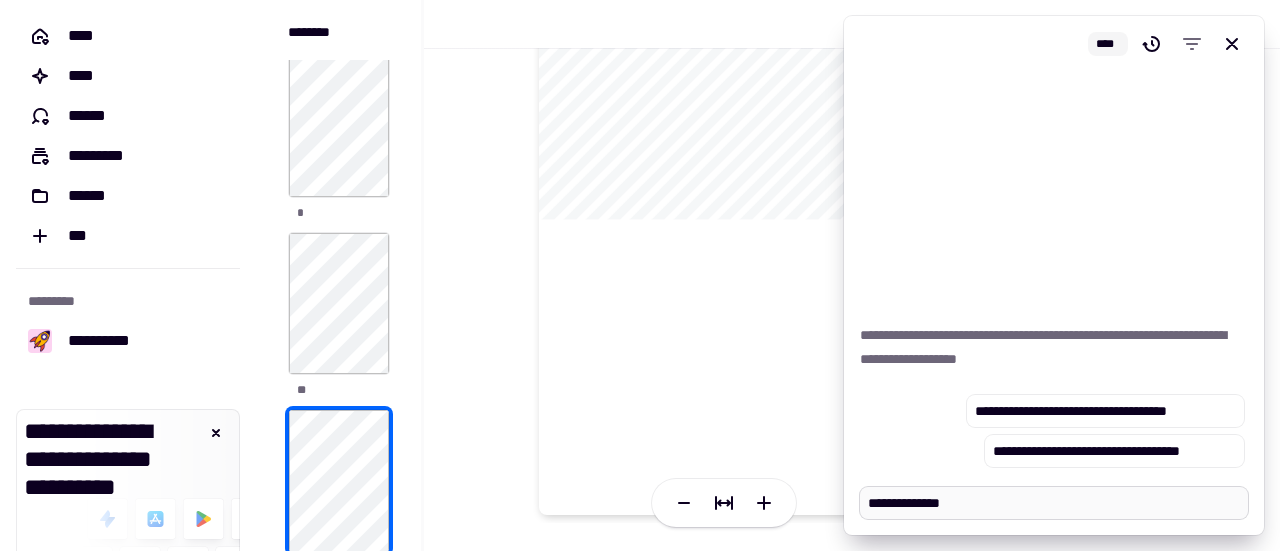 type on "*" 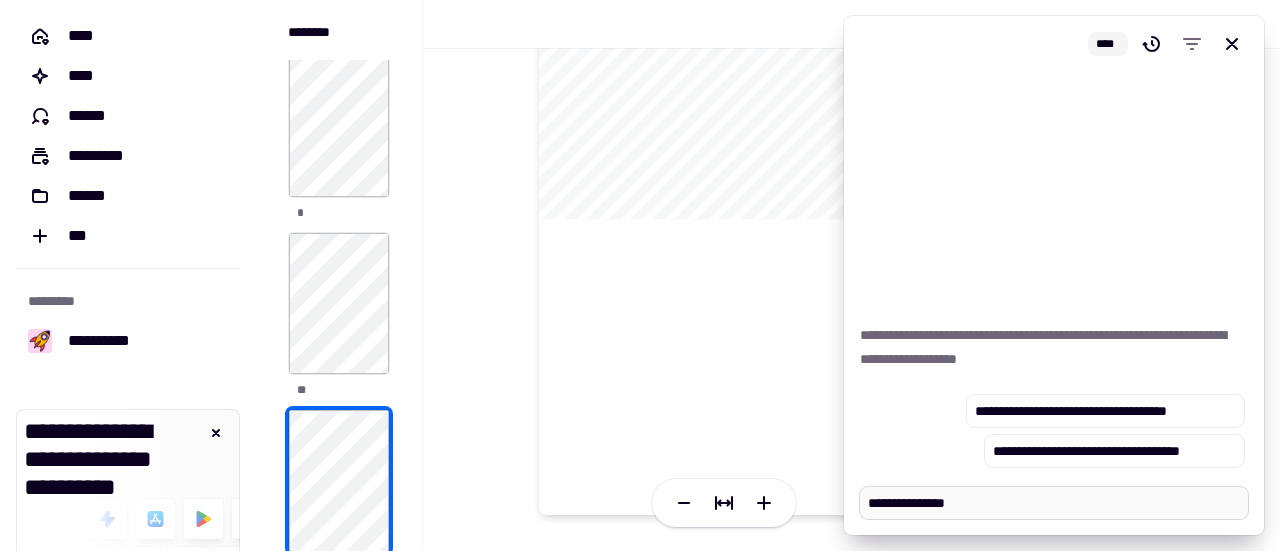 type on "*" 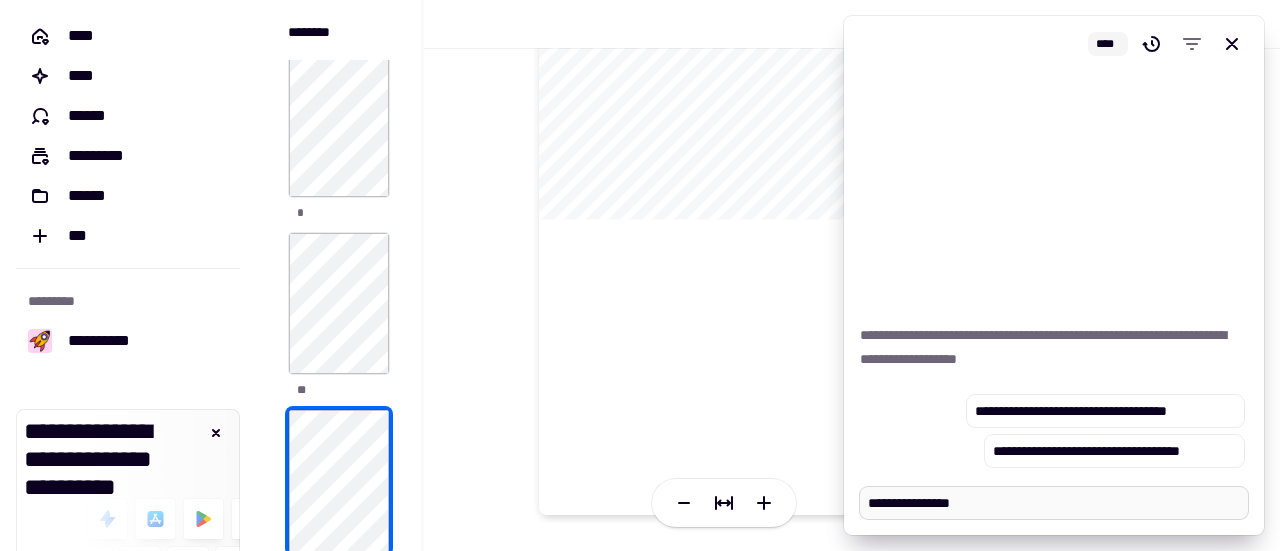 type on "*" 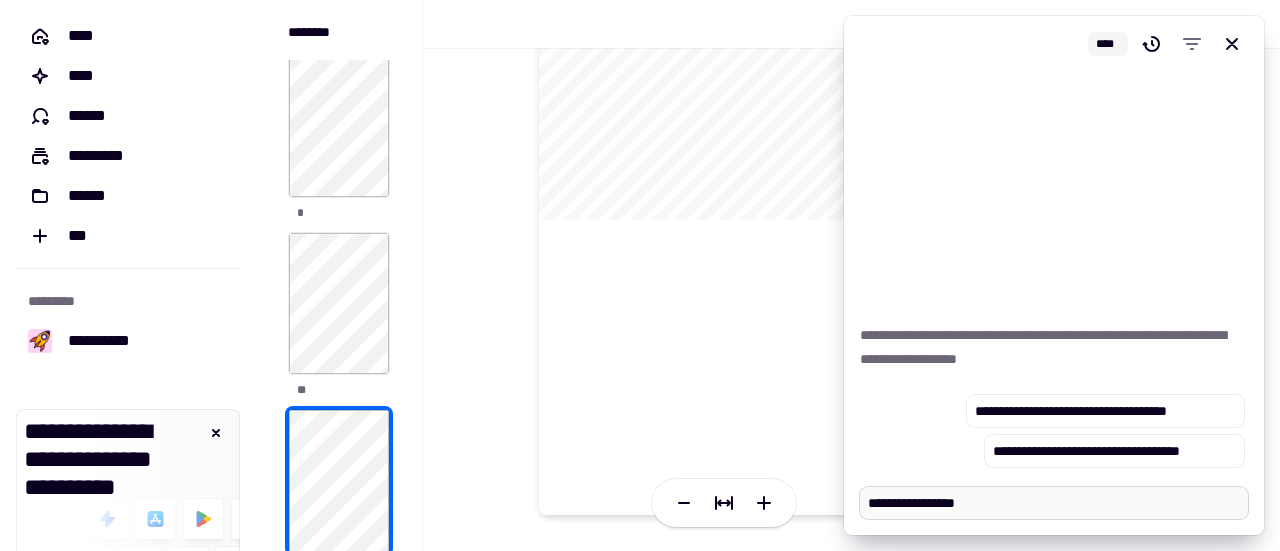 type on "*" 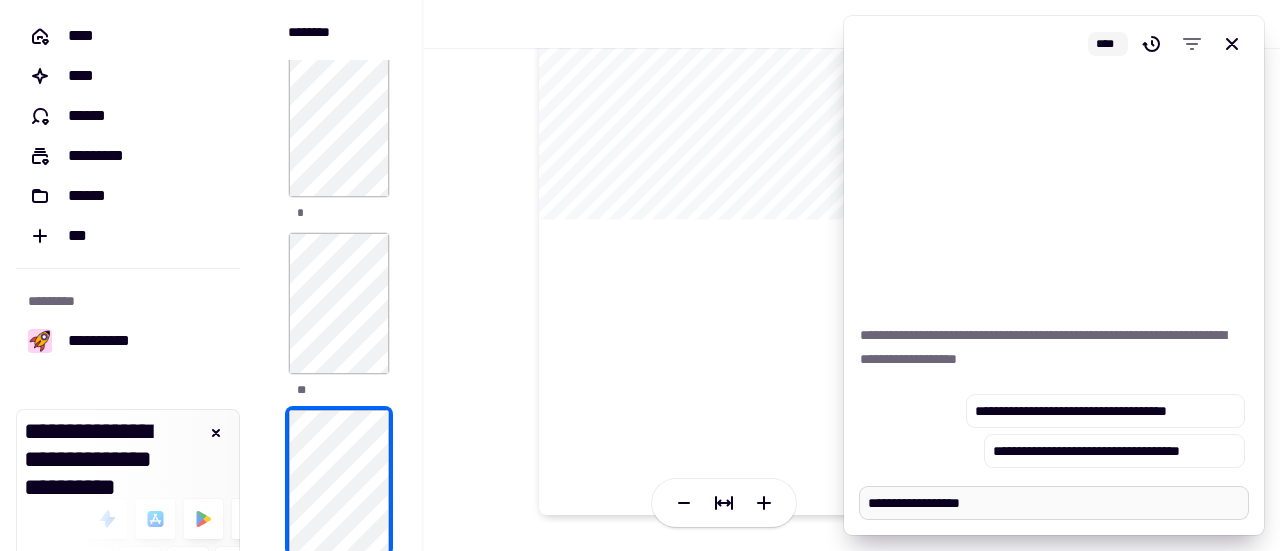 type on "*" 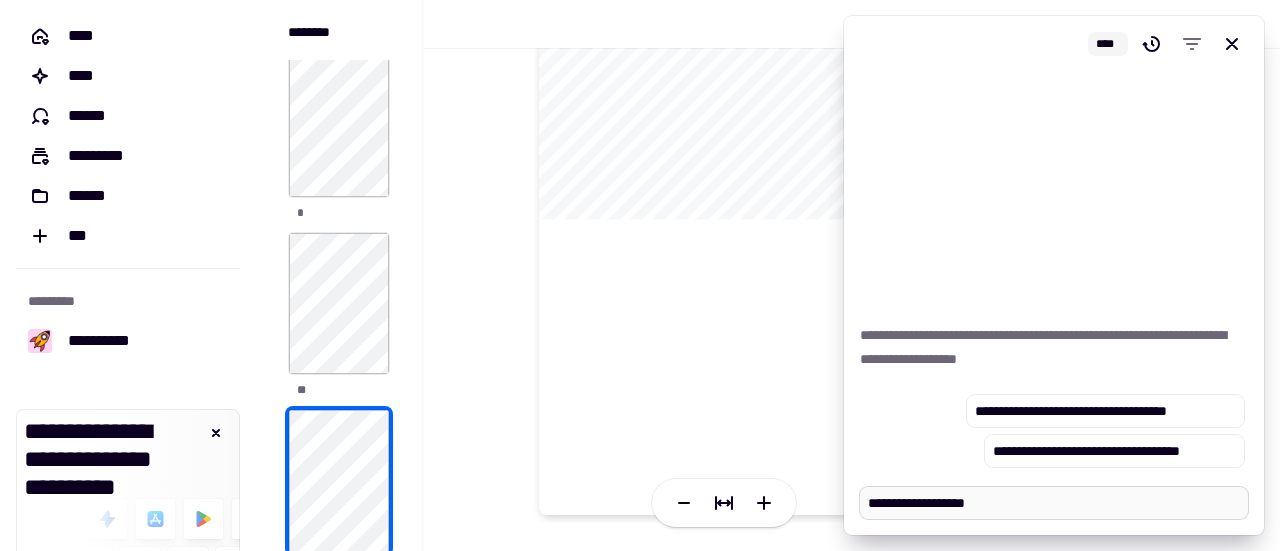 type on "*" 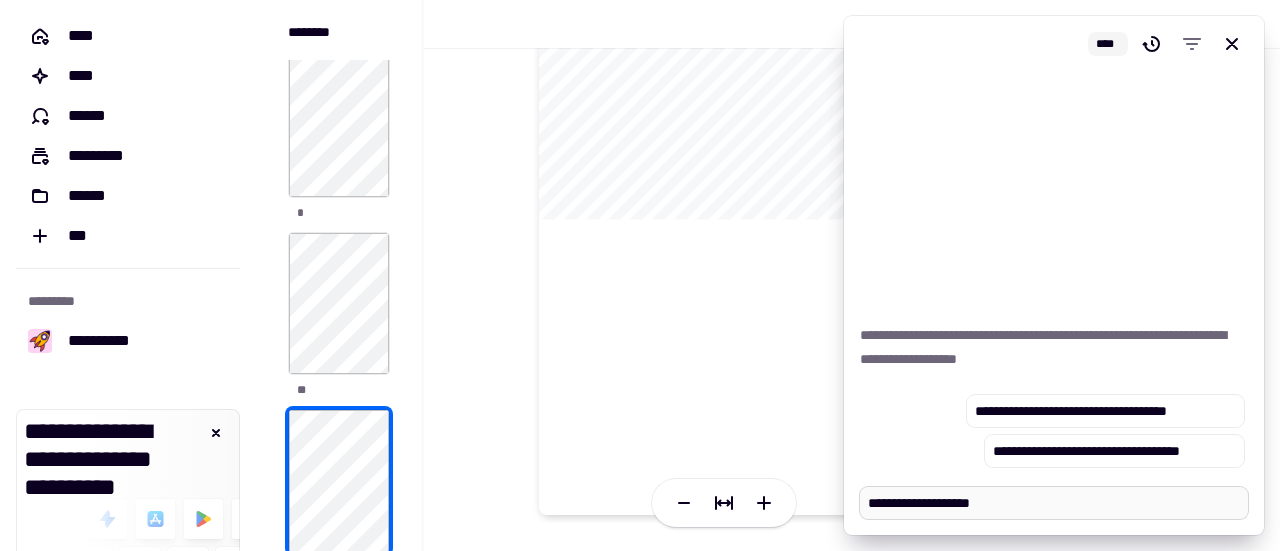type on "*" 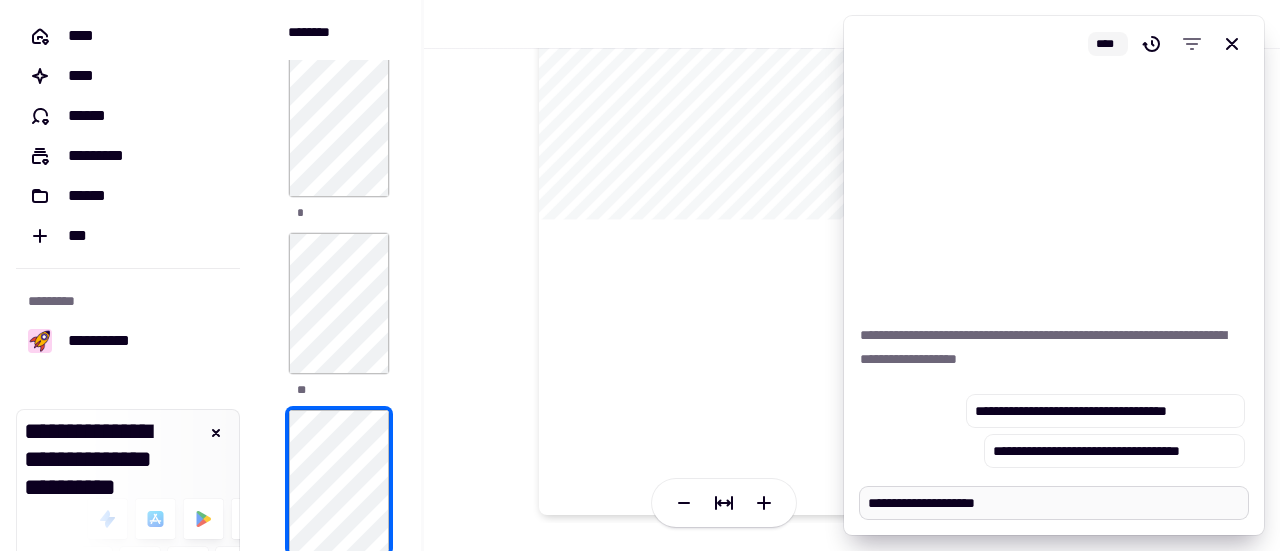 type on "*" 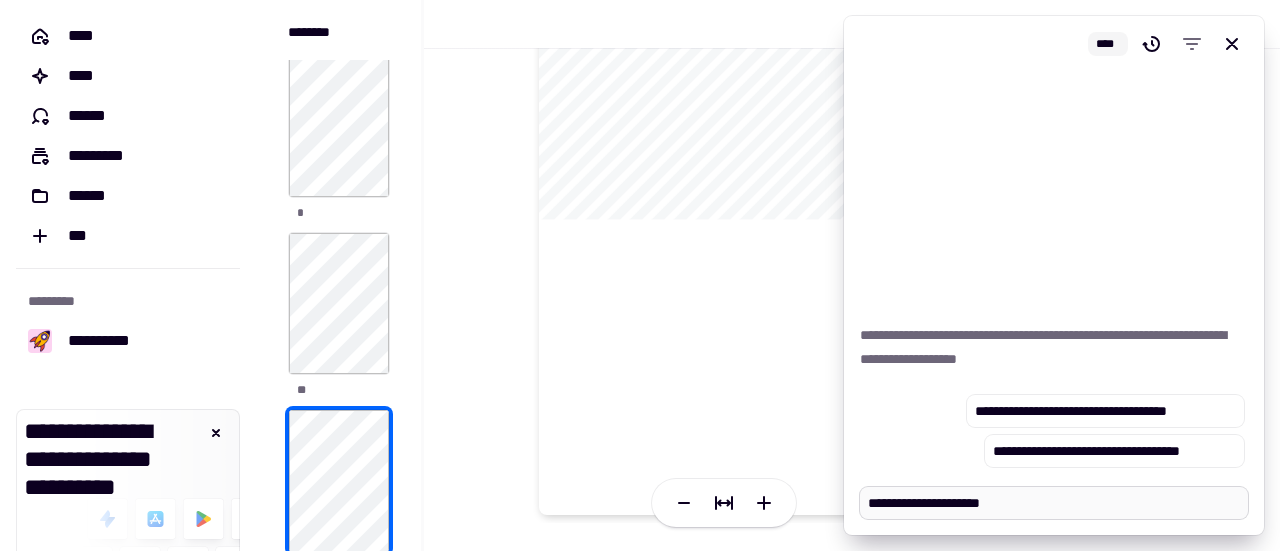 type on "*" 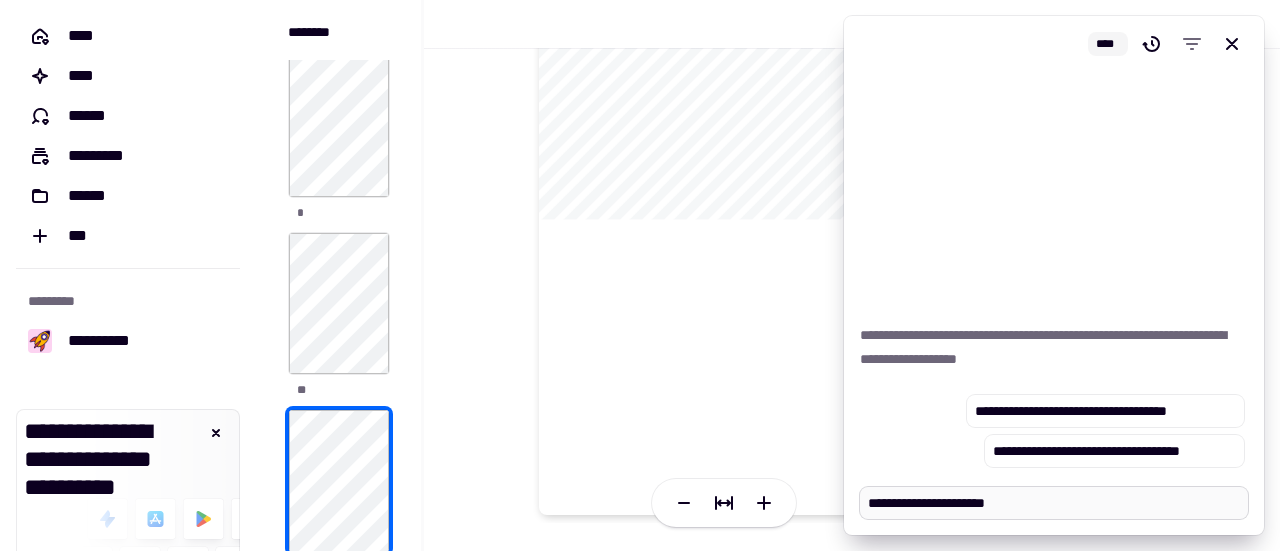 type on "*" 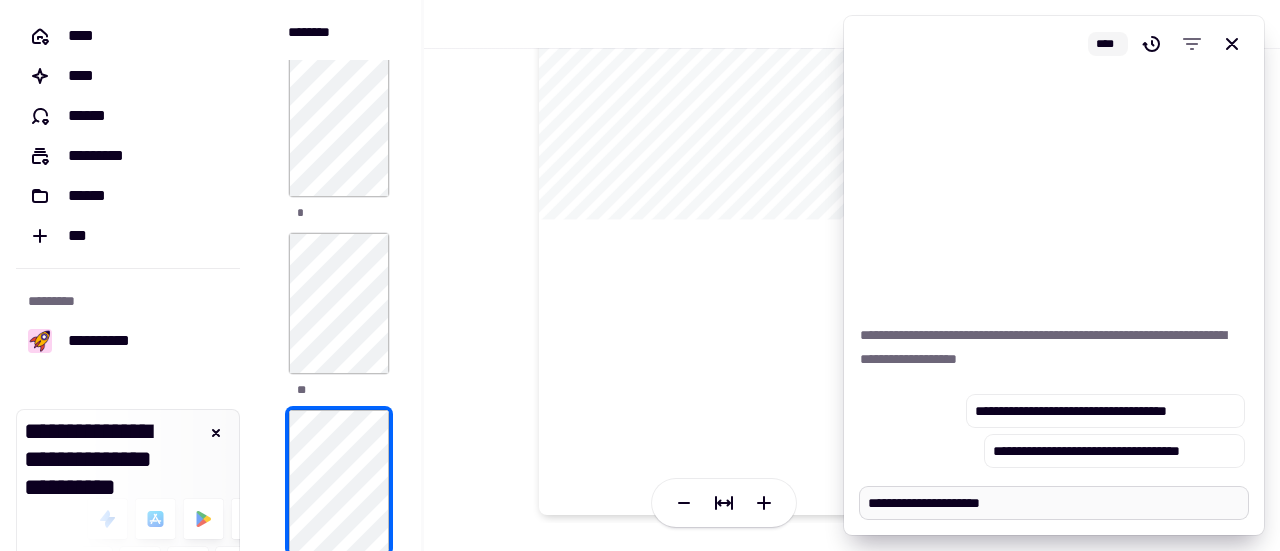 type on "*" 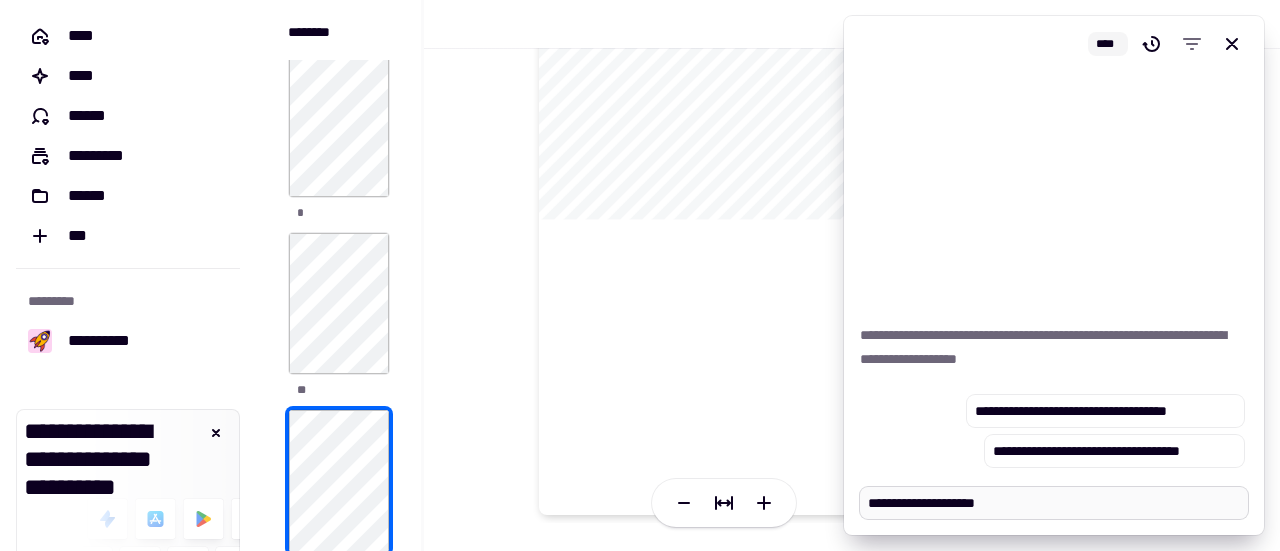 type on "*" 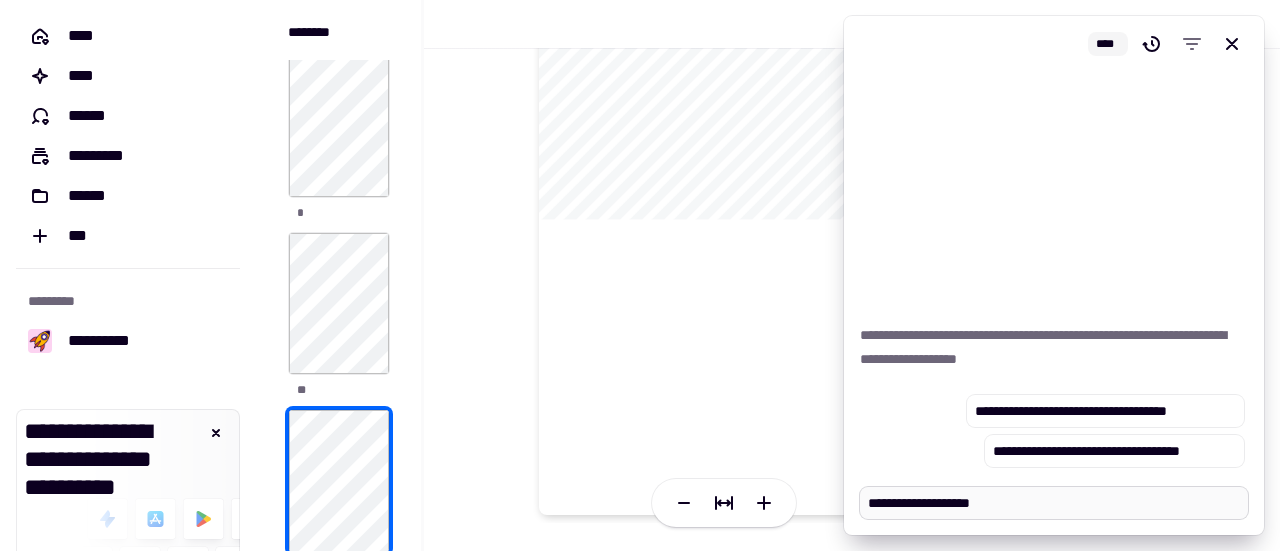 type on "*" 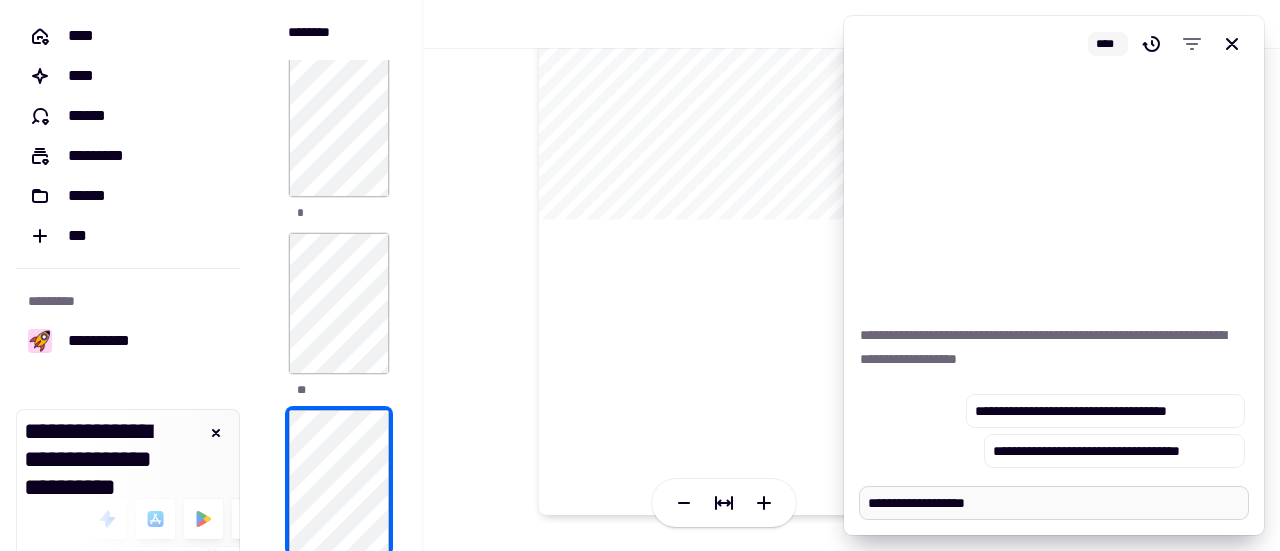type on "*" 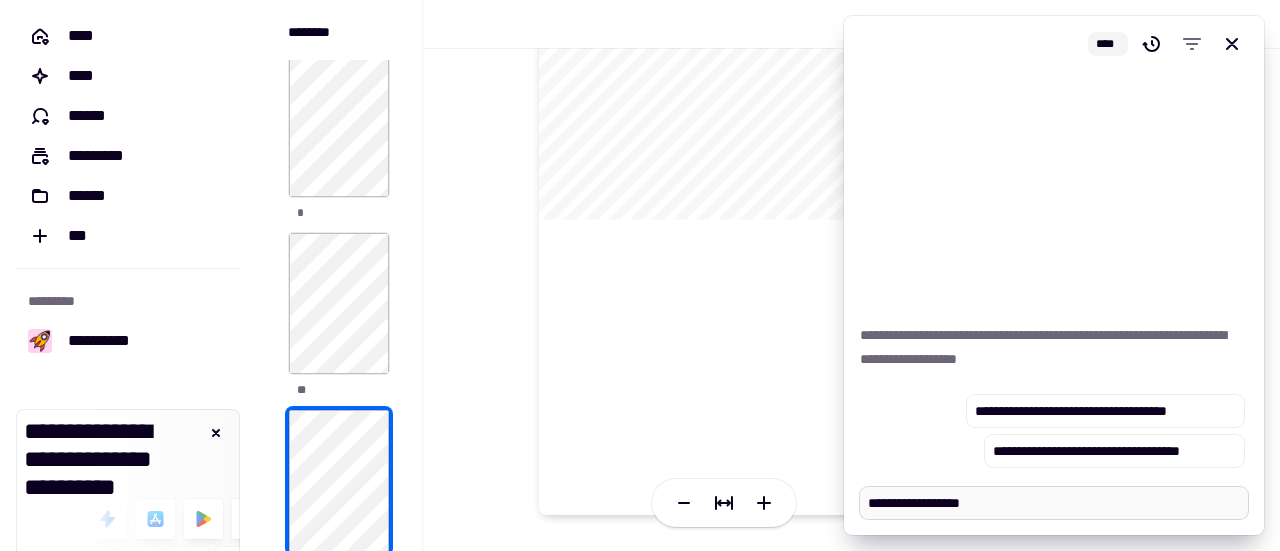 type on "*" 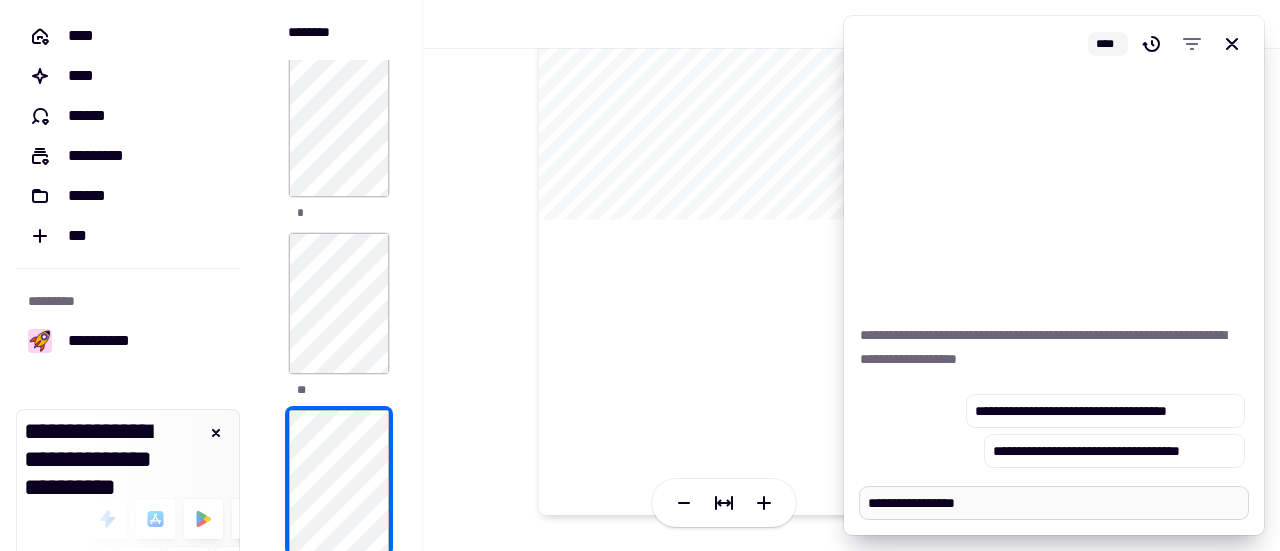 type on "*" 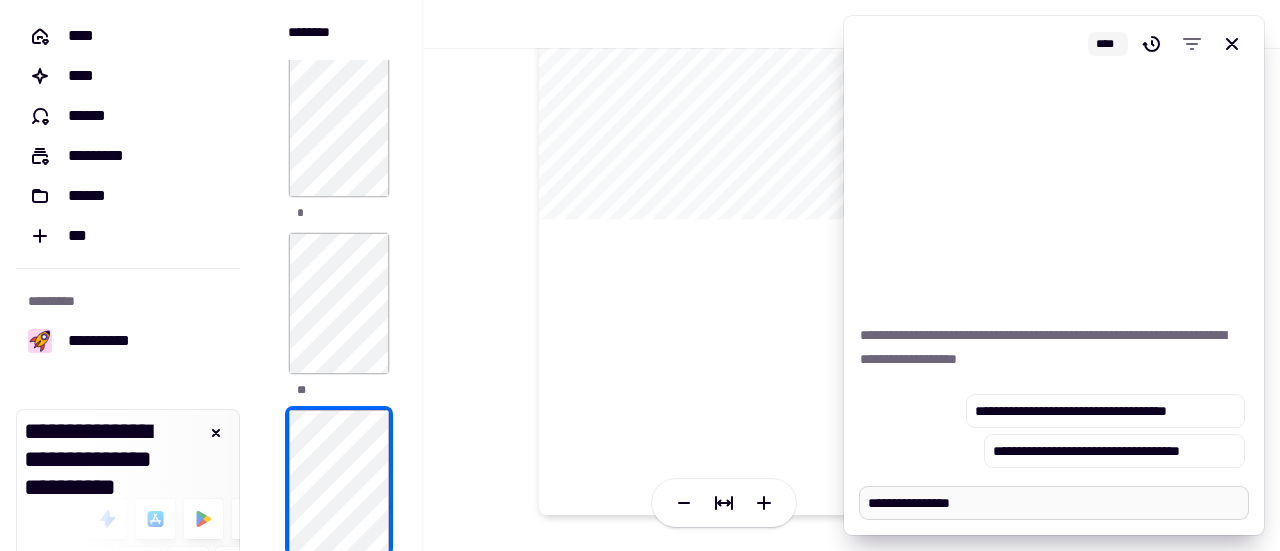type on "*" 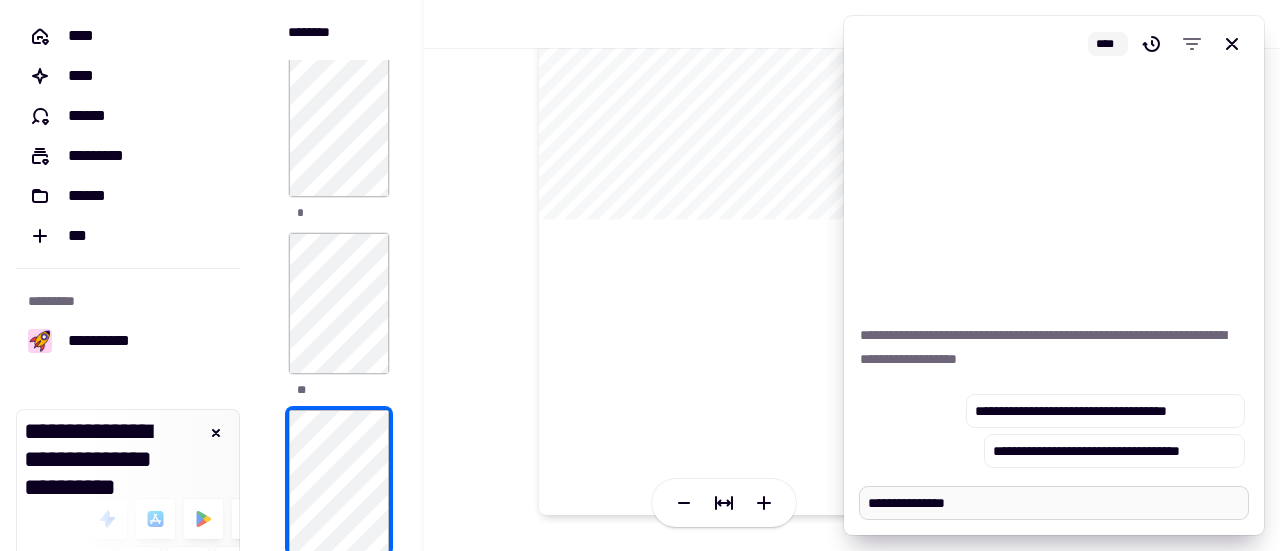 type on "*" 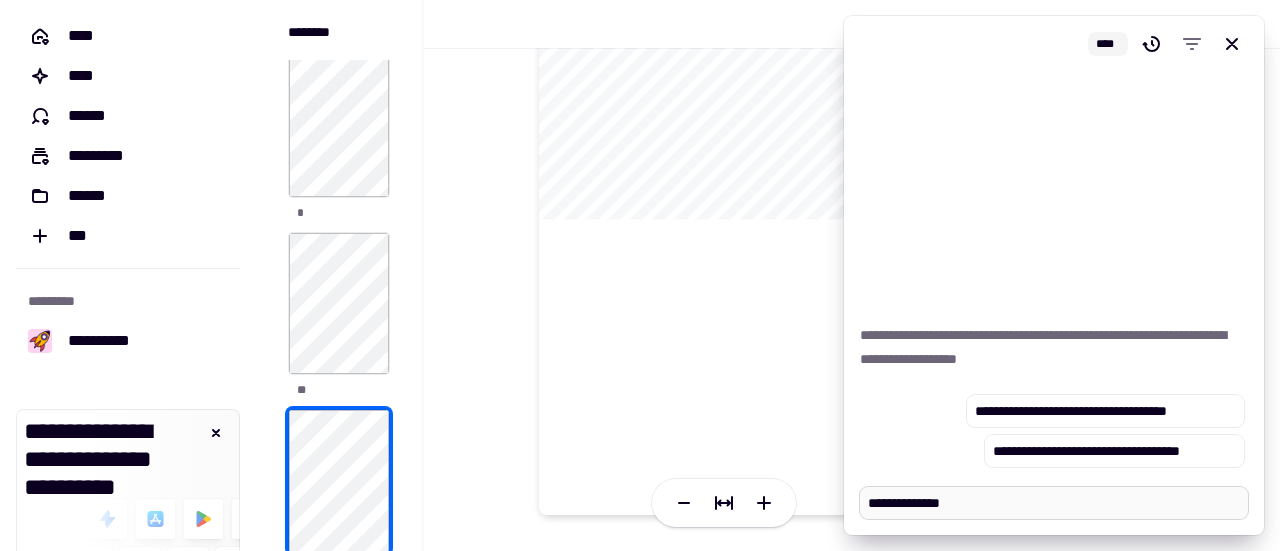 type on "*" 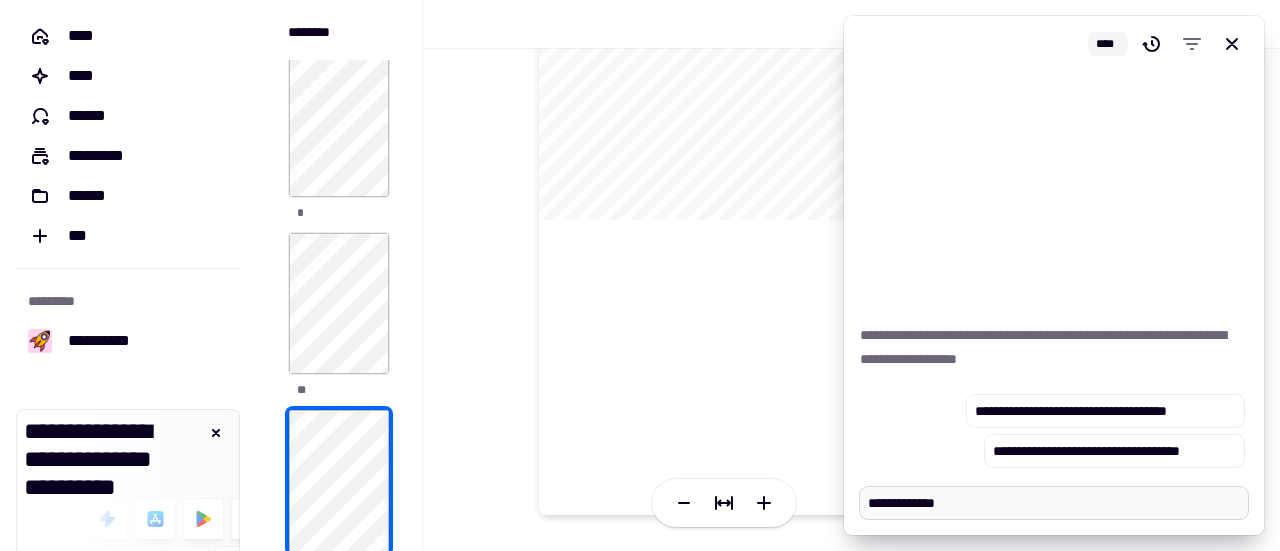 type on "*" 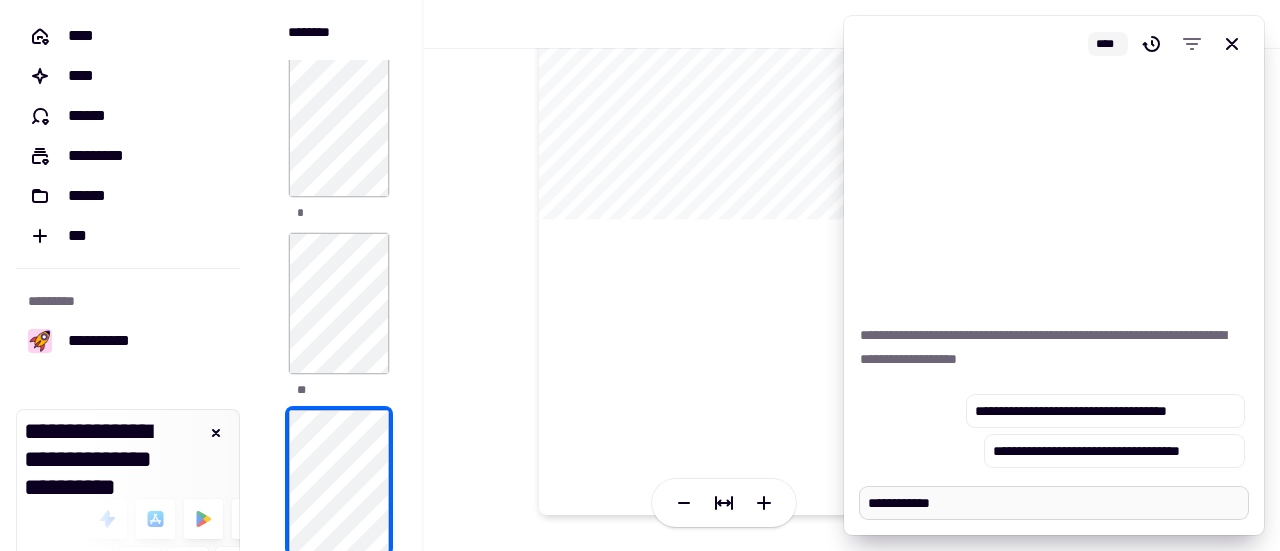 type on "**********" 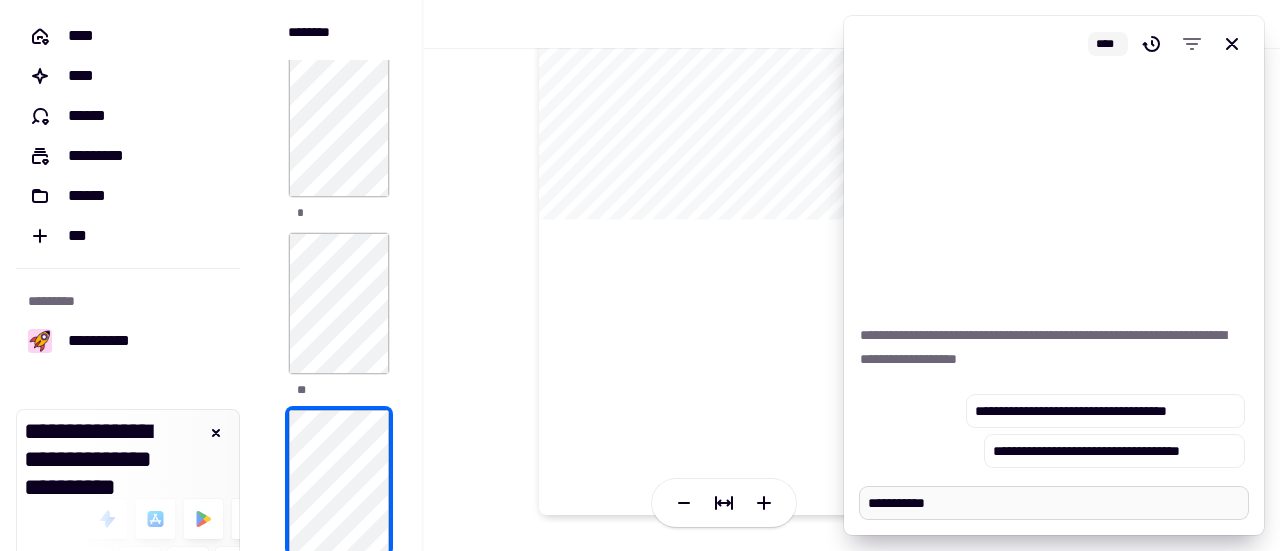 type on "*" 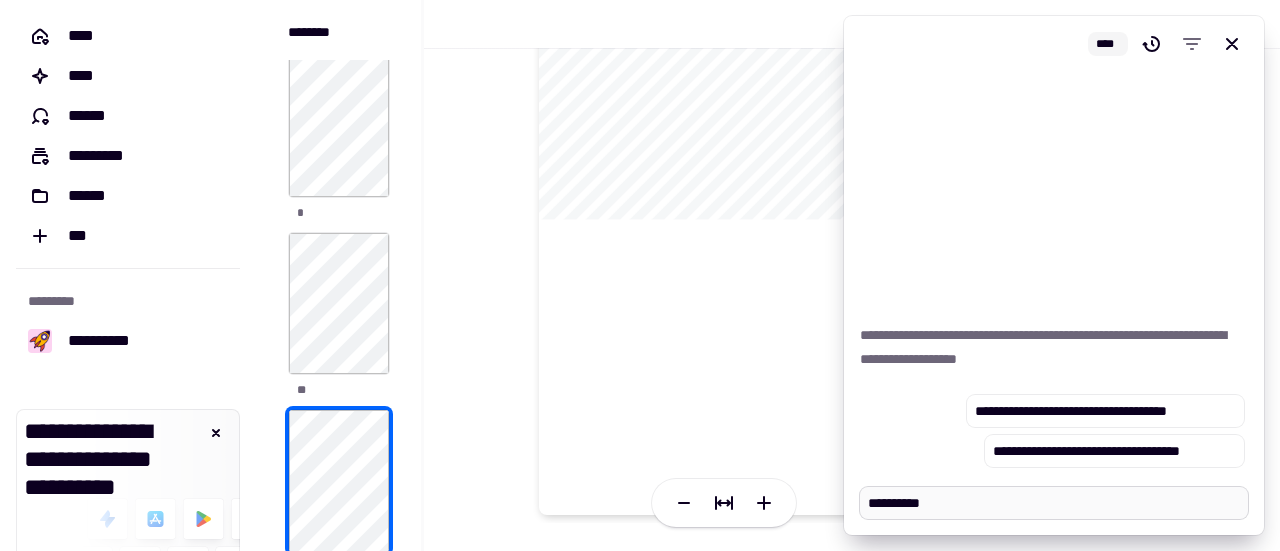 type on "*" 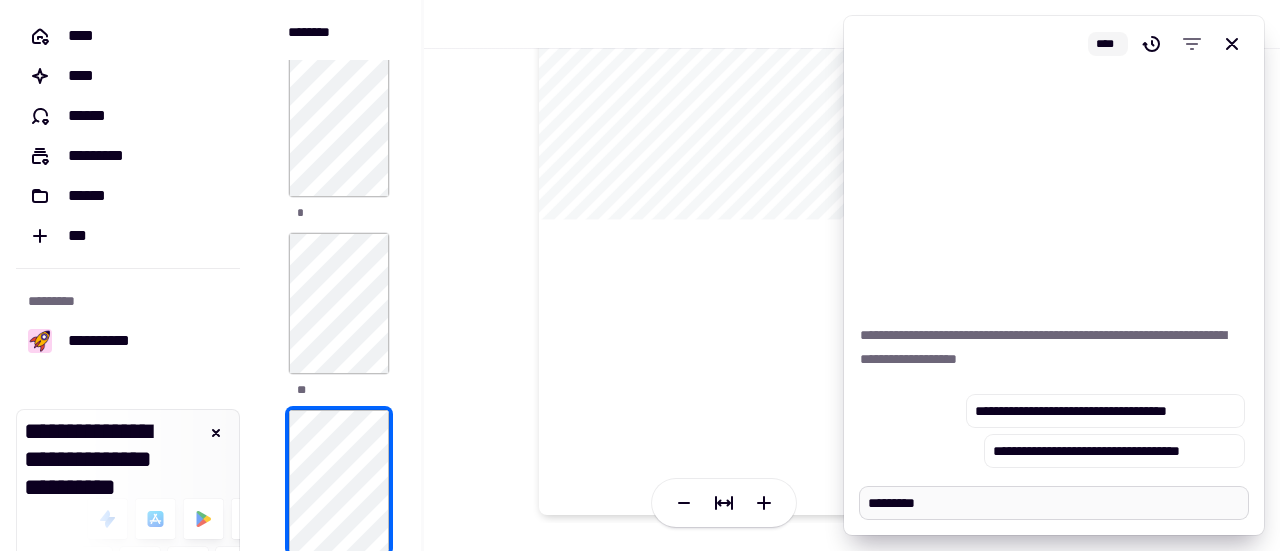 type on "*" 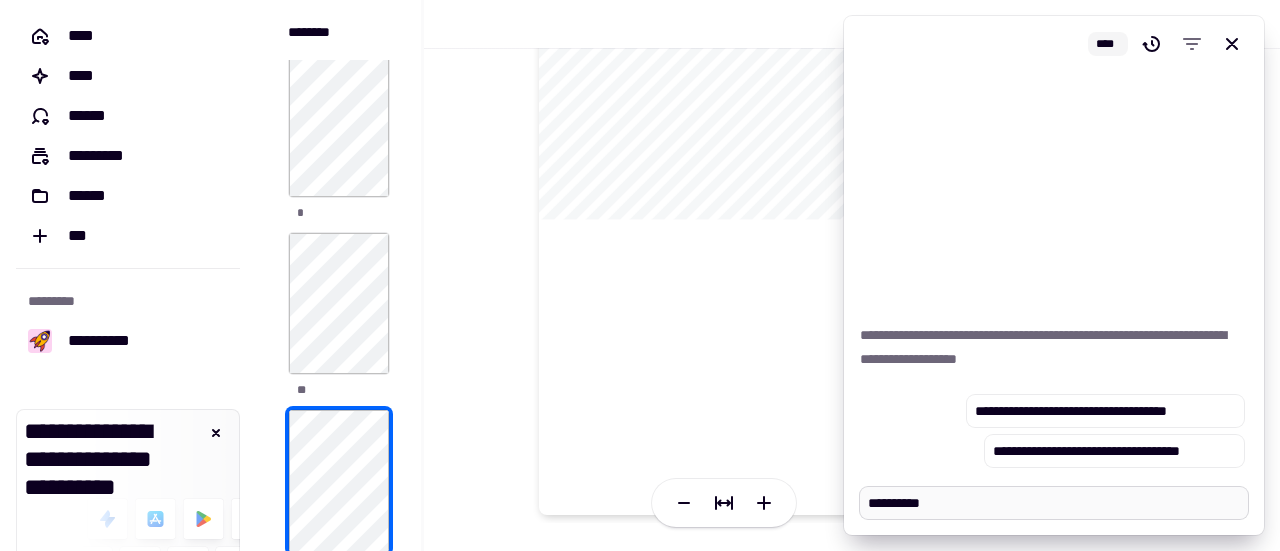 type on "*" 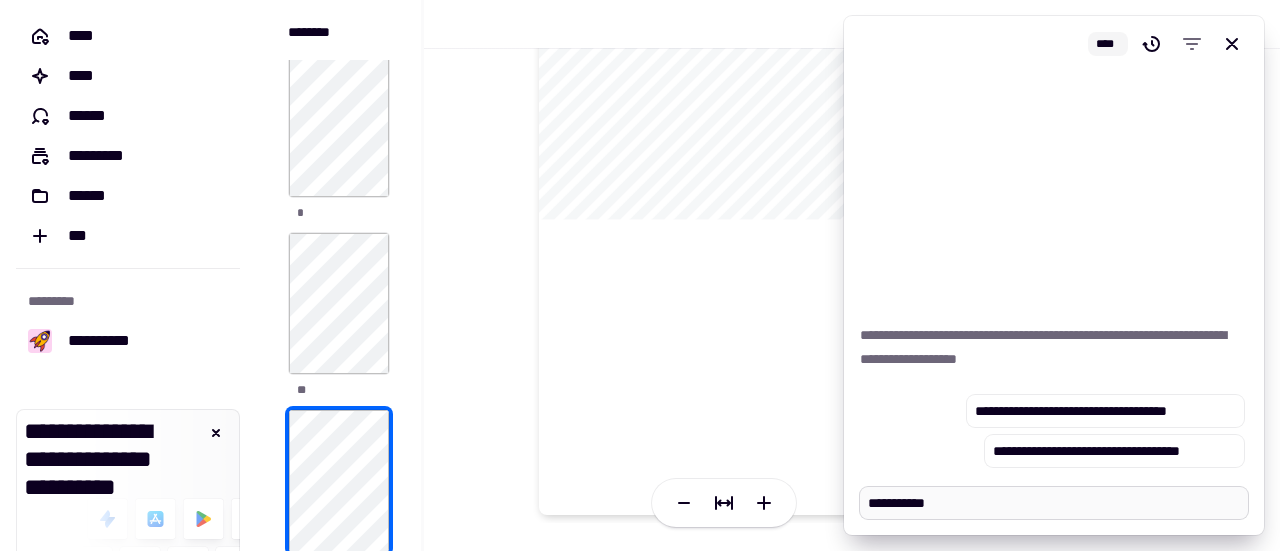 type on "*" 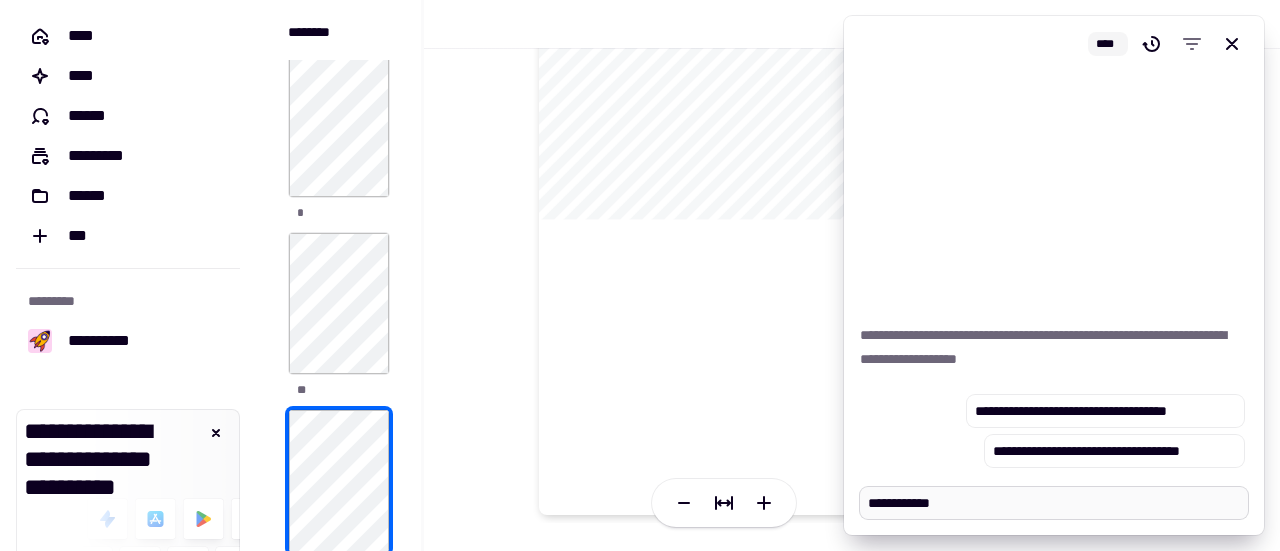 type on "*" 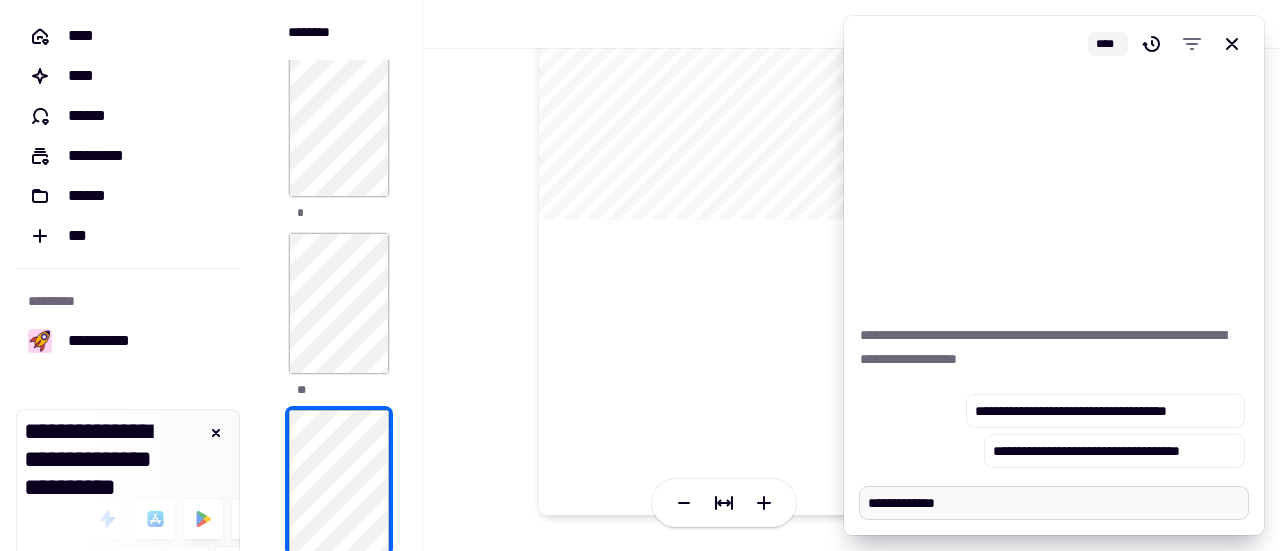 type on "*" 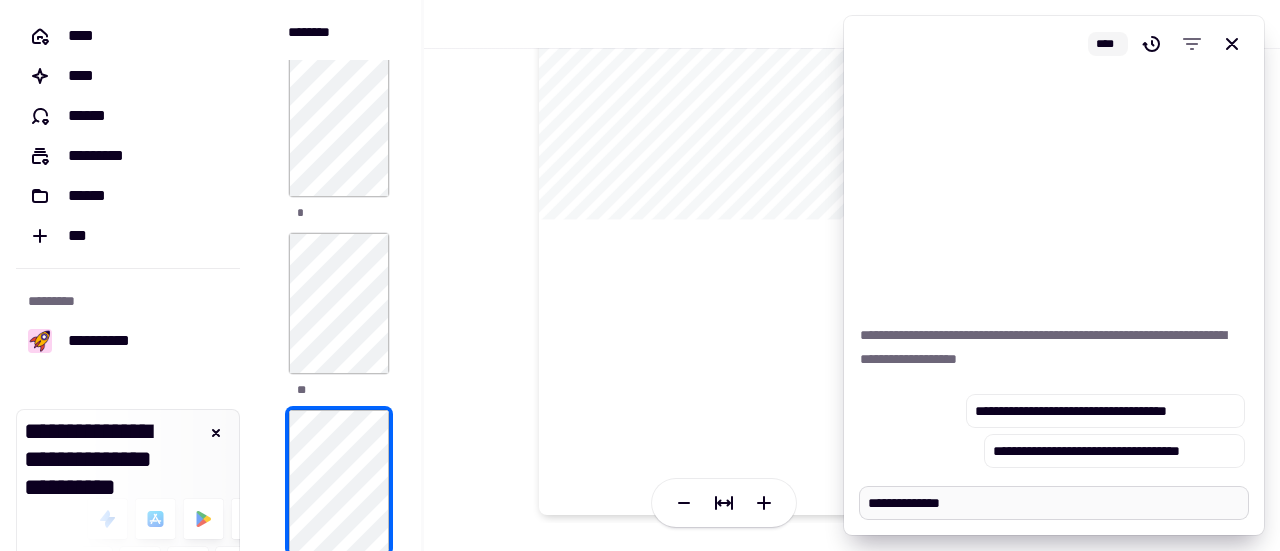 type on "*" 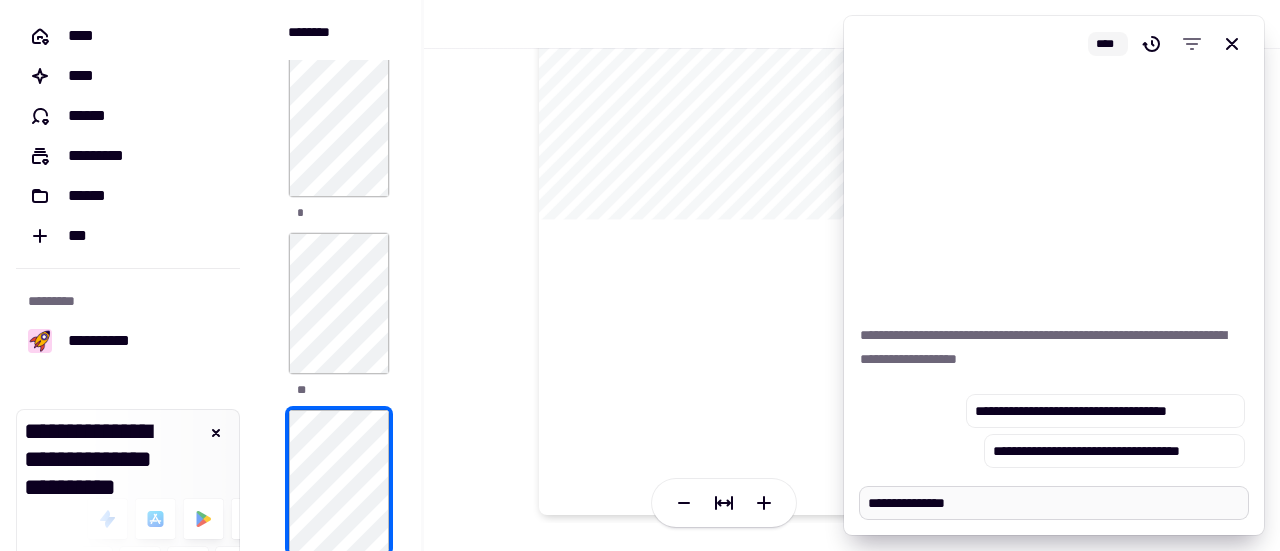 type on "*" 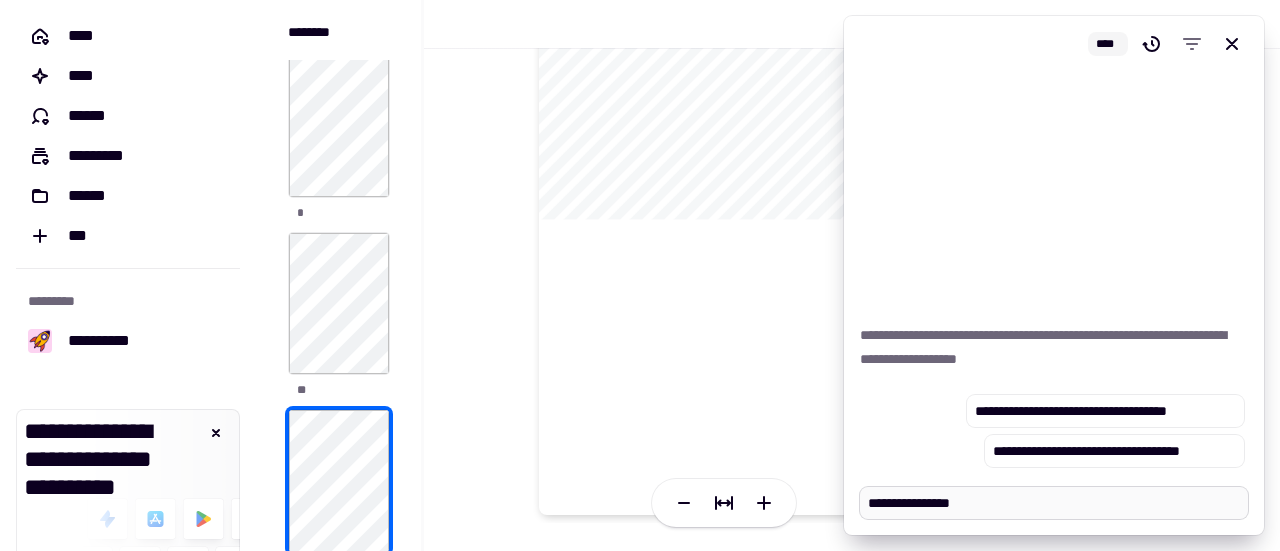 type on "*" 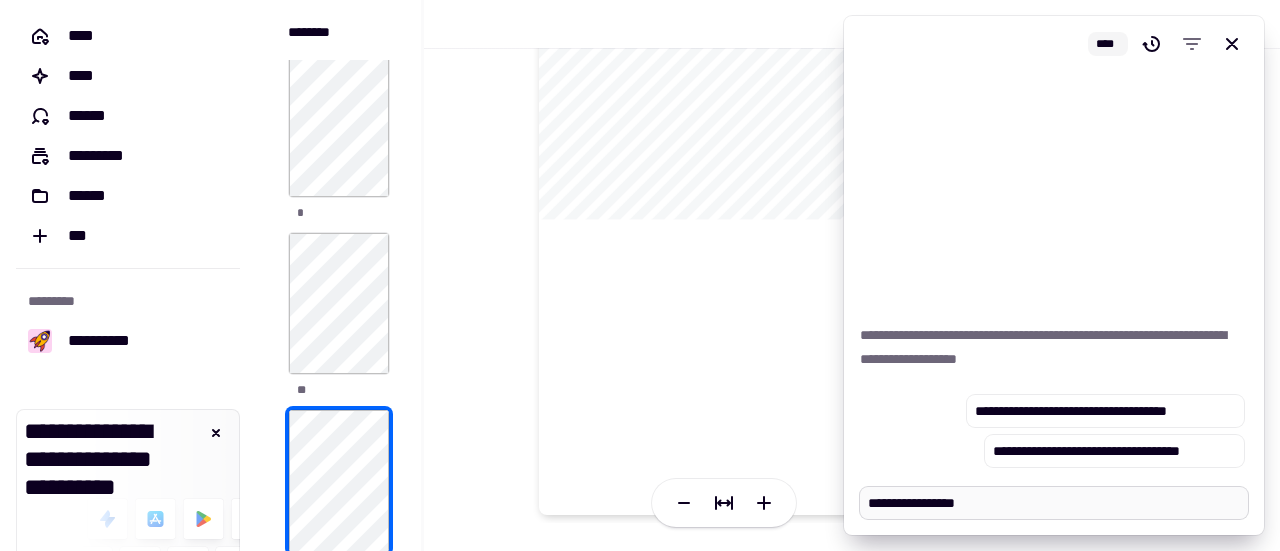 type on "*" 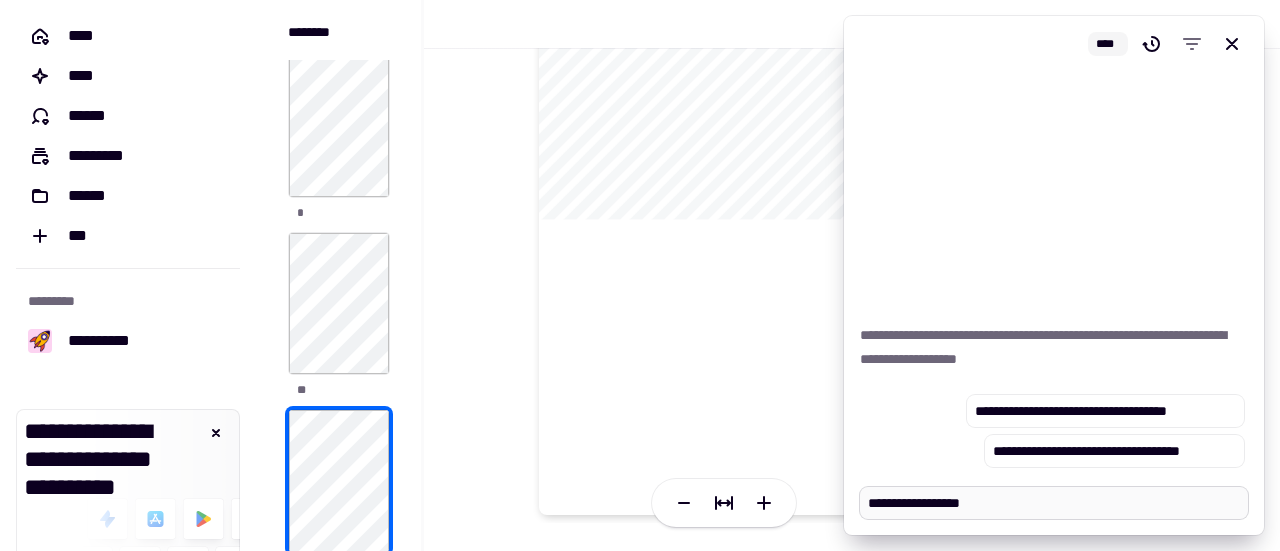 type on "*" 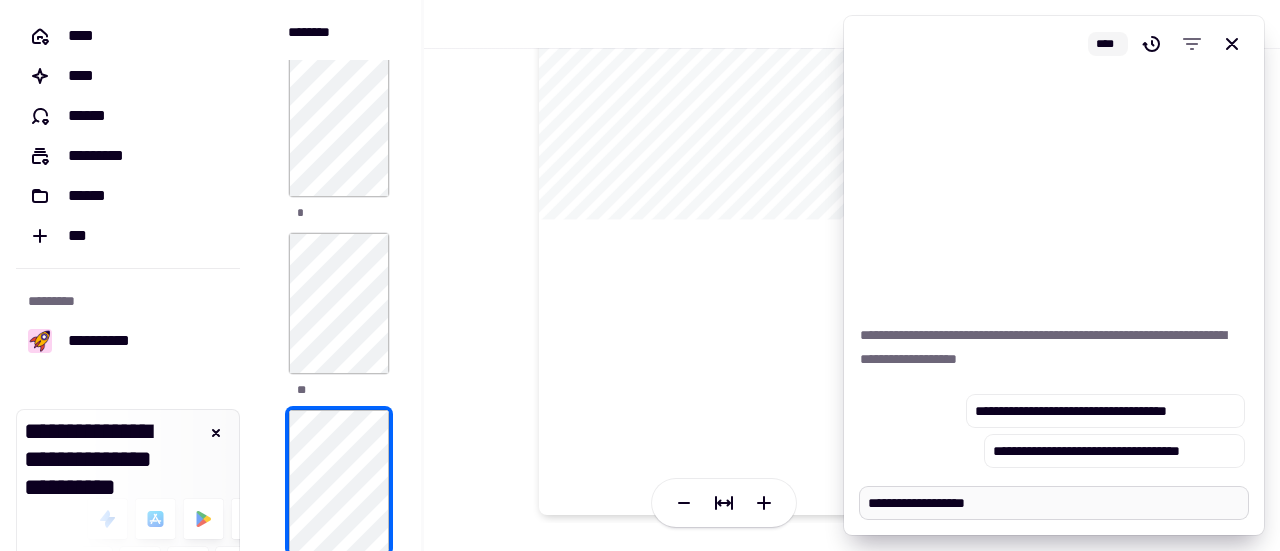type on "*" 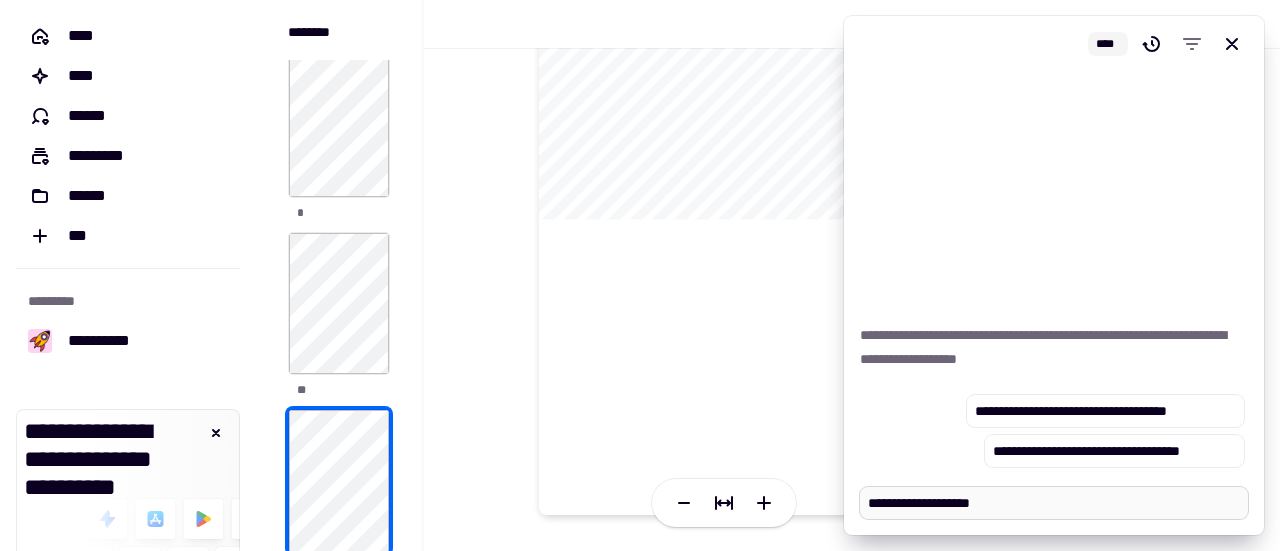 type on "*" 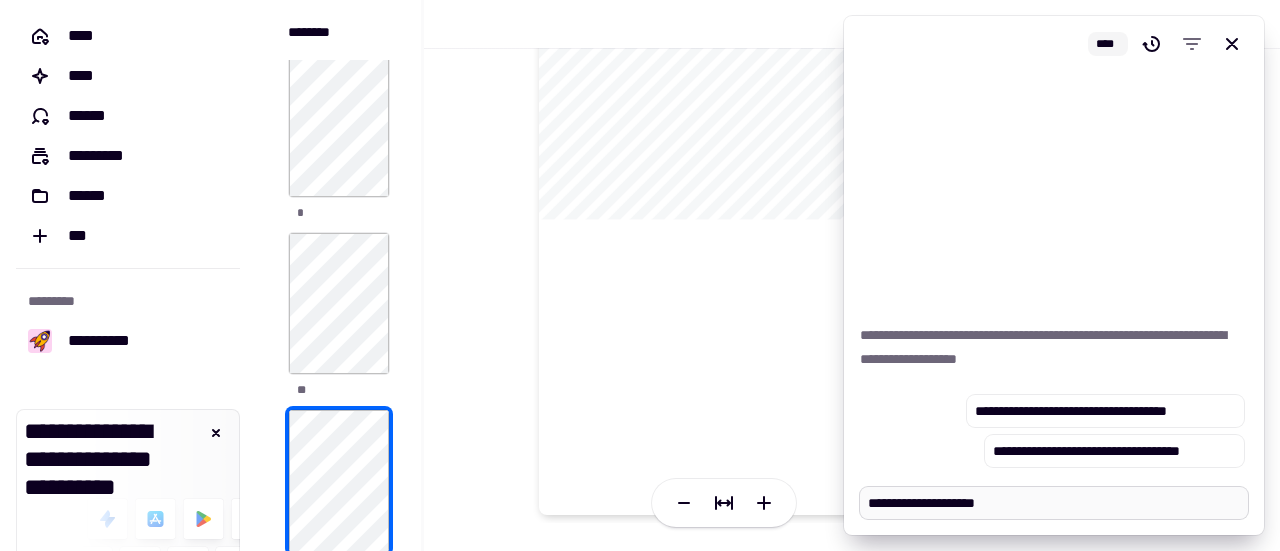 type on "*" 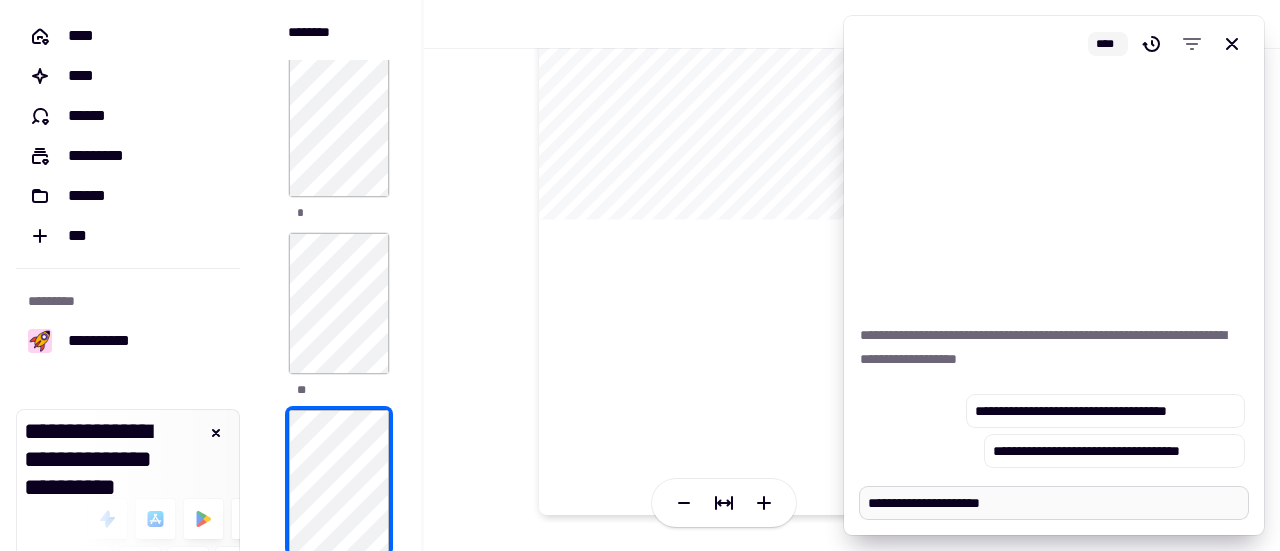 type on "*" 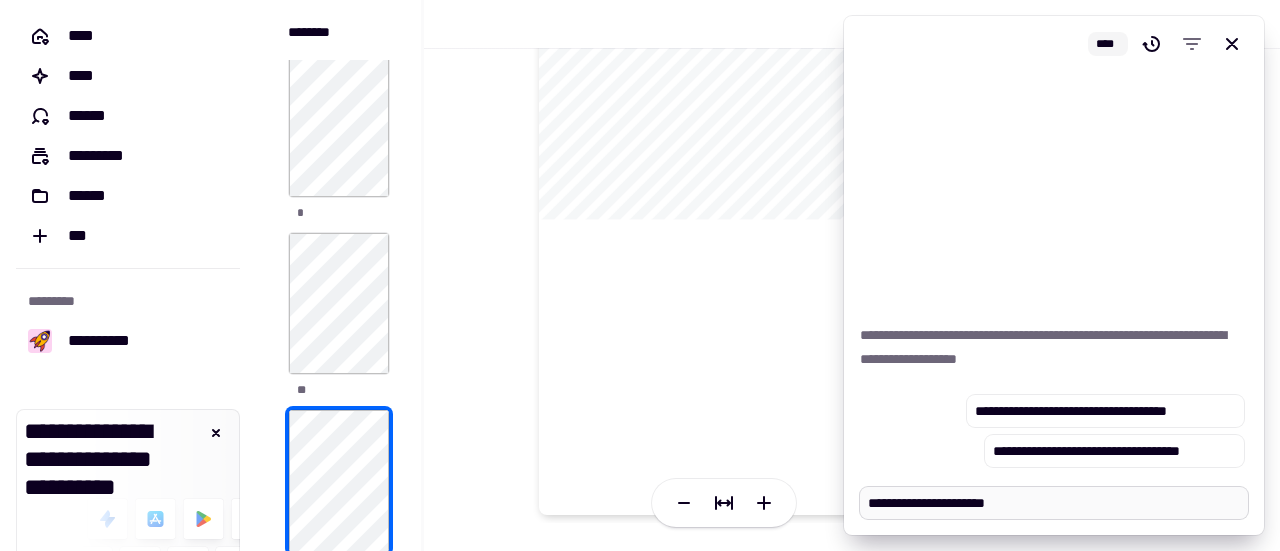 type on "*" 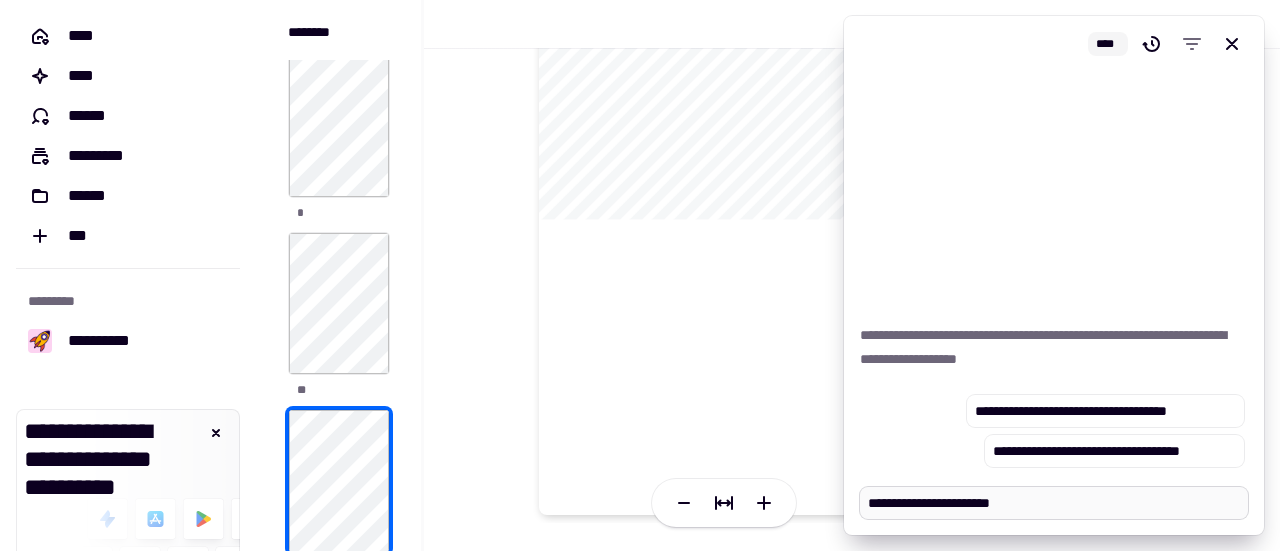 type on "*" 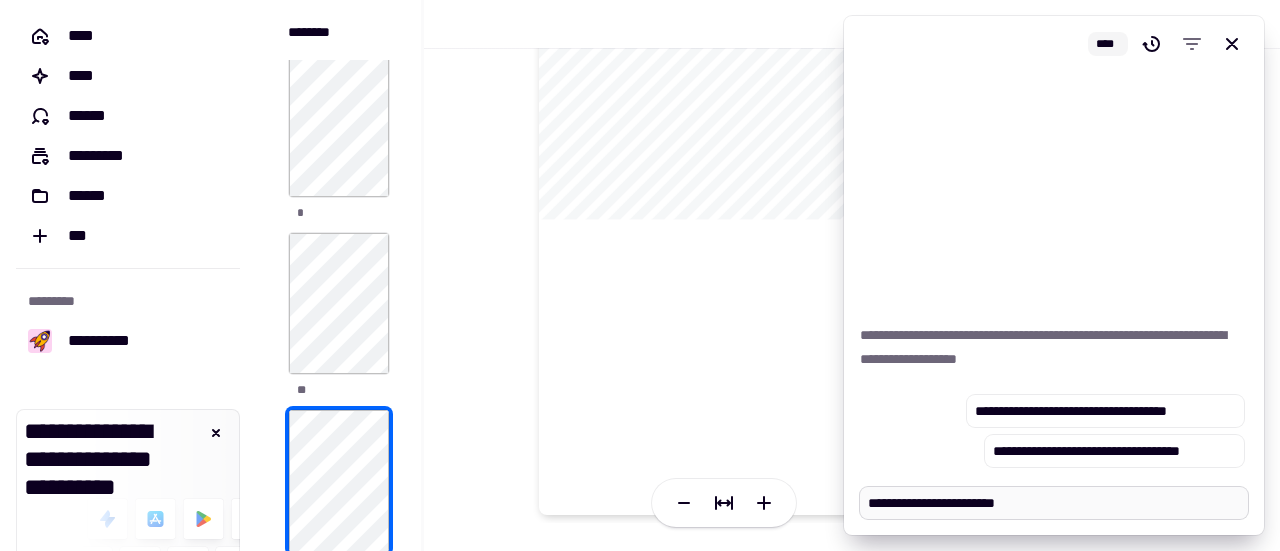 type on "*" 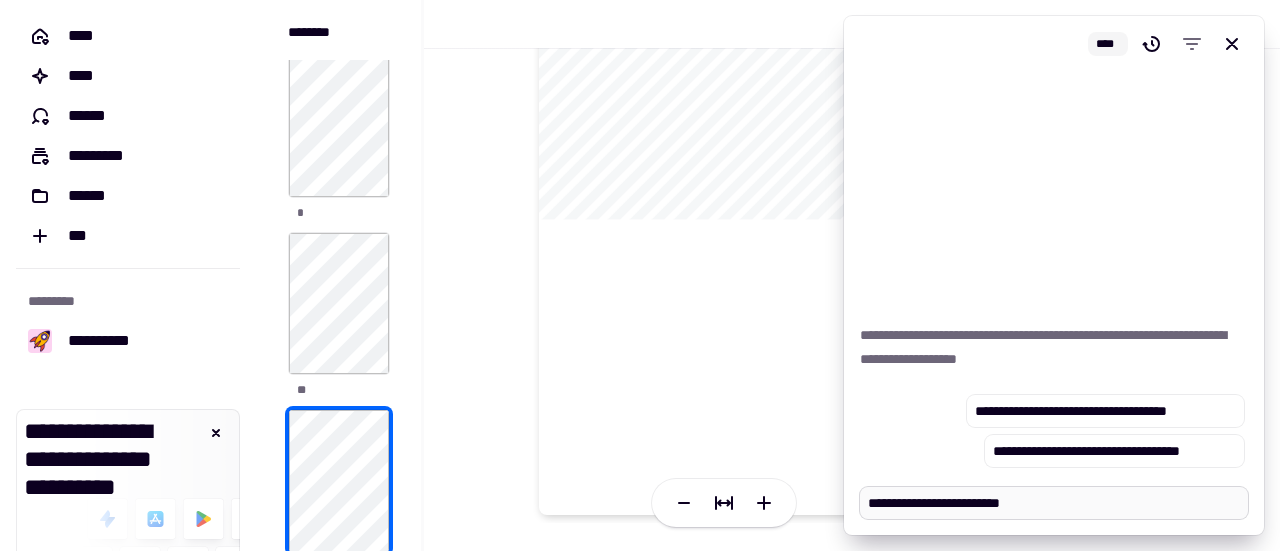 type on "*" 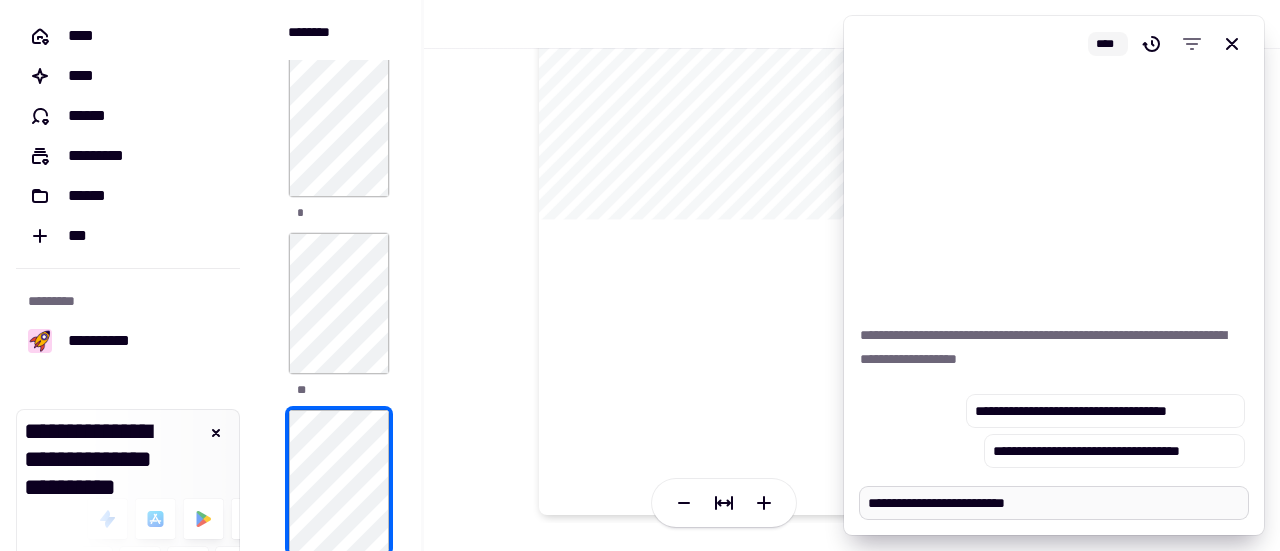 type on "*" 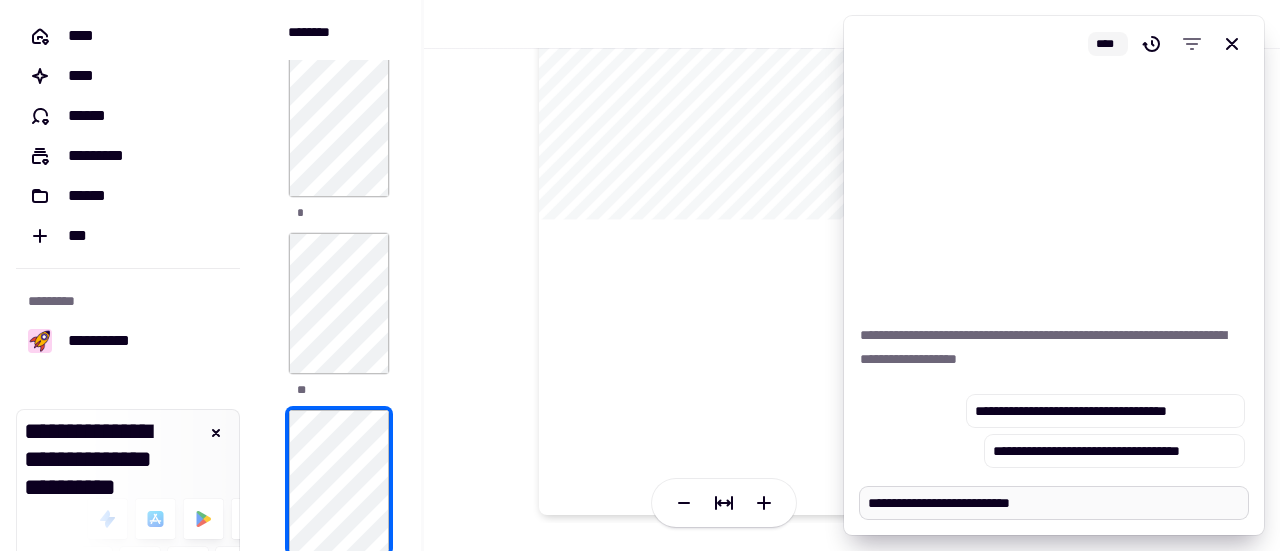type on "*" 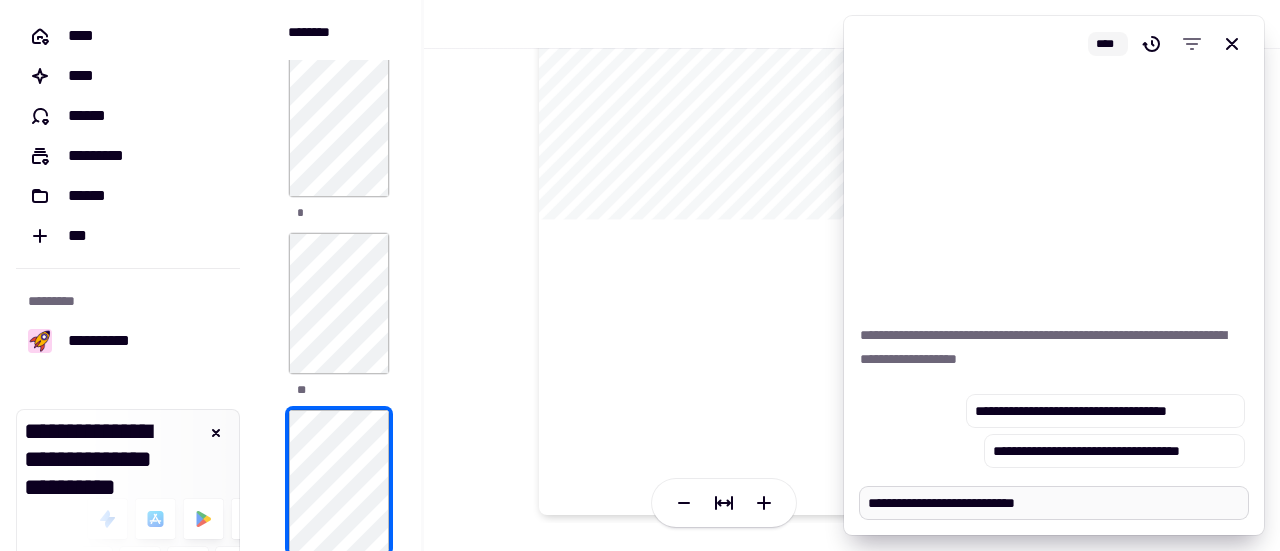 type on "*" 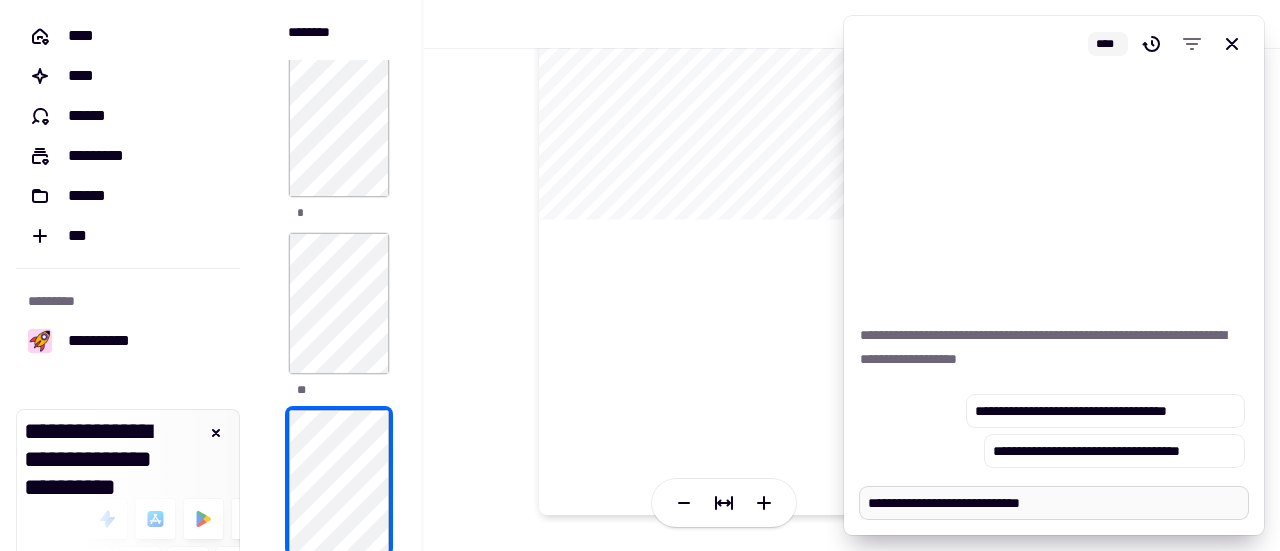 type on "*" 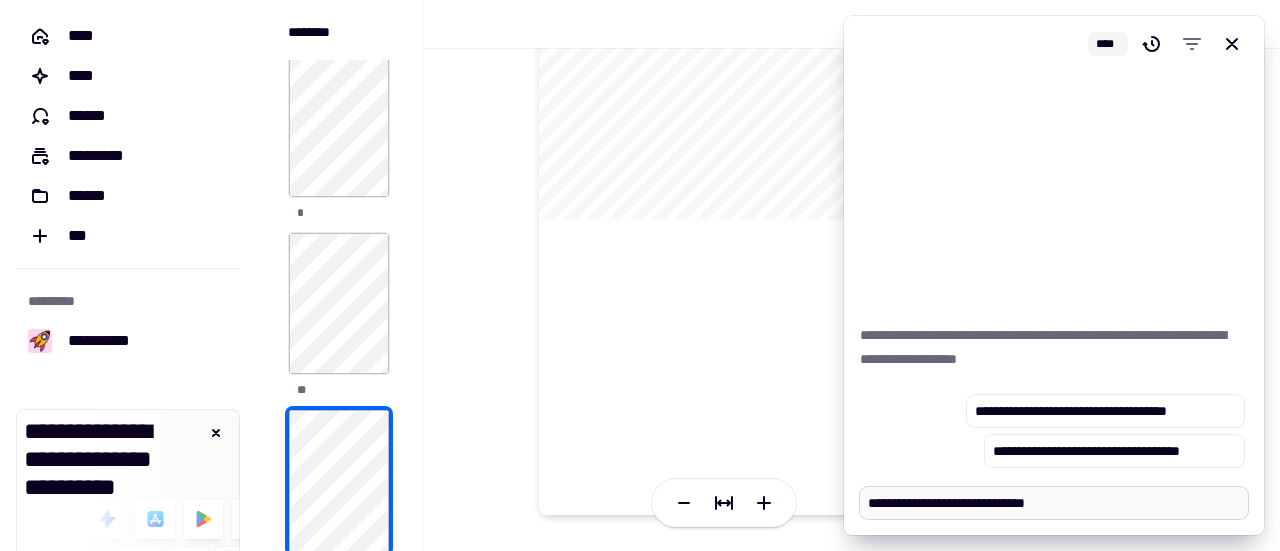 type on "*" 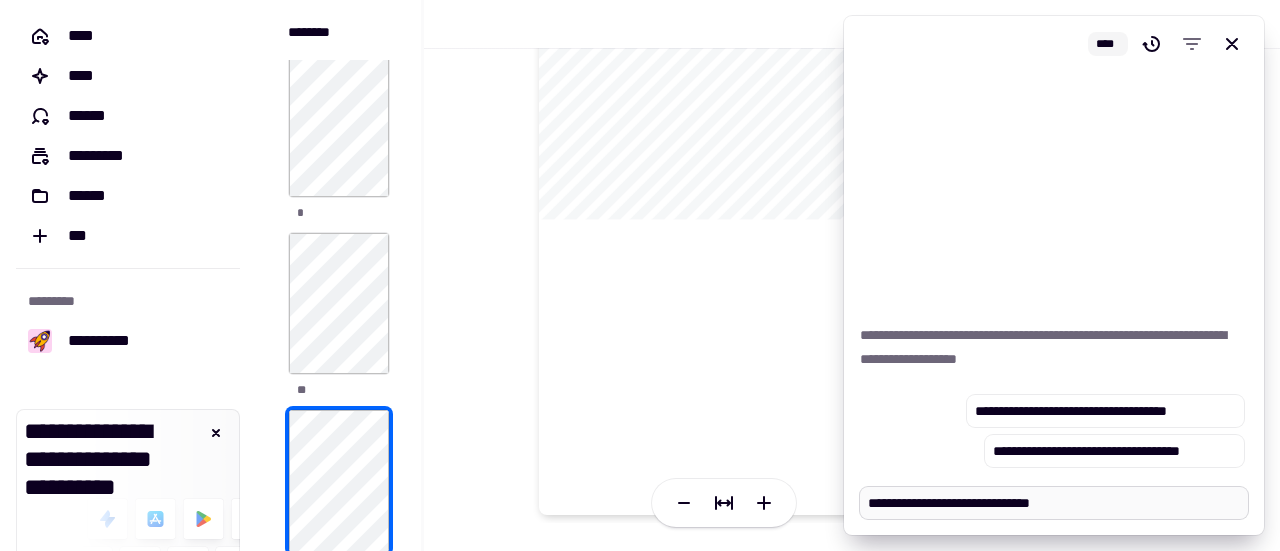 type on "*" 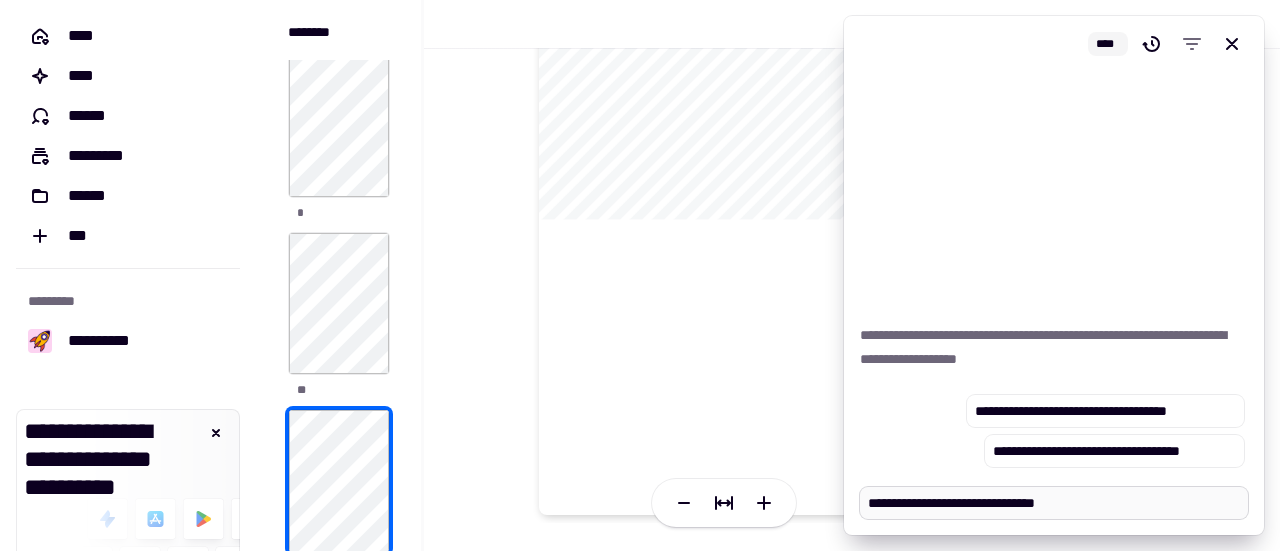 type on "*" 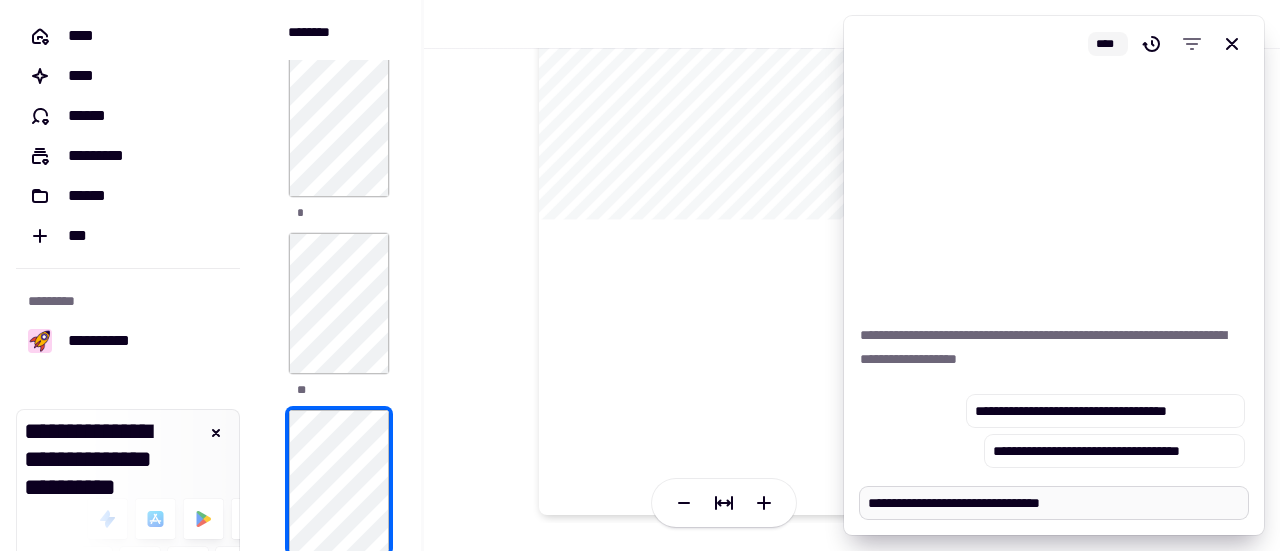 type on "*" 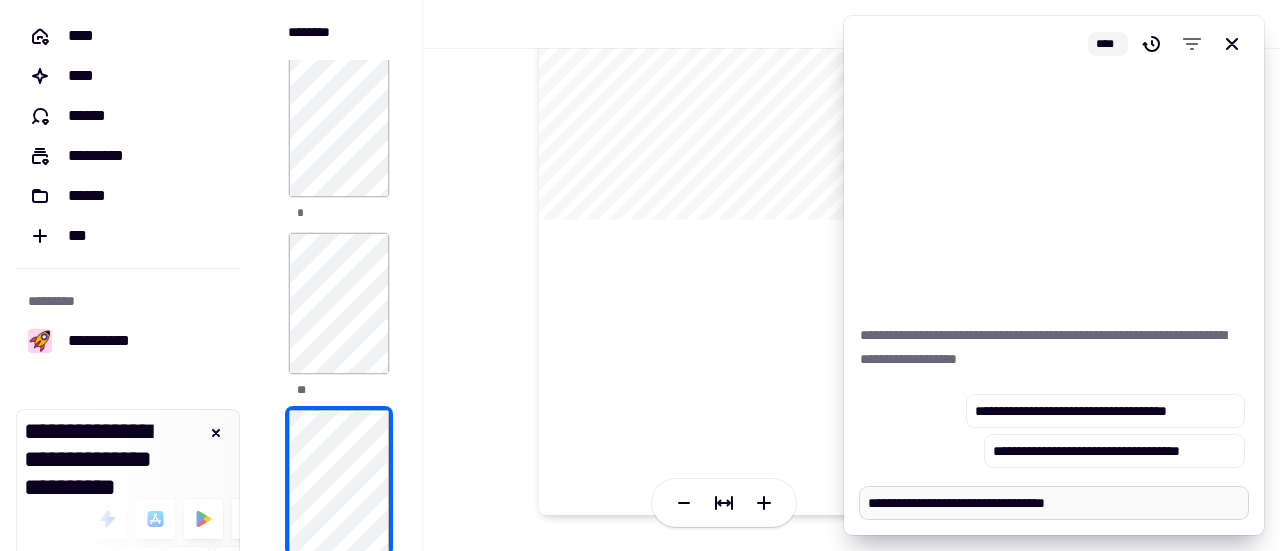 type on "*" 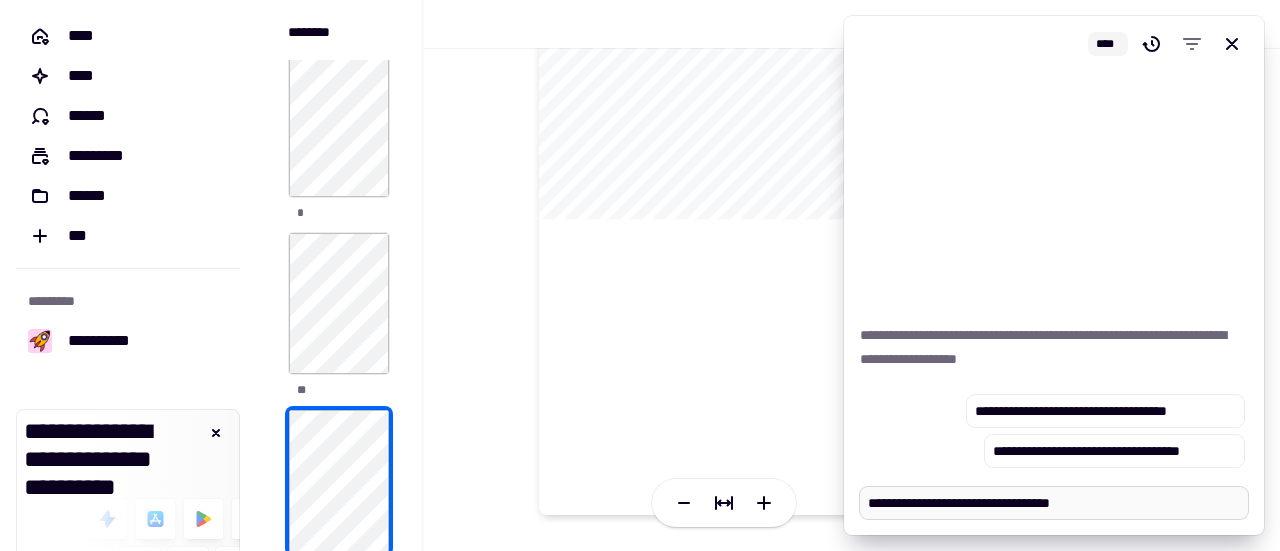 type on "*" 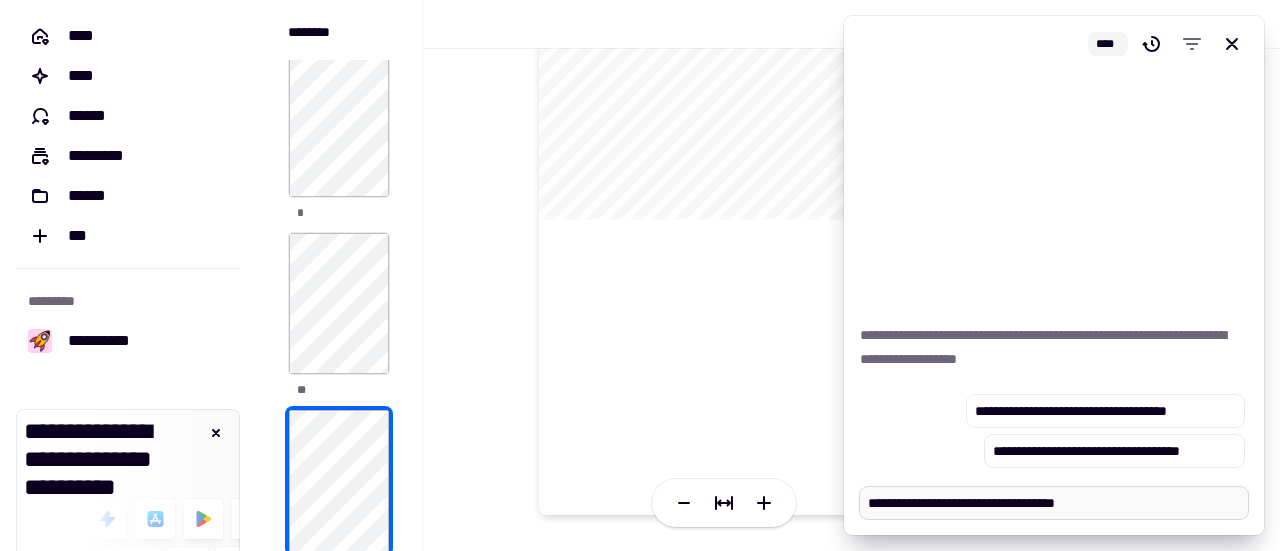 type on "*" 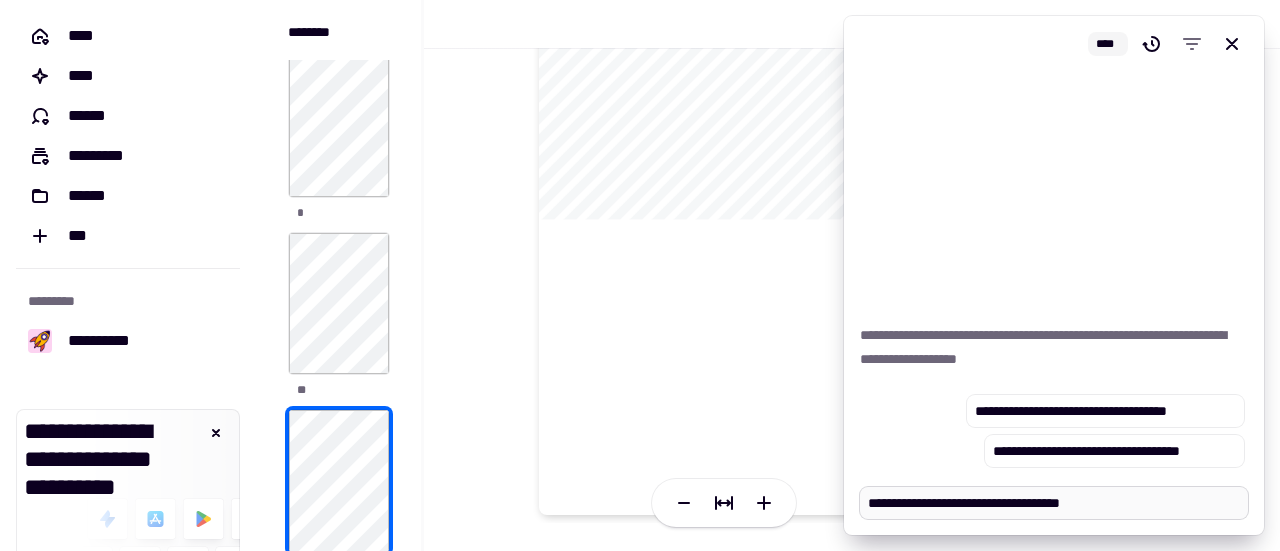 type on "*" 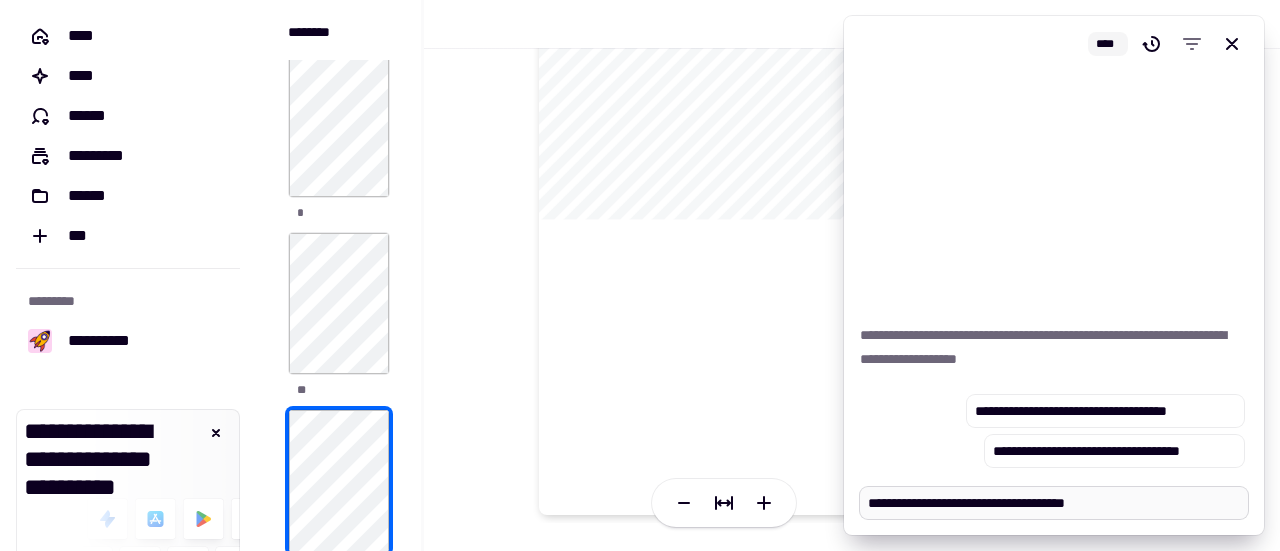 type on "*" 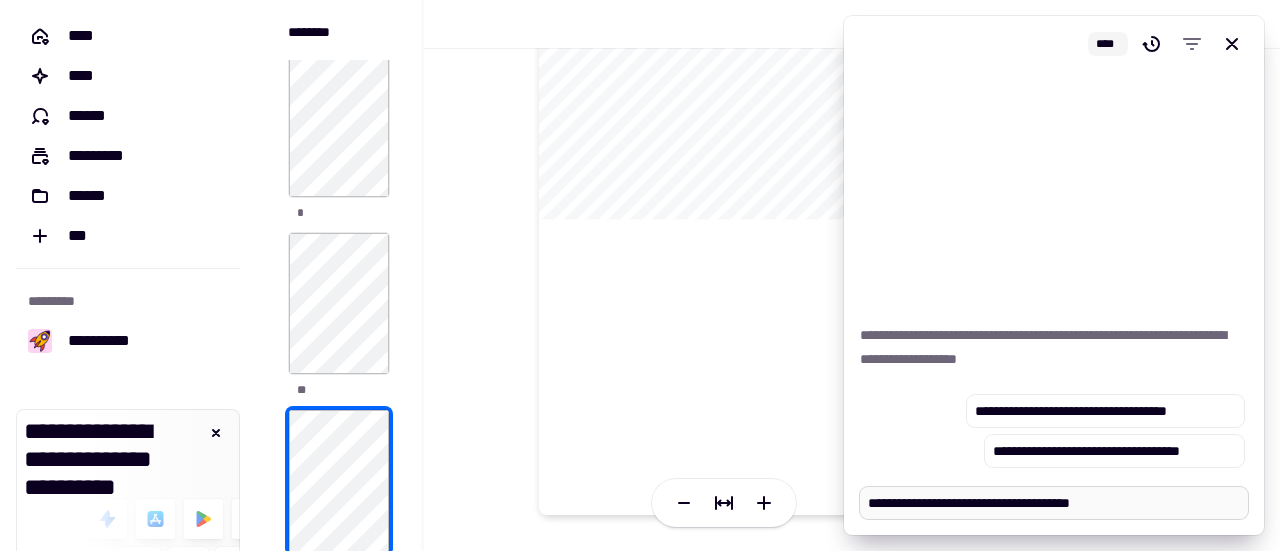 type on "*" 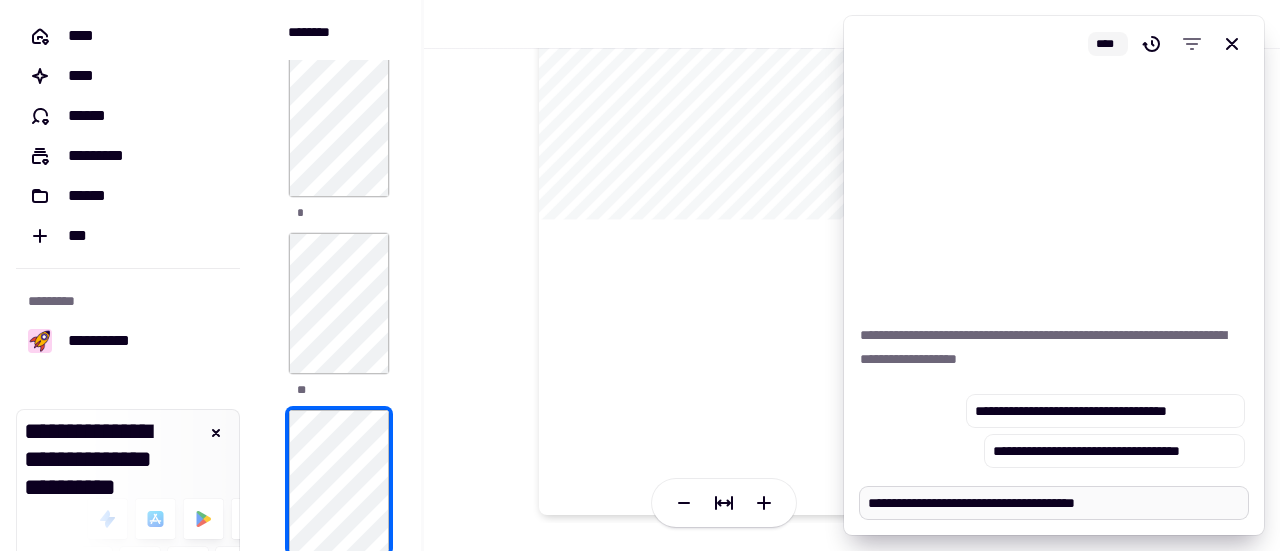 type on "*" 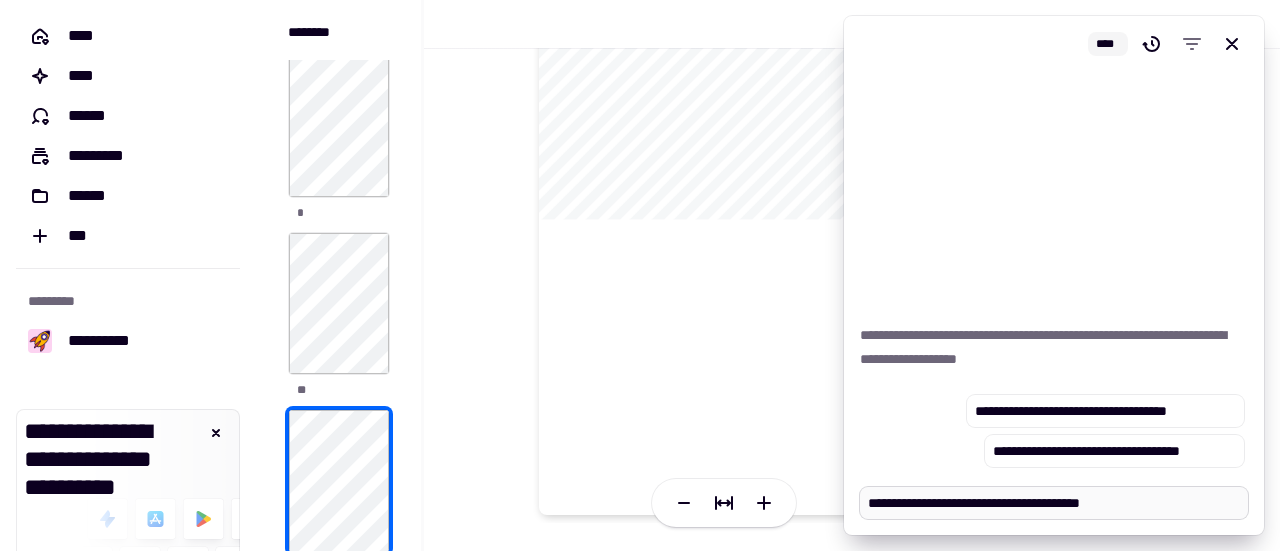 type on "*" 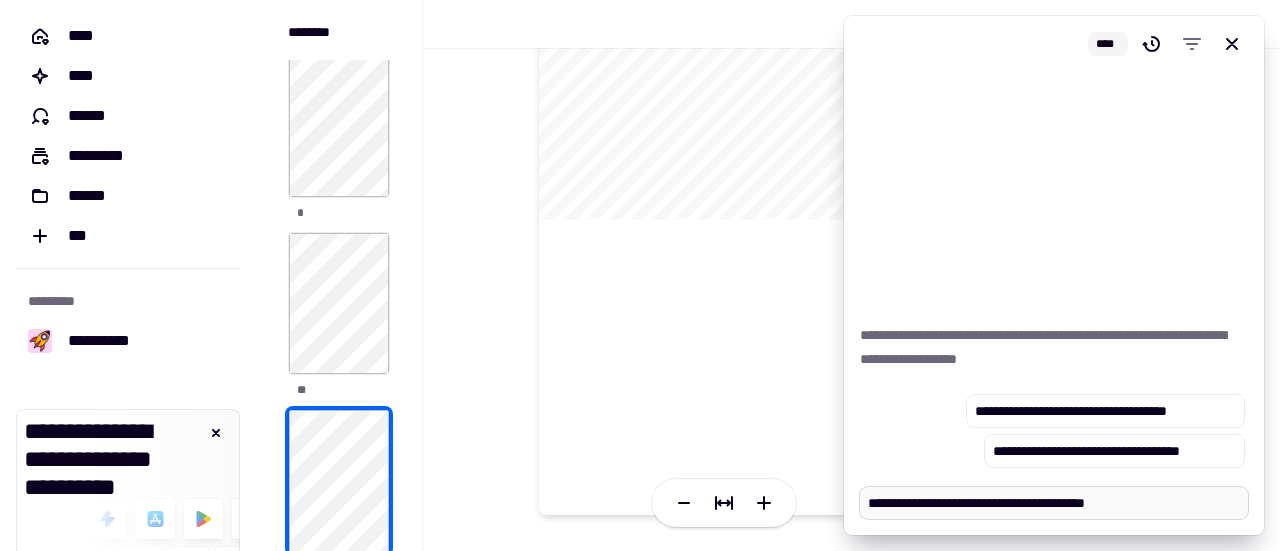 type on "*" 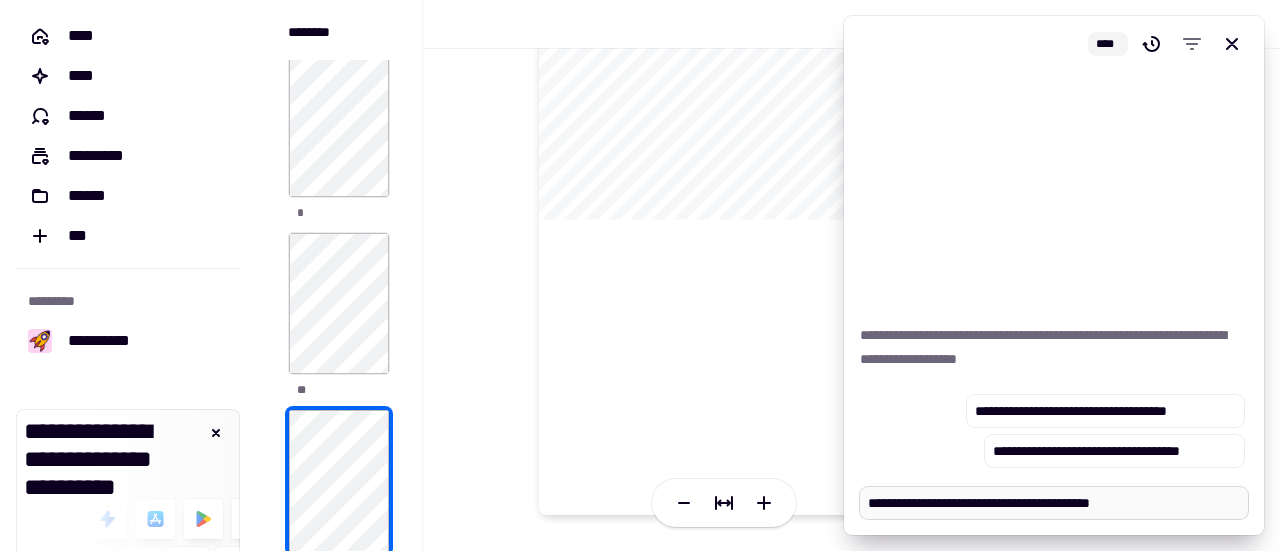 type on "*" 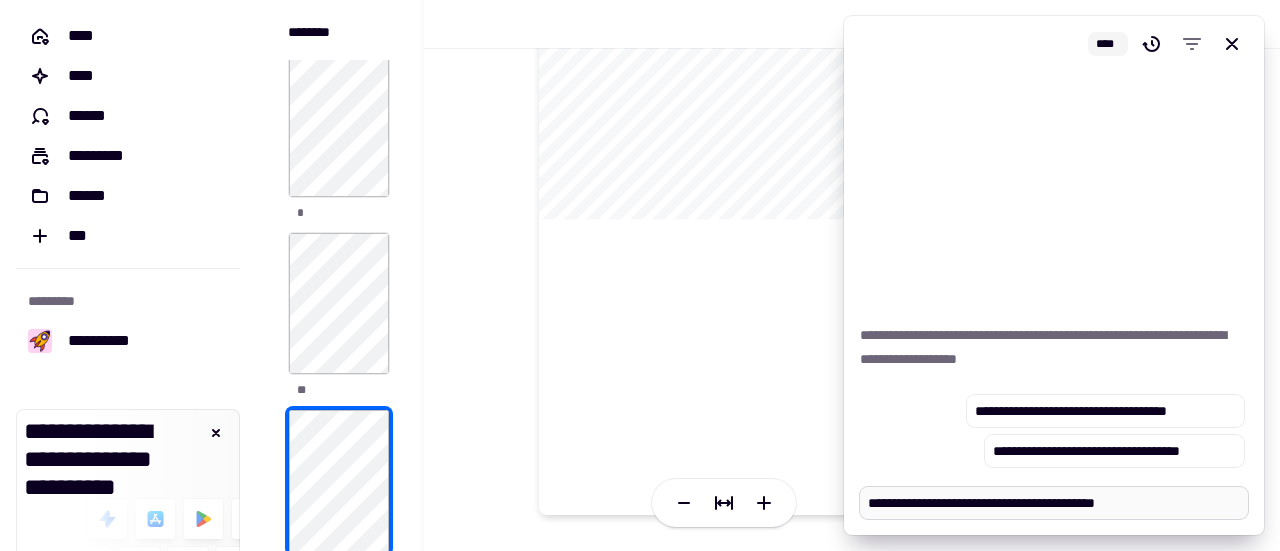 type on "*" 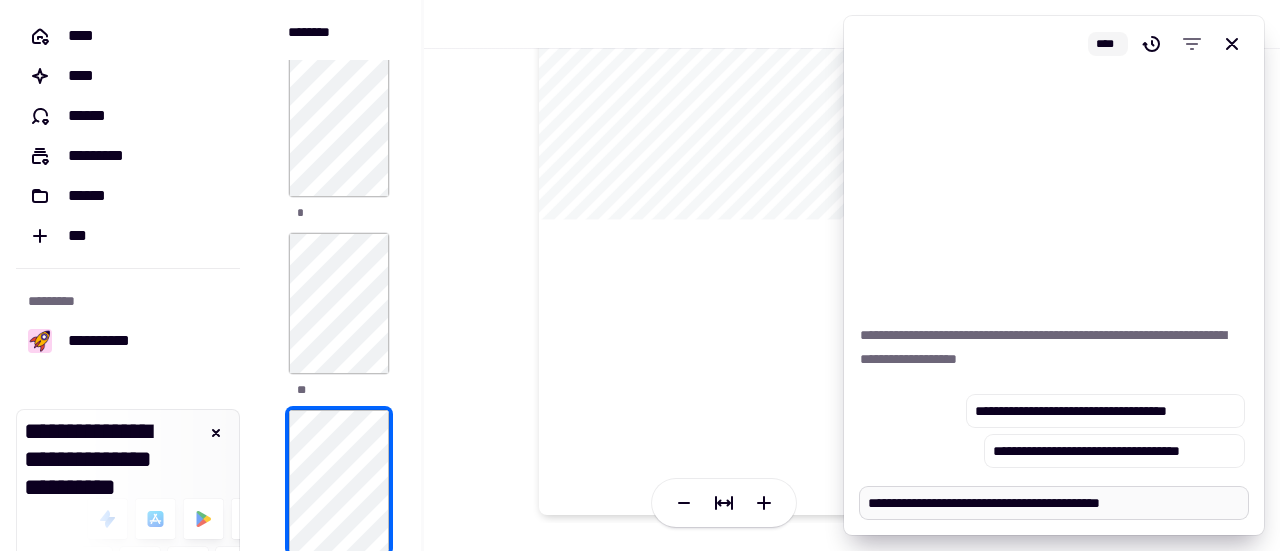 type on "*" 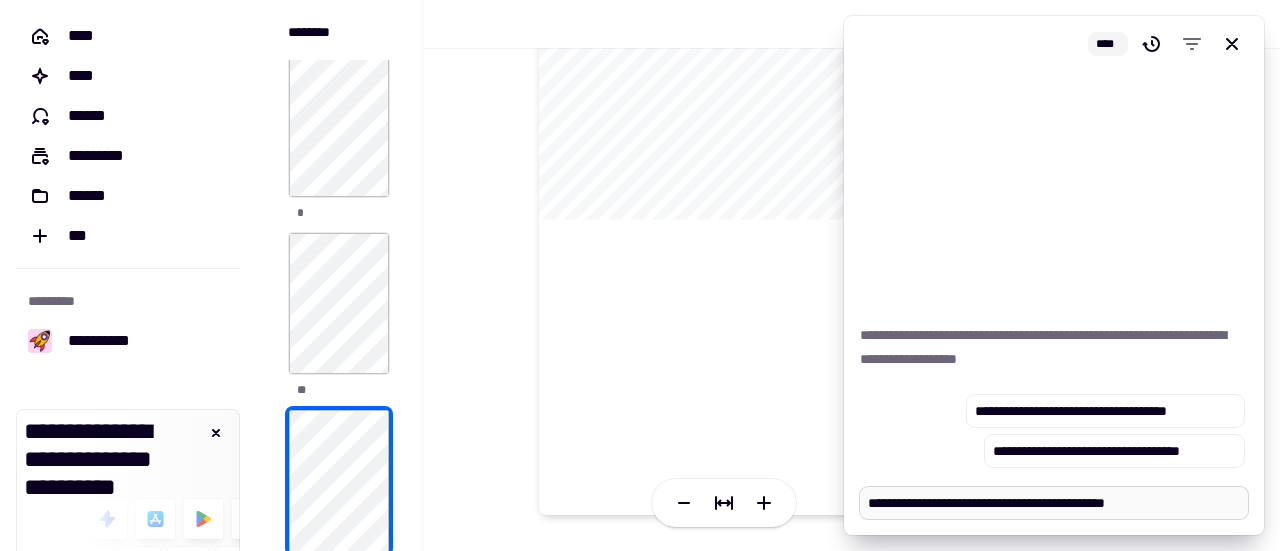 type on "*" 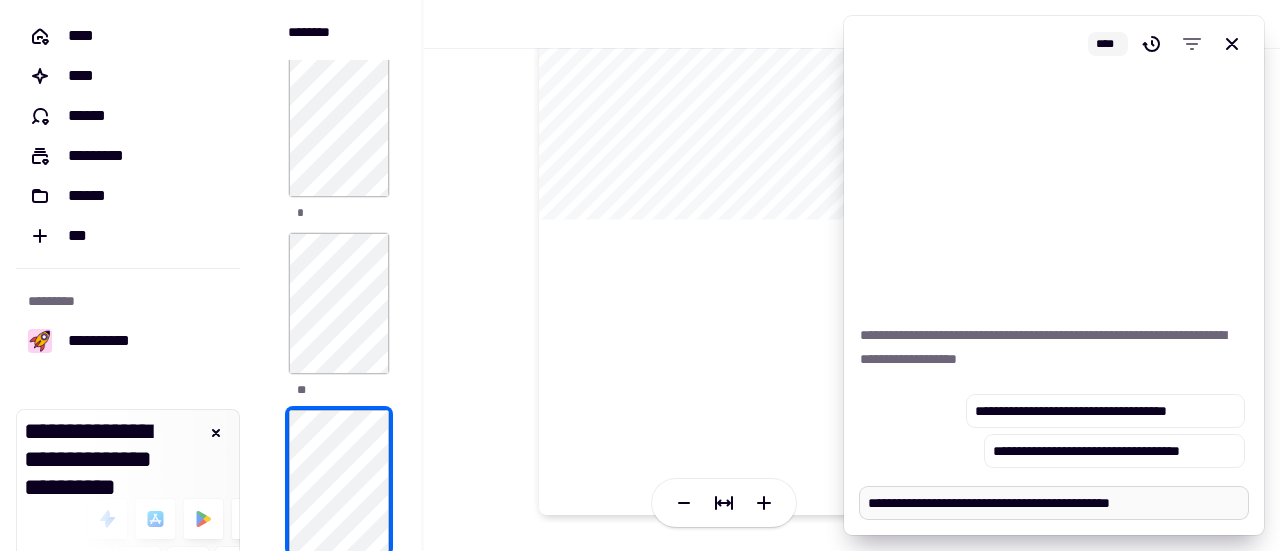 type on "*" 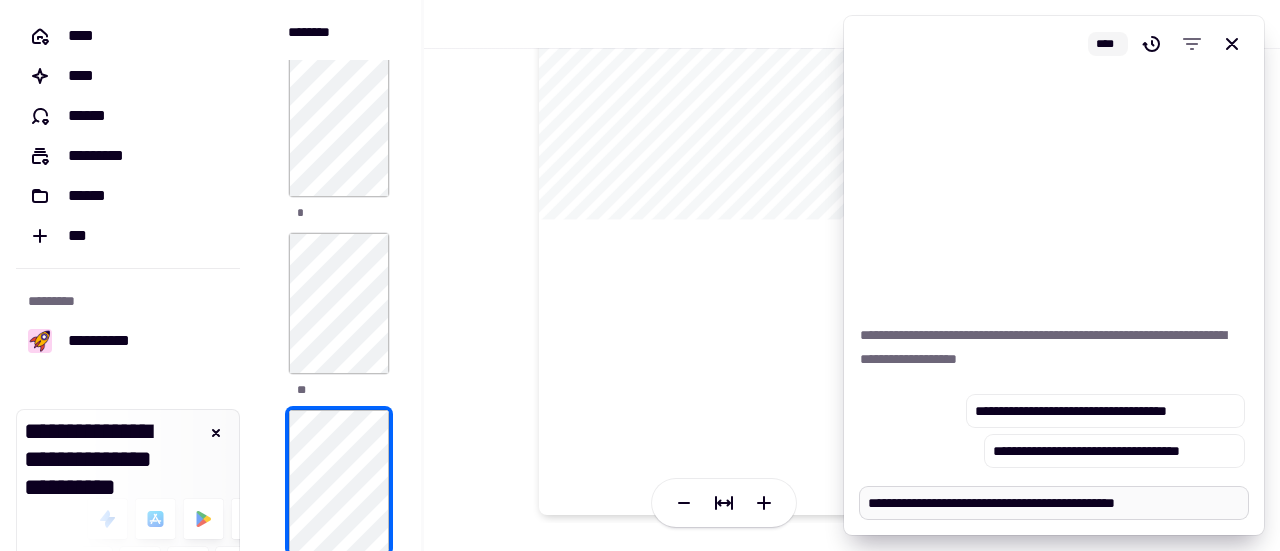 type on "*" 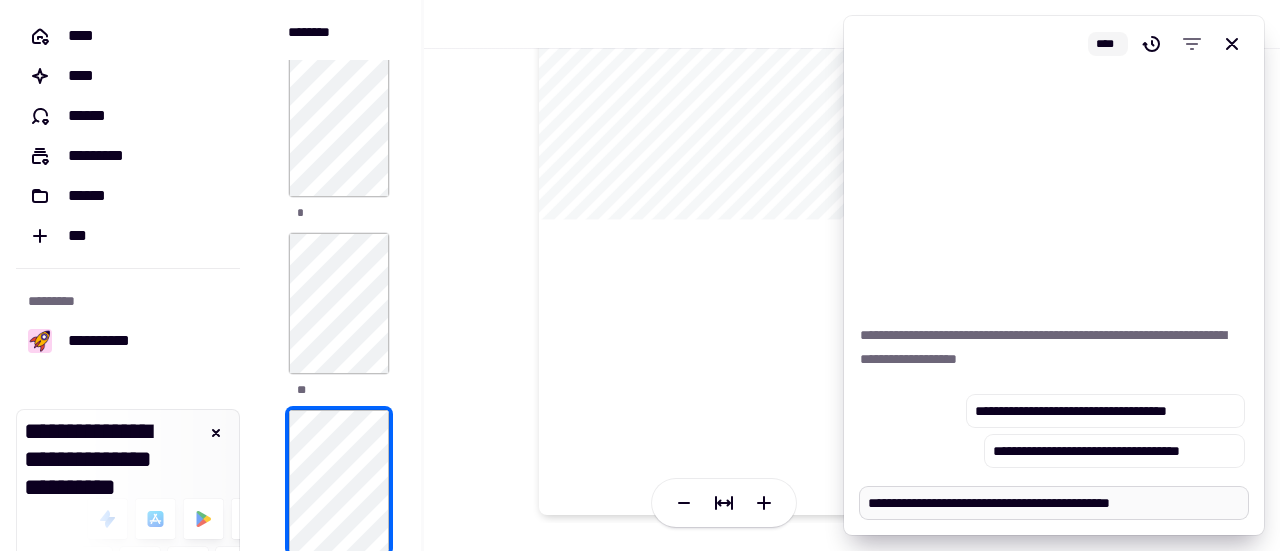 type on "*" 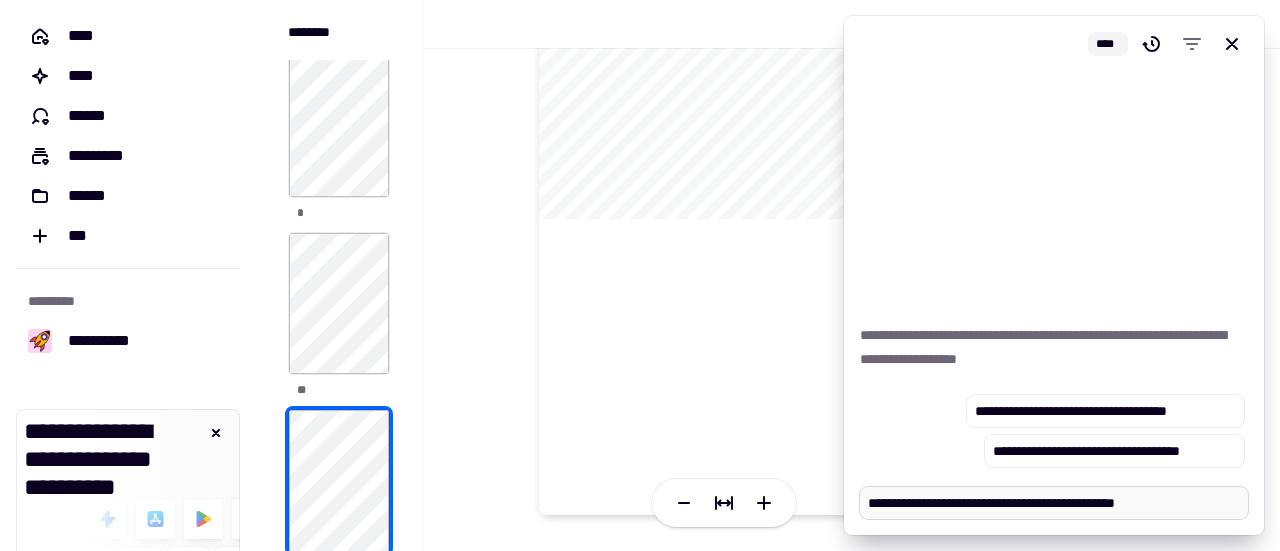 type on "*" 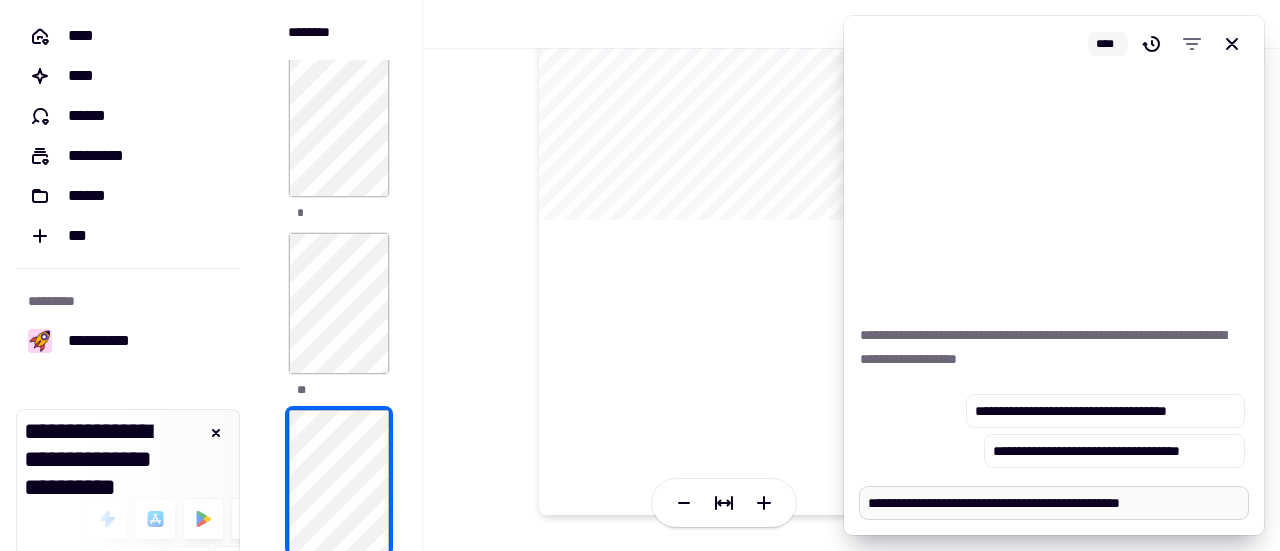type on "*" 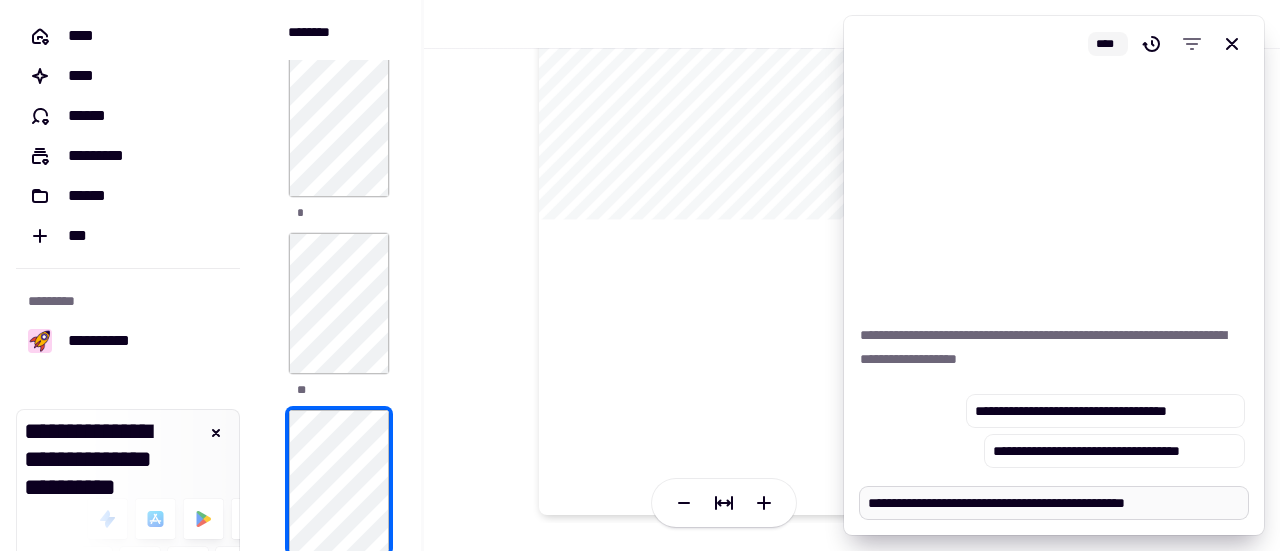 type on "*" 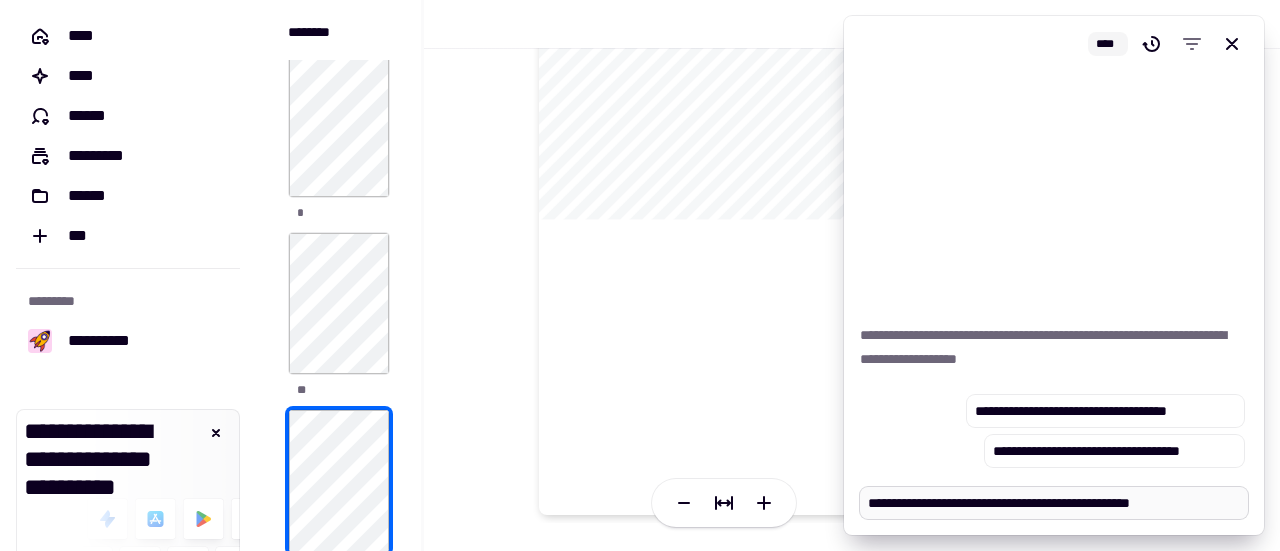 type on "*" 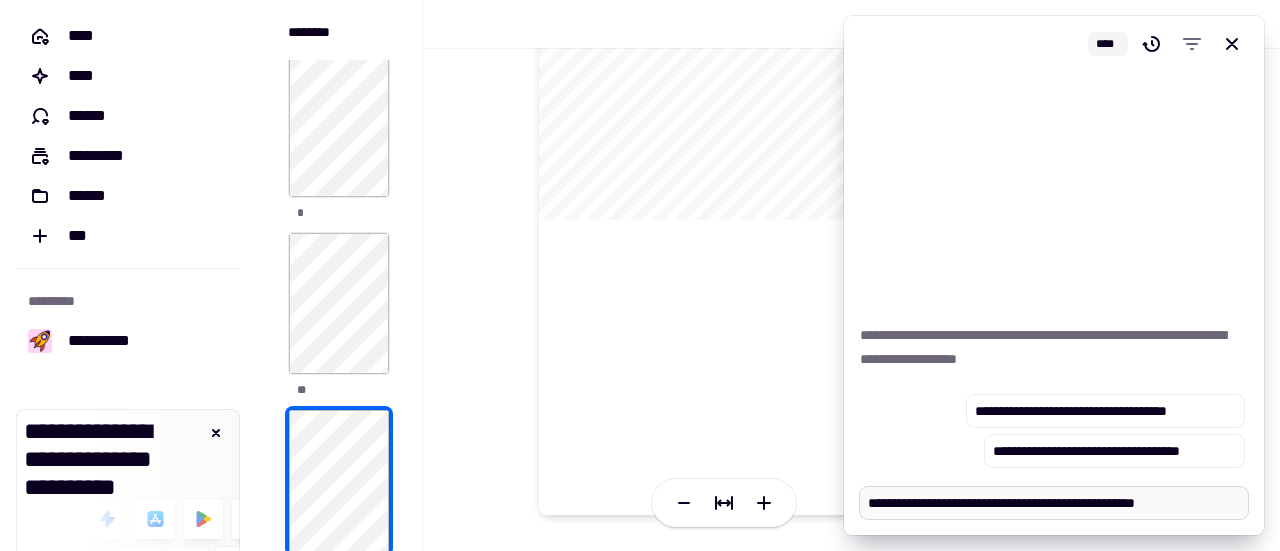 type on "*" 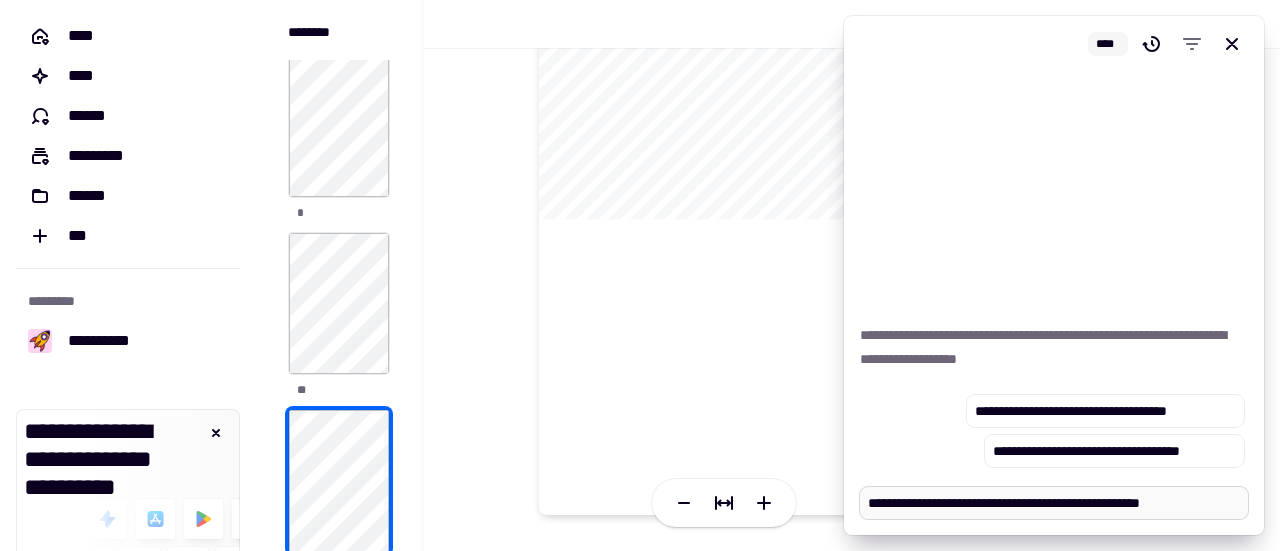 type on "*" 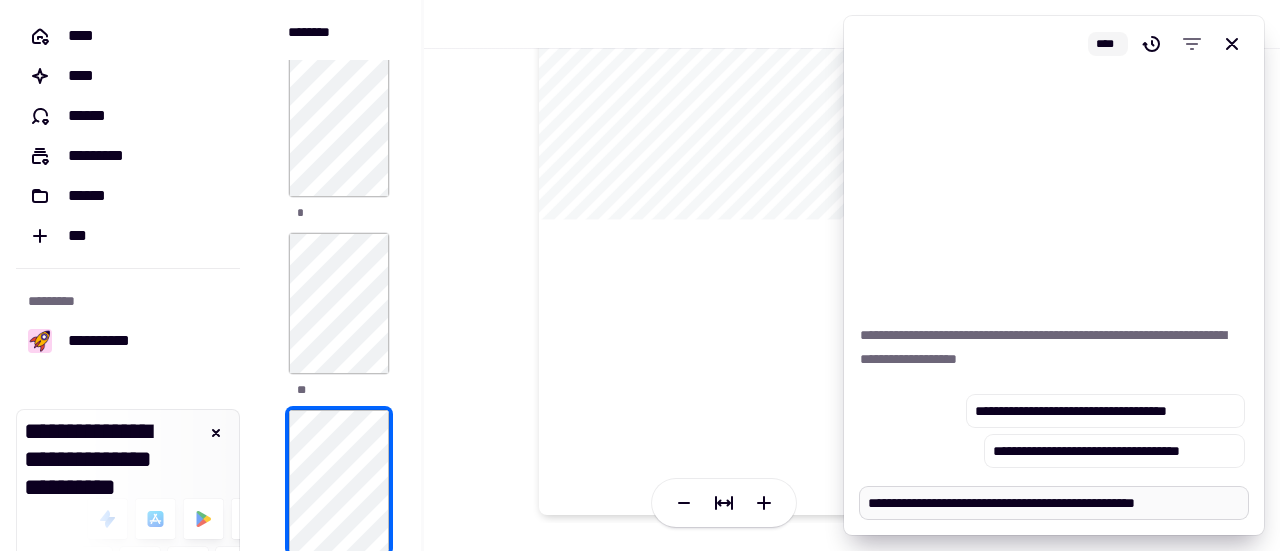 type on "*" 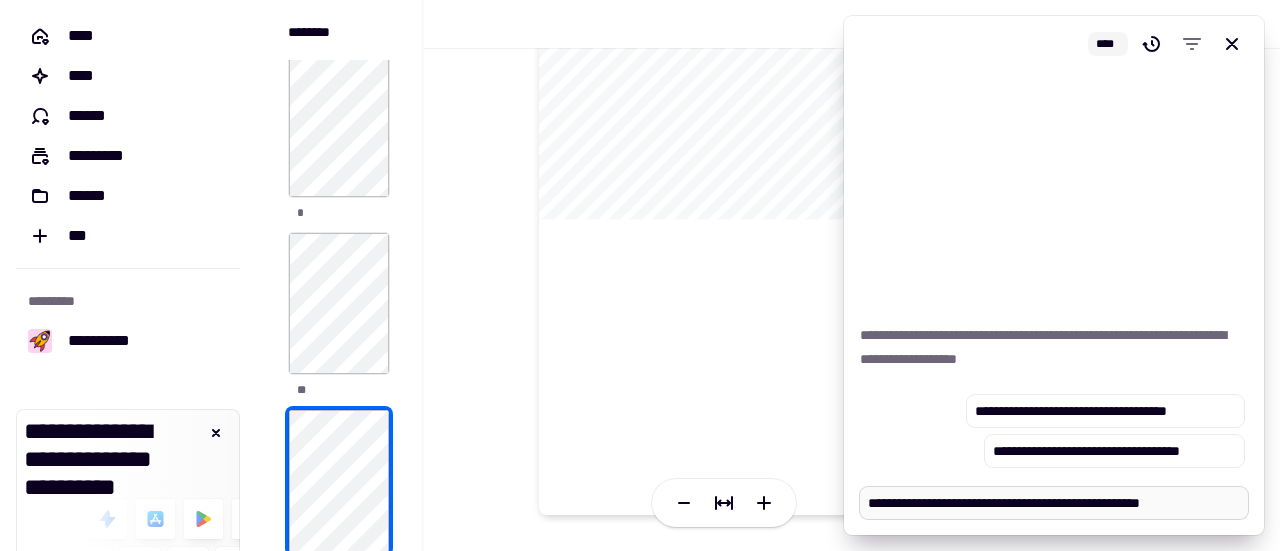 type on "*" 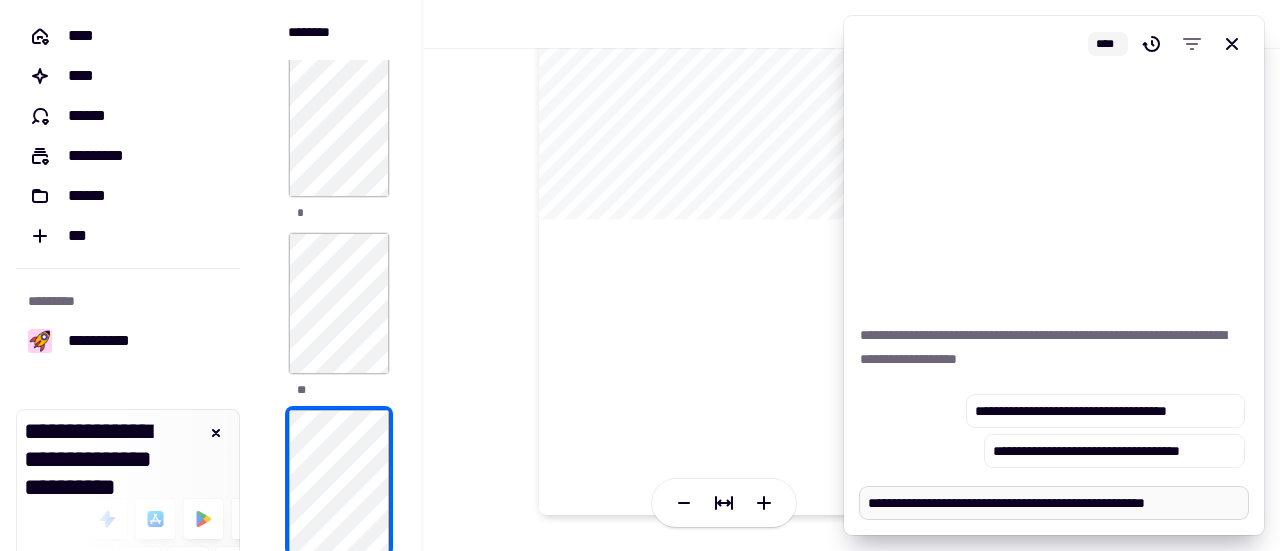 type on "*" 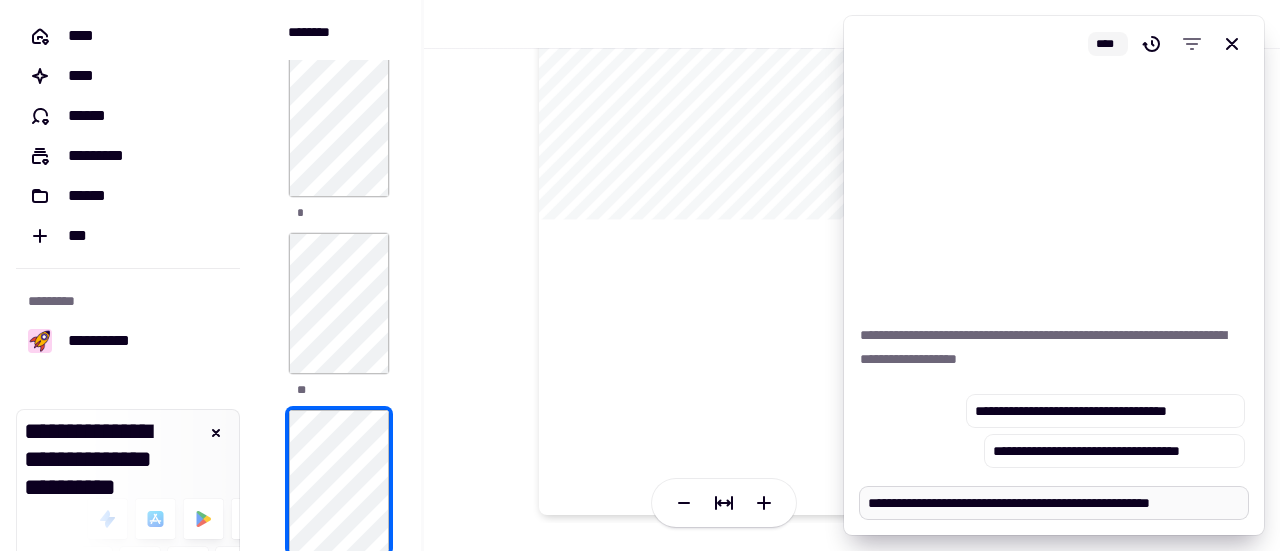 type on "*" 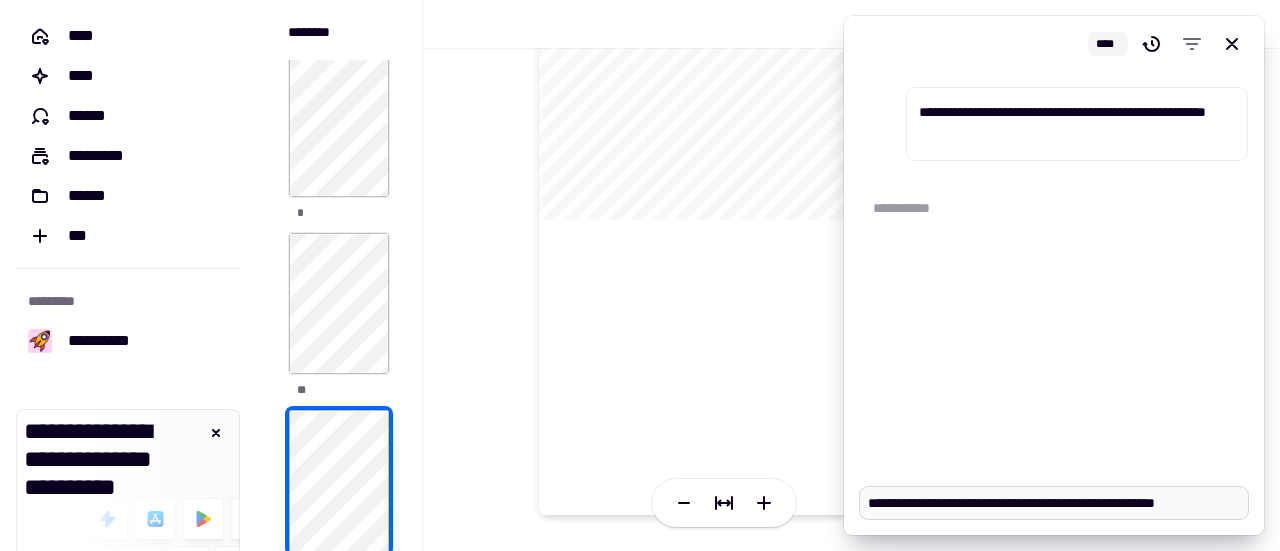 type on "*" 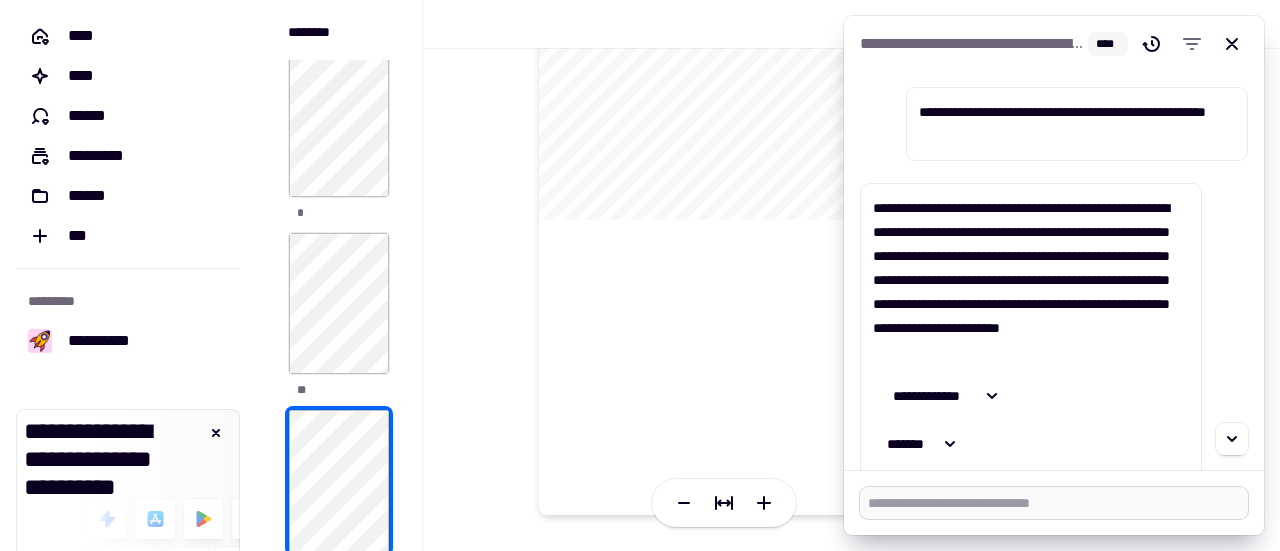 type on "*" 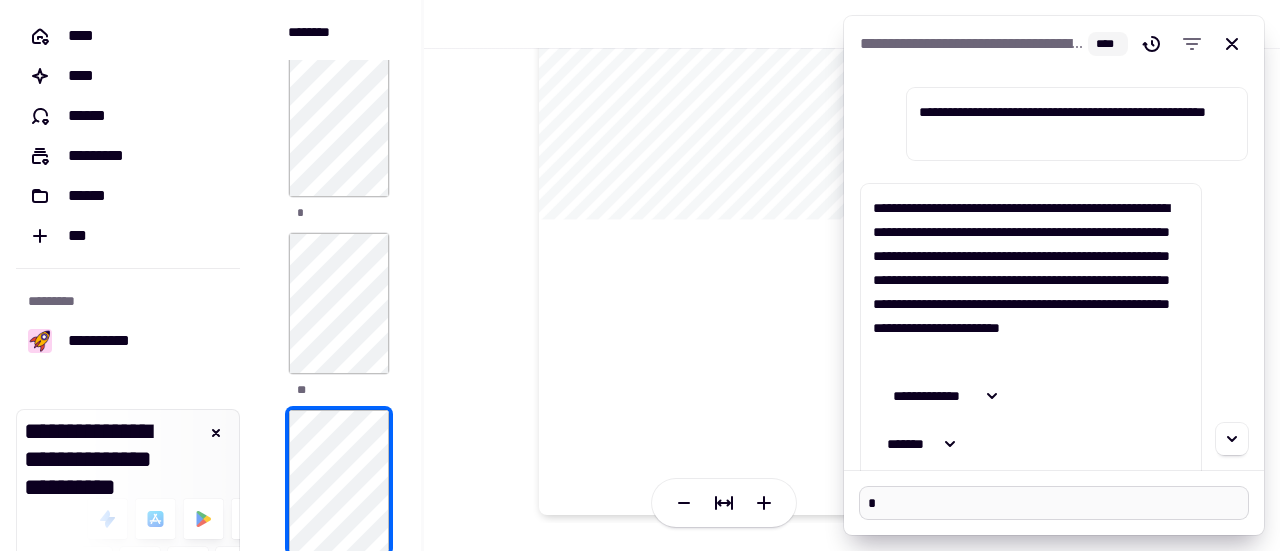 type on "*" 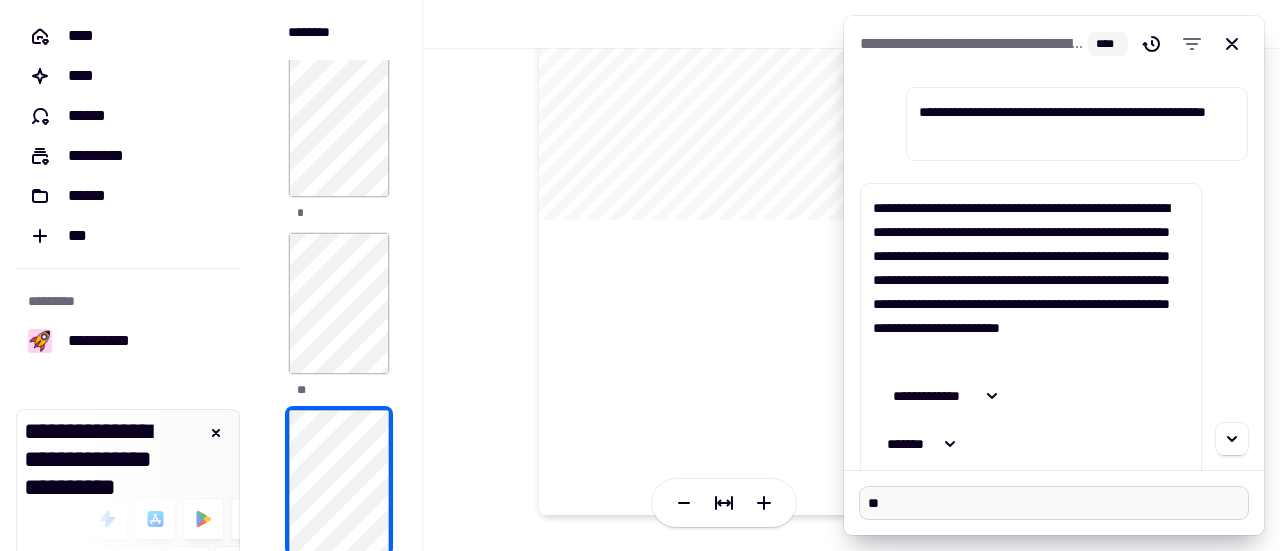 type on "*" 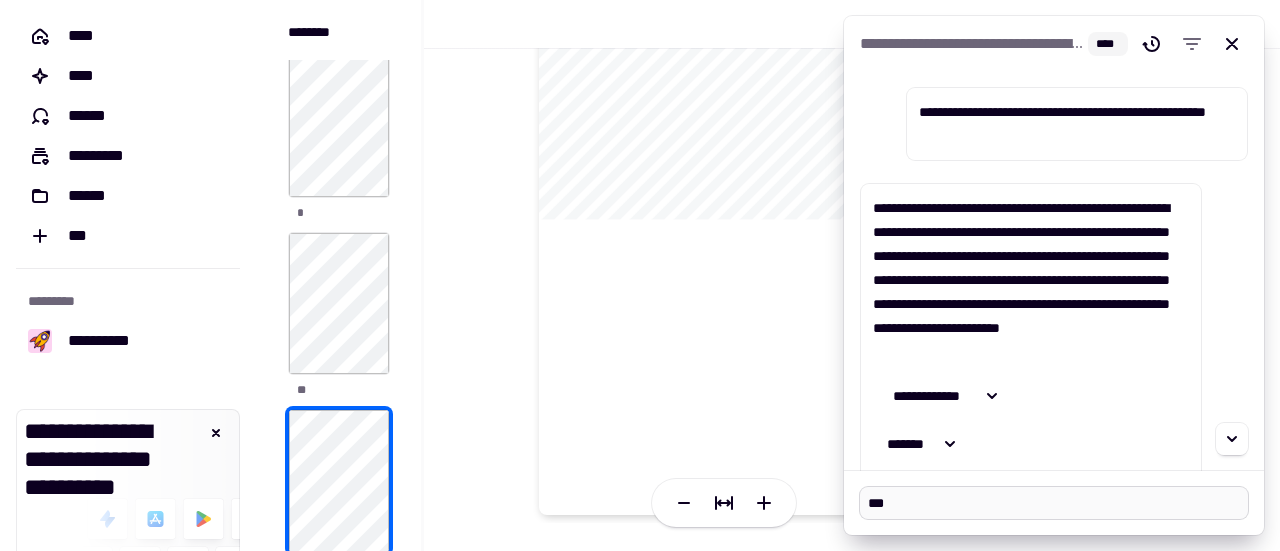 type on "*" 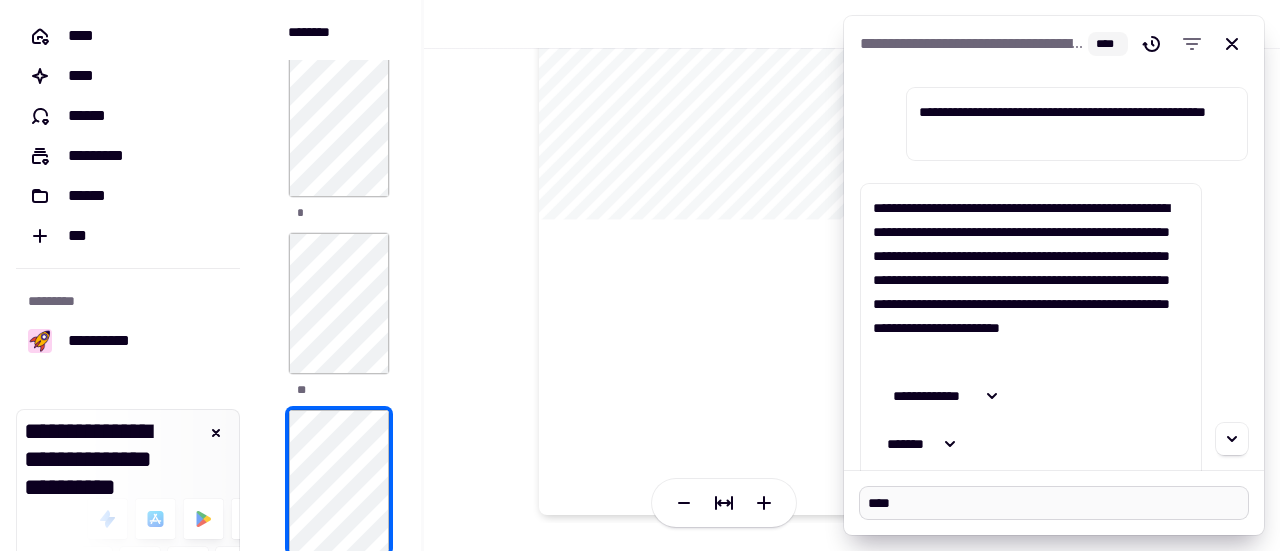 type on "*" 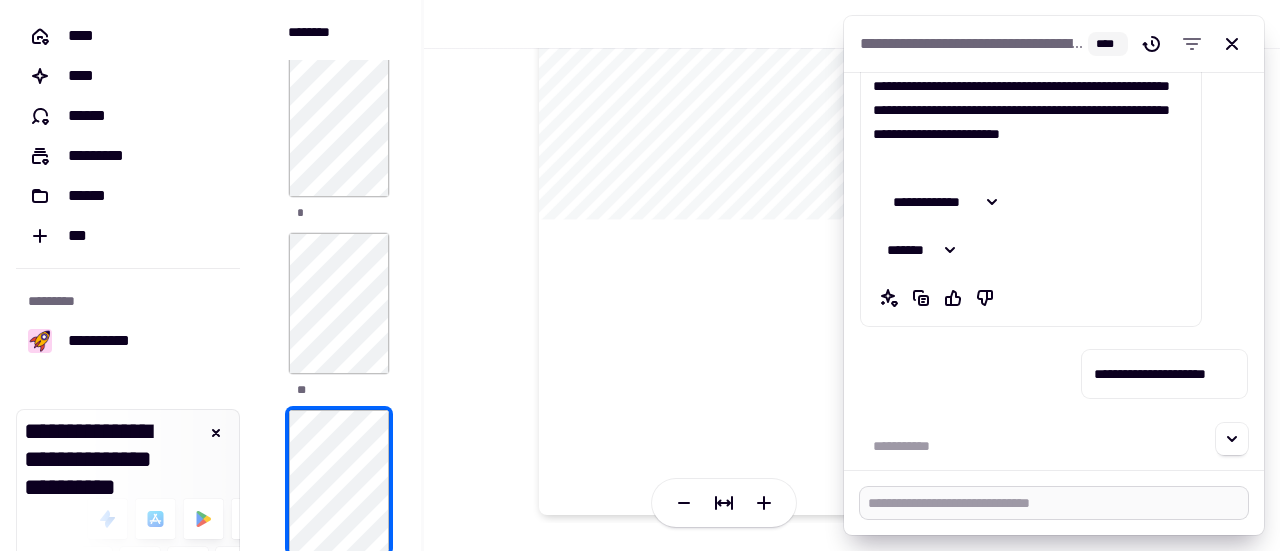scroll, scrollTop: 216, scrollLeft: 0, axis: vertical 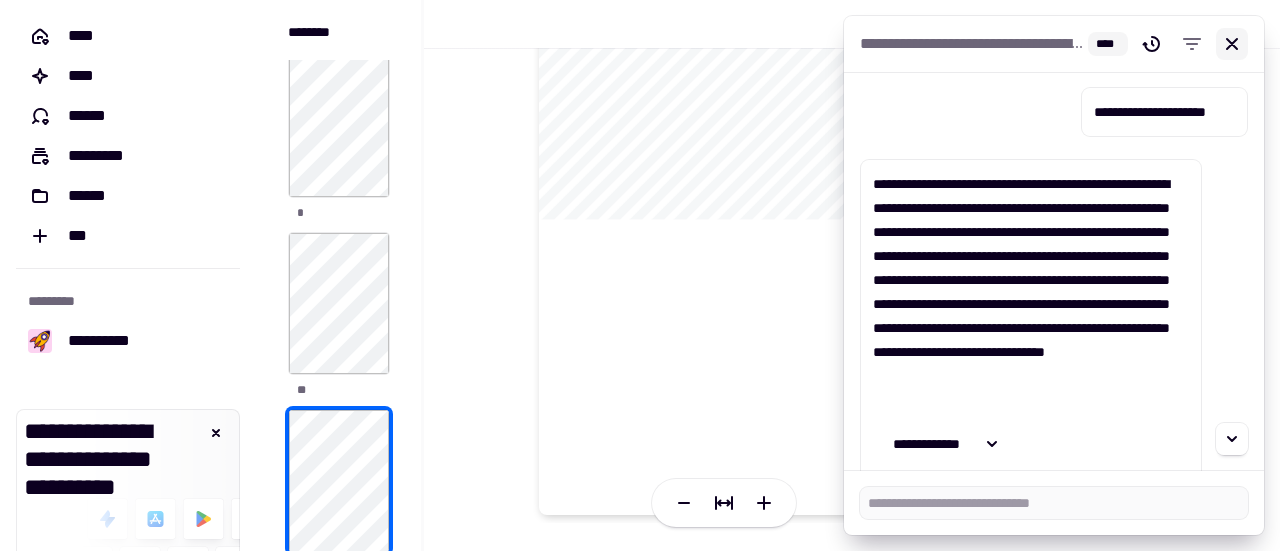click 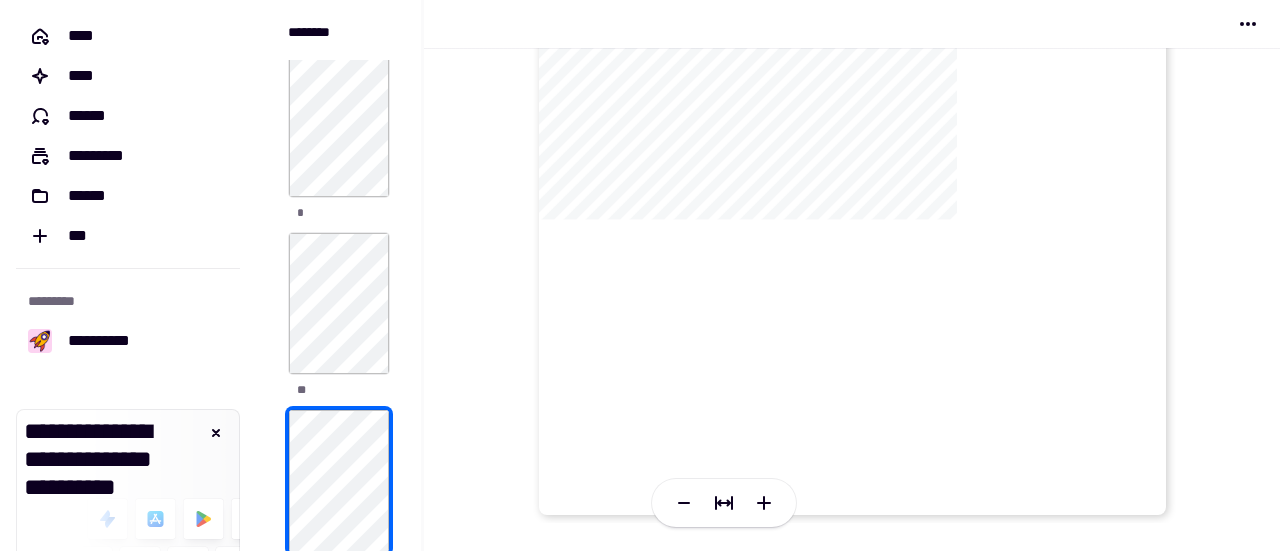 click on "**********" at bounding box center [852, -4442] 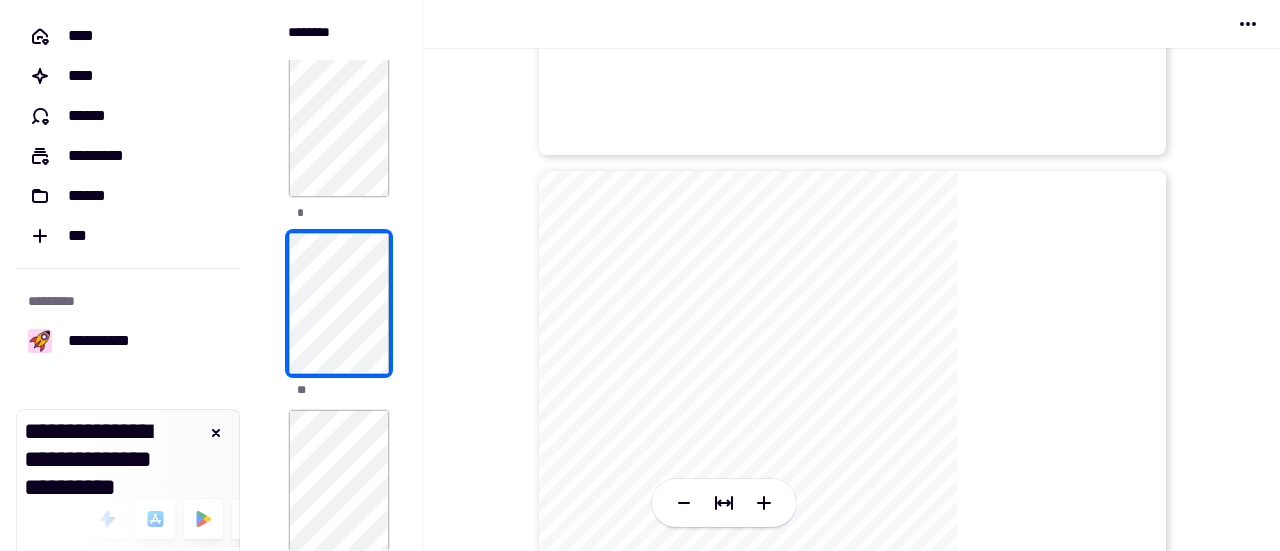 scroll, scrollTop: 7650, scrollLeft: 0, axis: vertical 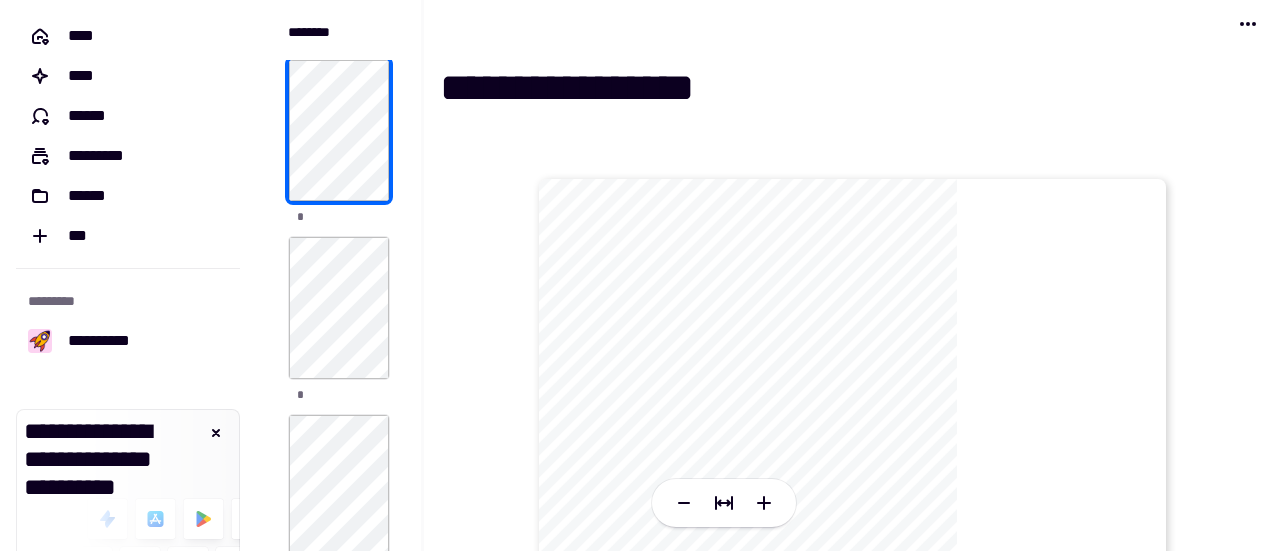 click on "**********" at bounding box center (852, 5136) 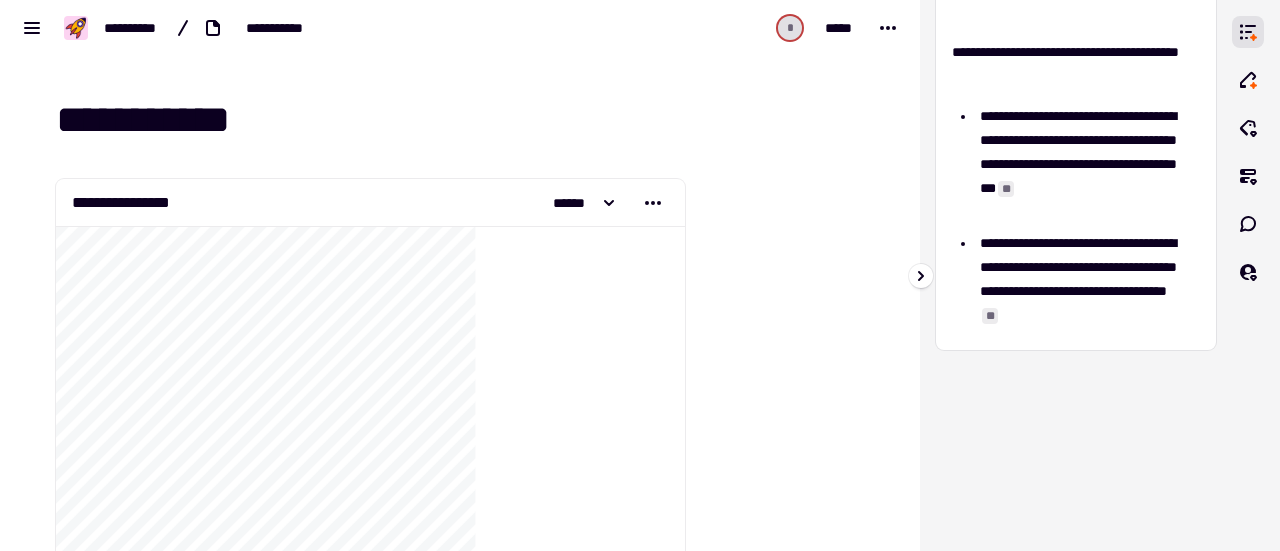 scroll, scrollTop: 1402, scrollLeft: 0, axis: vertical 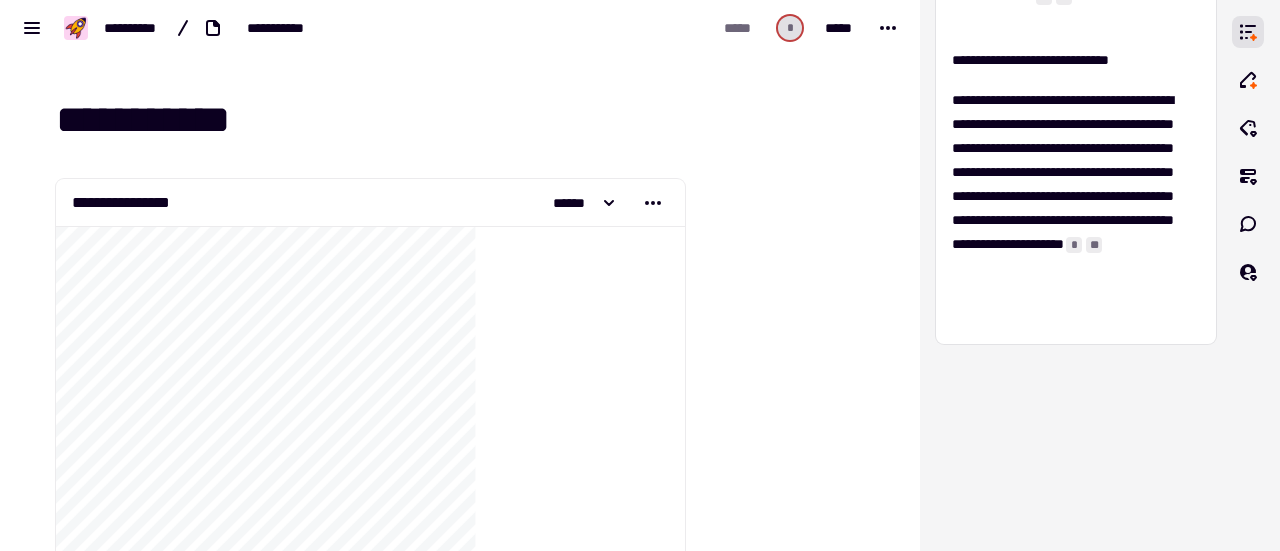 drag, startPoint x: 60, startPoint y: 0, endPoint x: 764, endPoint y: 401, distance: 810.1957 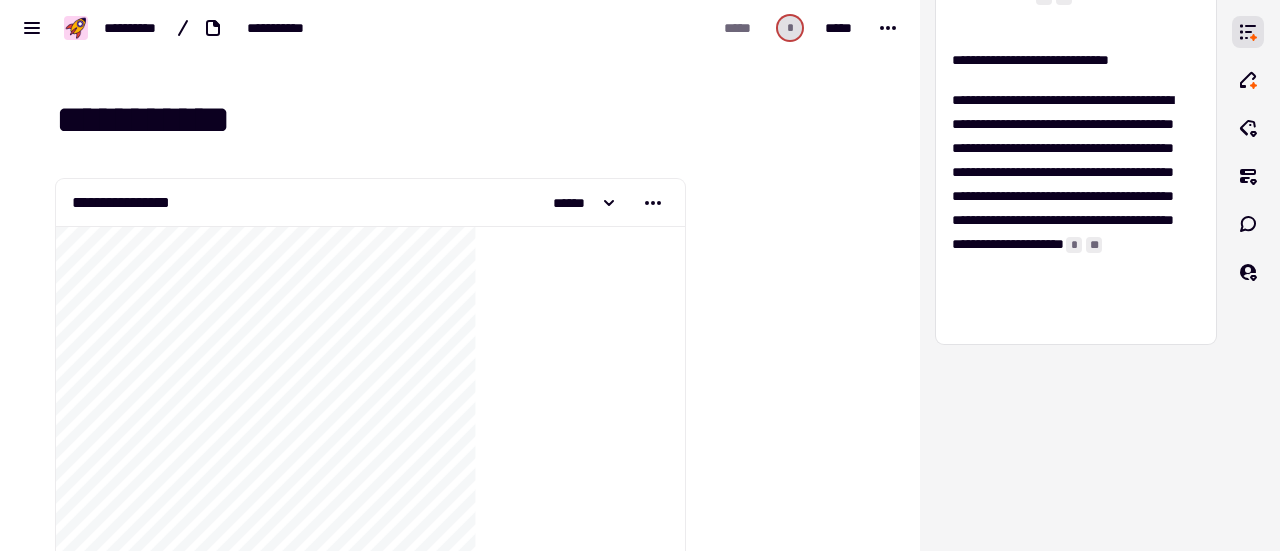 click at bounding box center (794, 3527) 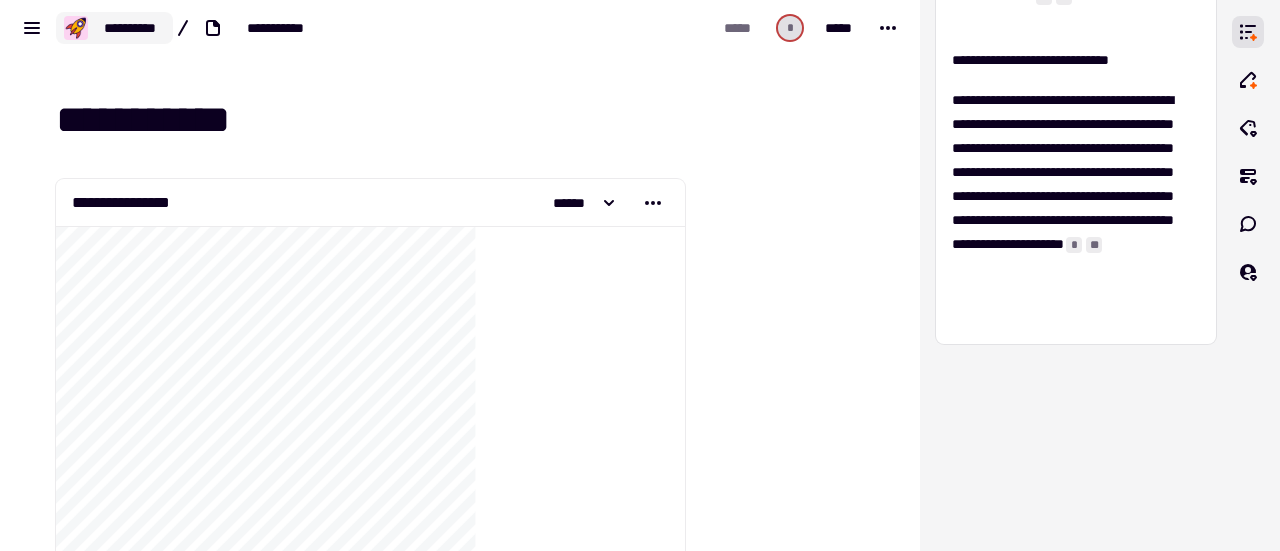 click on "**********" 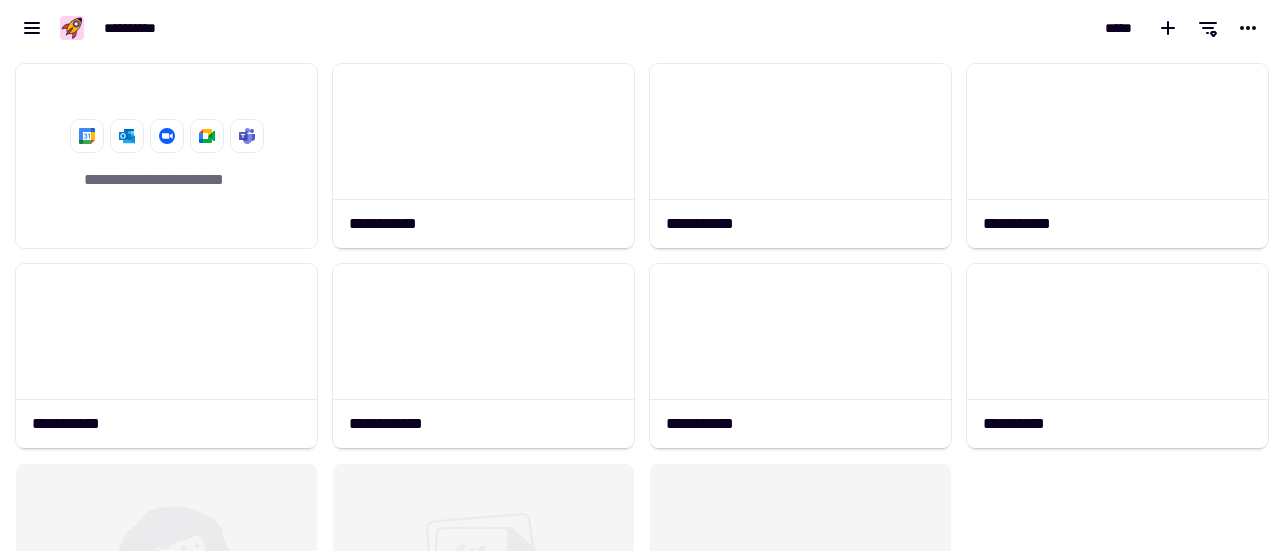 scroll, scrollTop: 16, scrollLeft: 16, axis: both 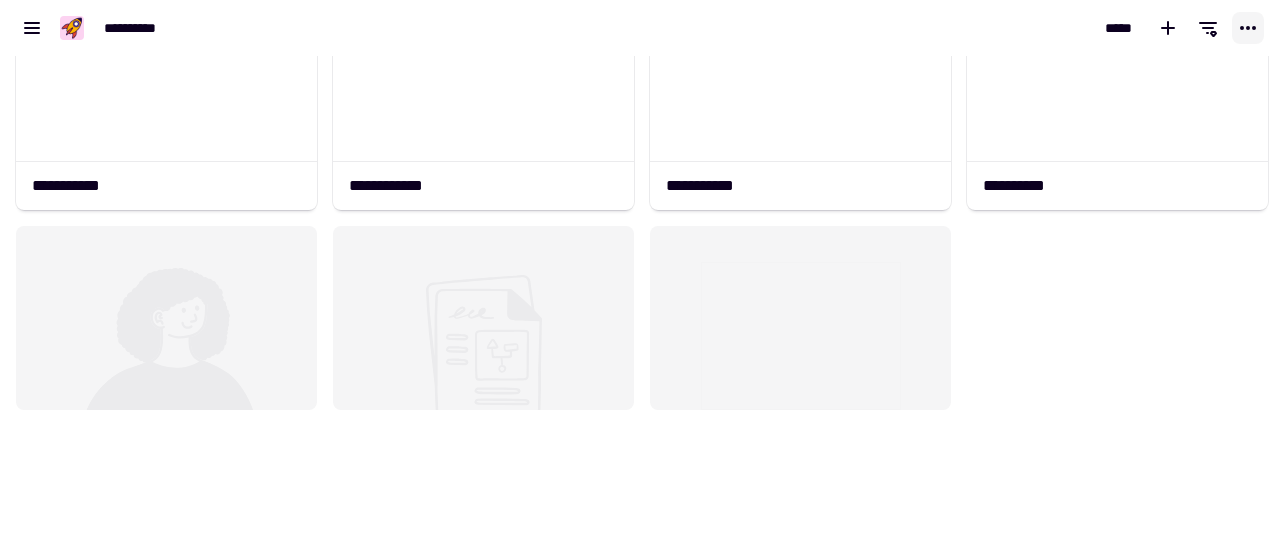 click 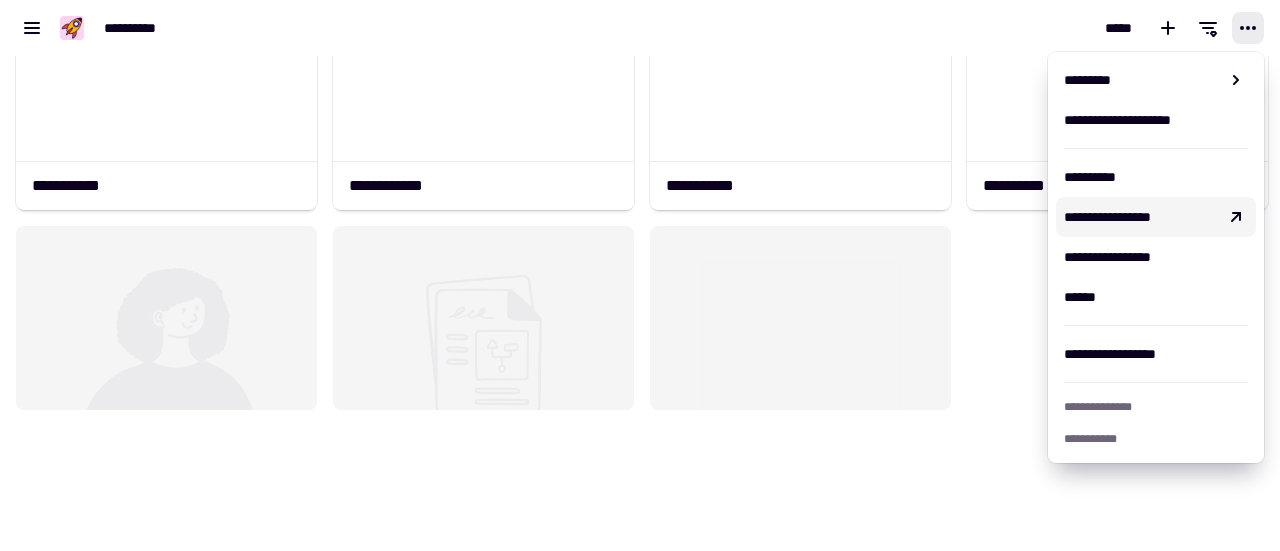 click 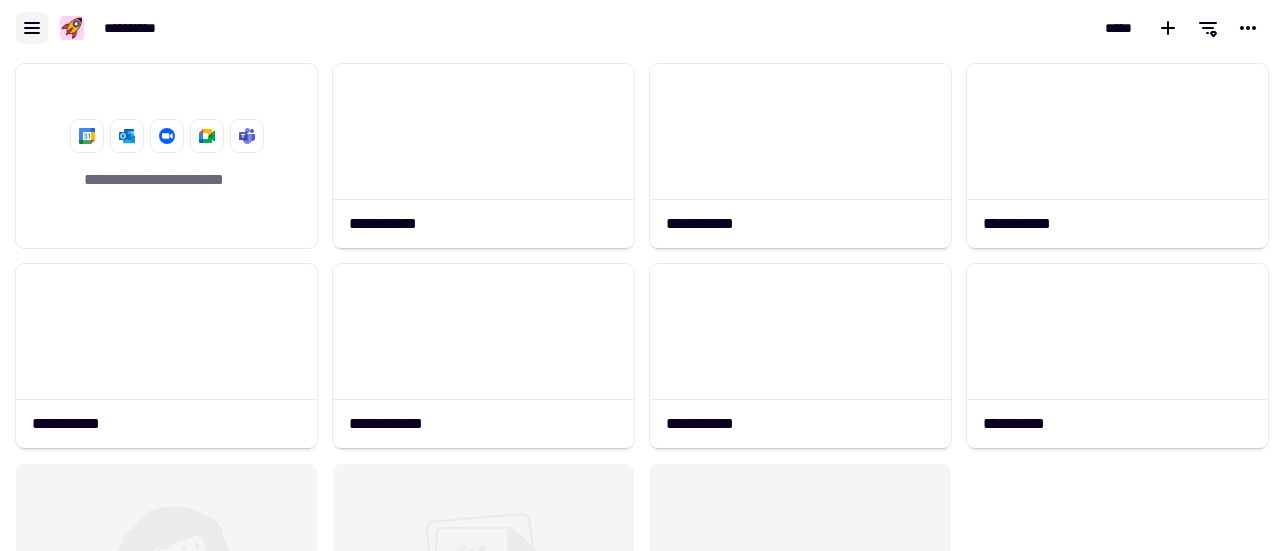 click 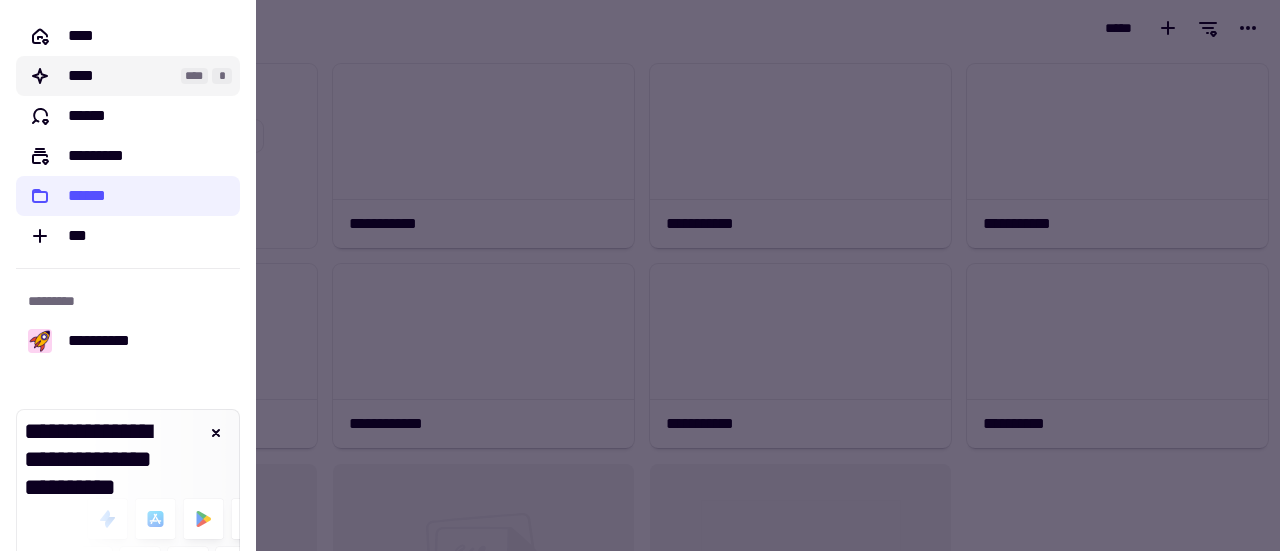 click on "****" 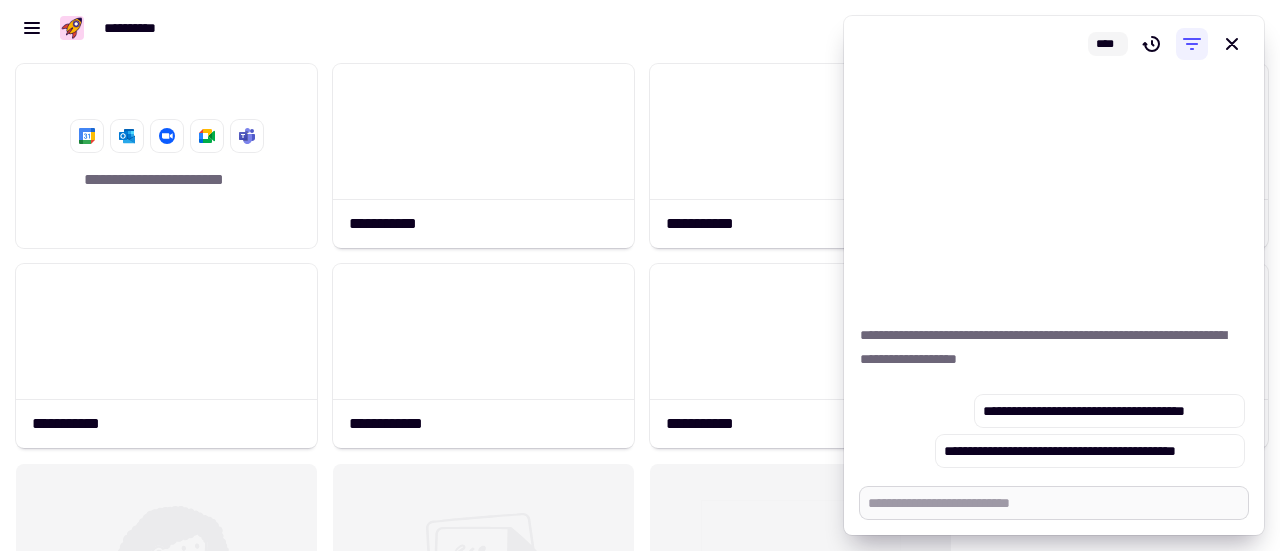 click at bounding box center (1054, 503) 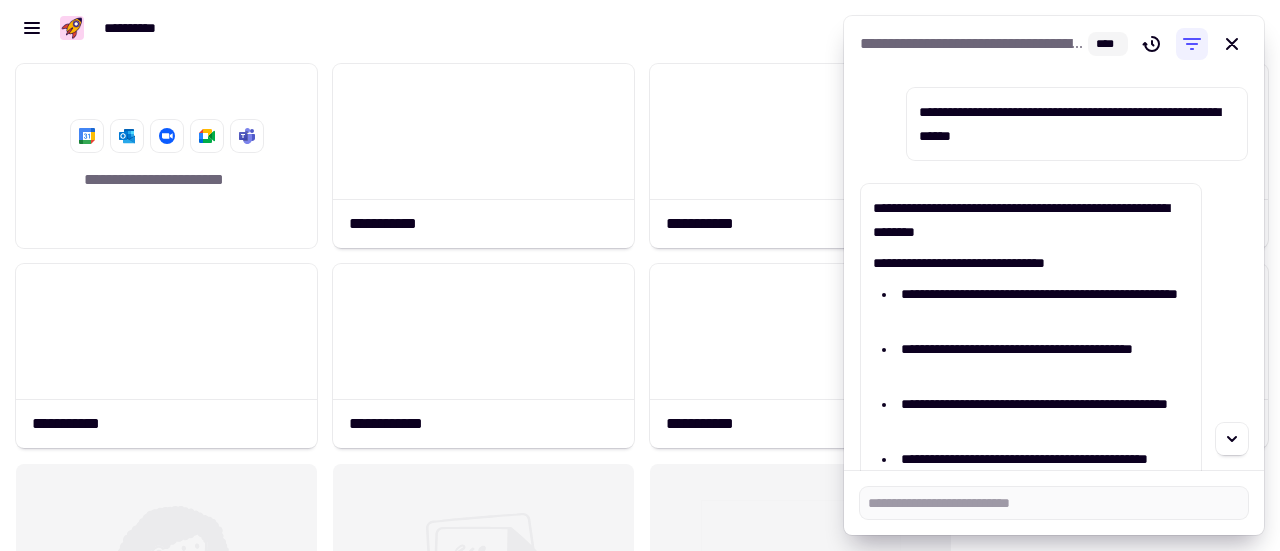 click on "**********" at bounding box center [1054, 271] 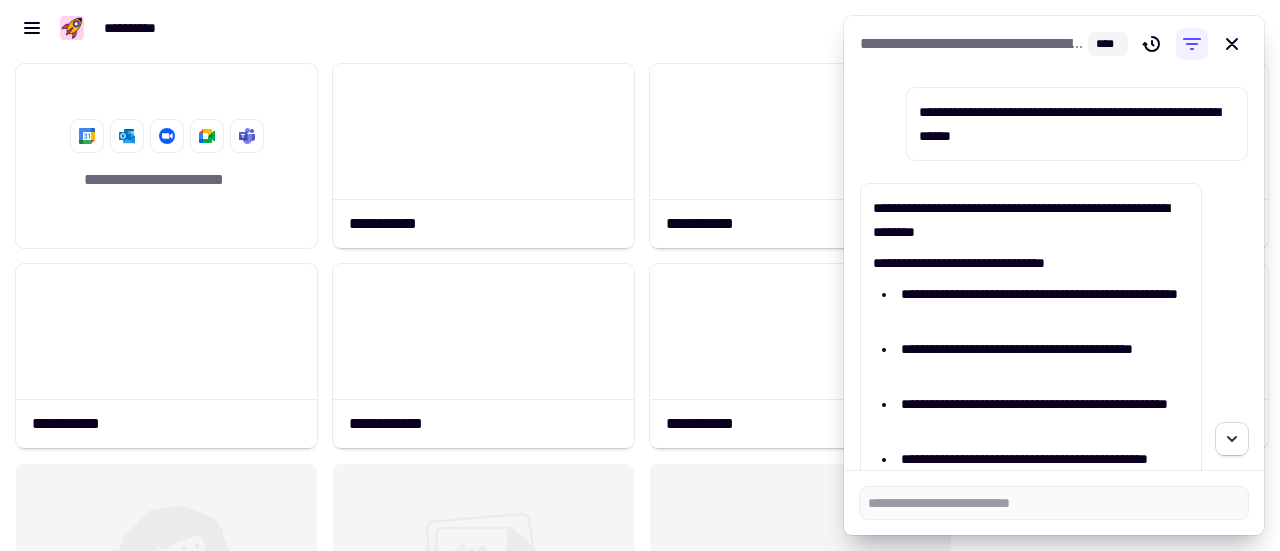 click 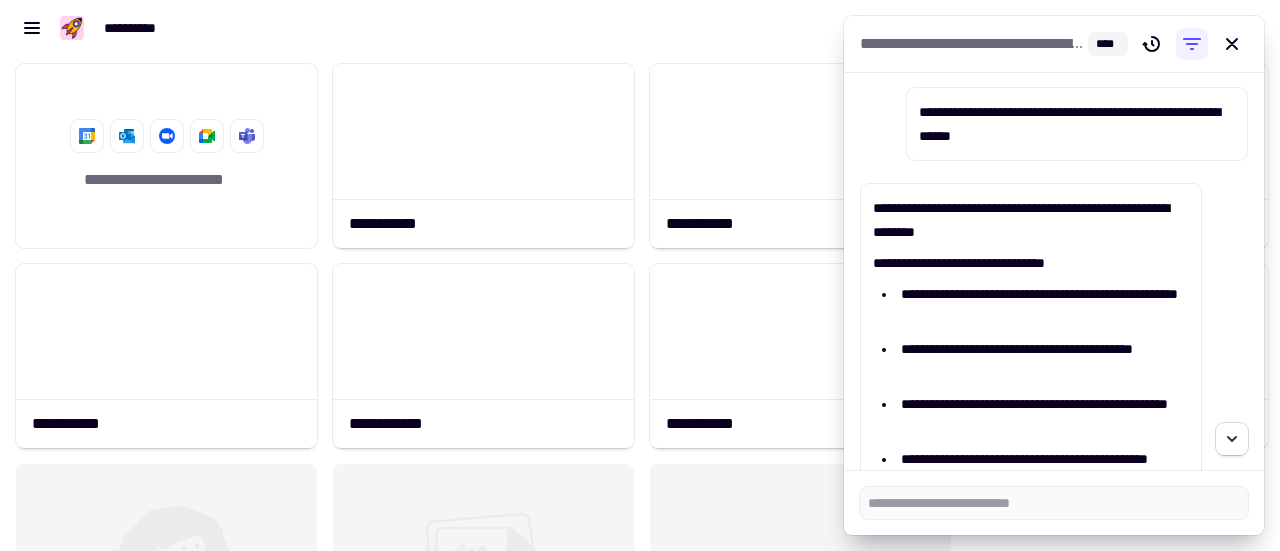 click 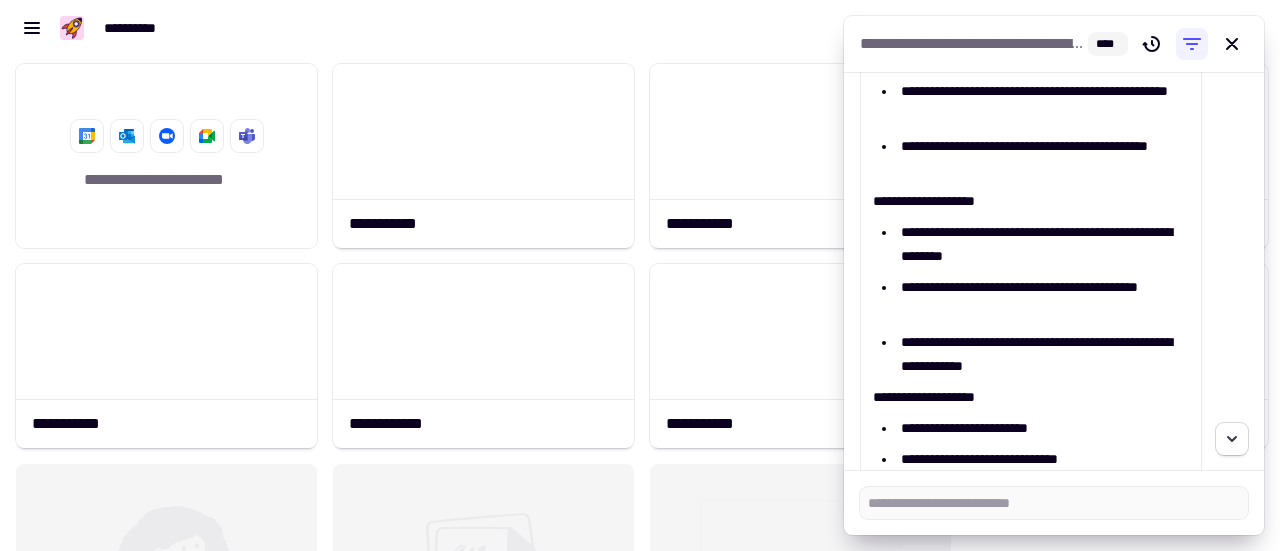 click 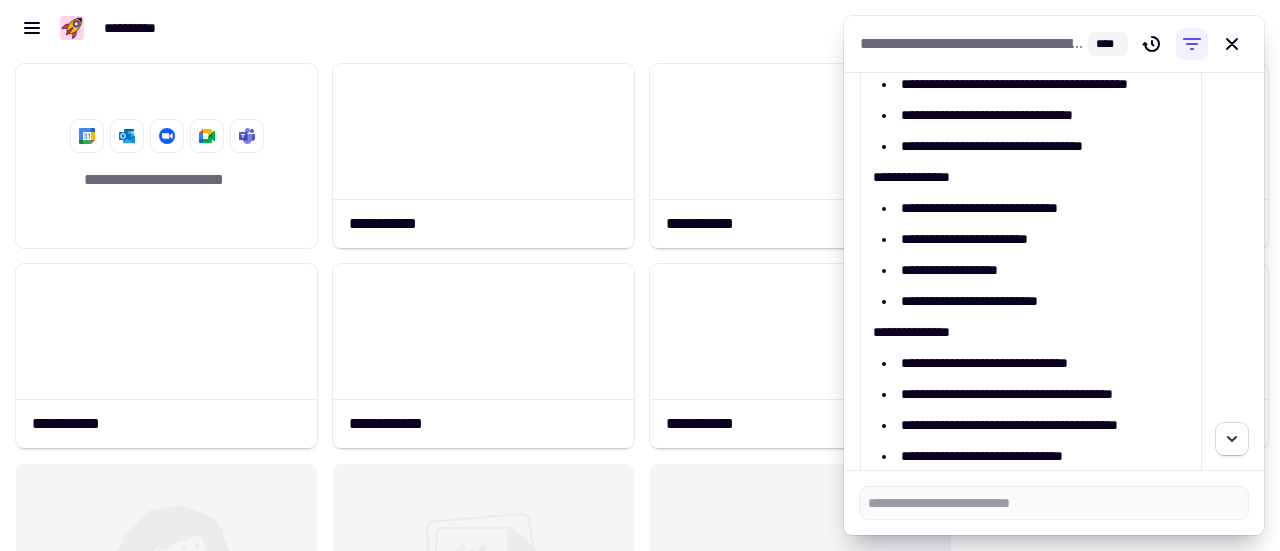scroll, scrollTop: 1088, scrollLeft: 0, axis: vertical 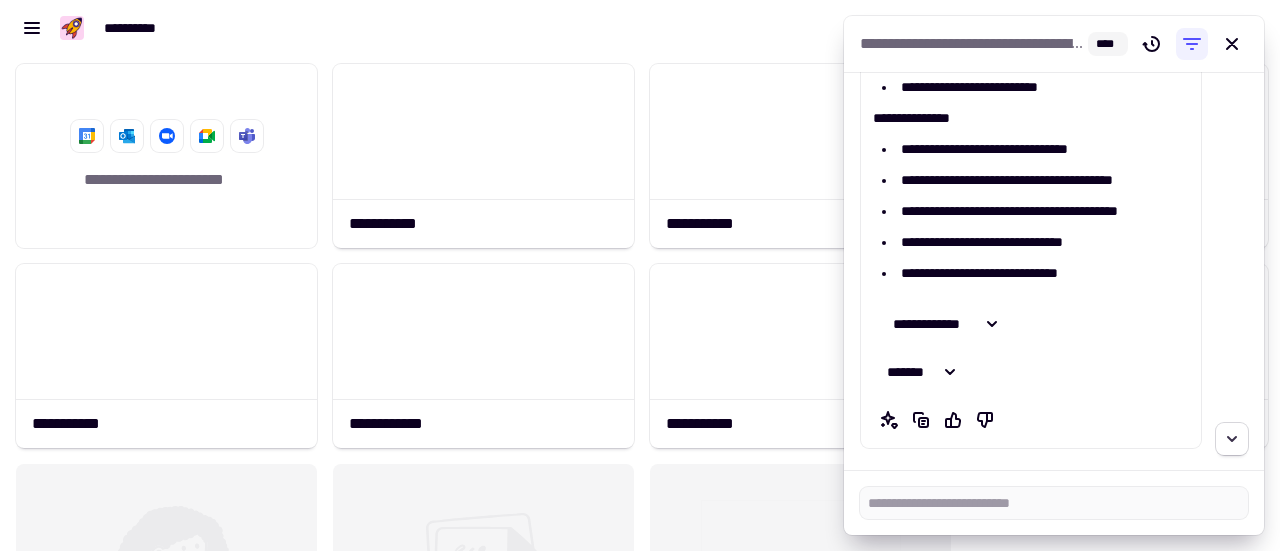 click on "**********" at bounding box center [1054, 271] 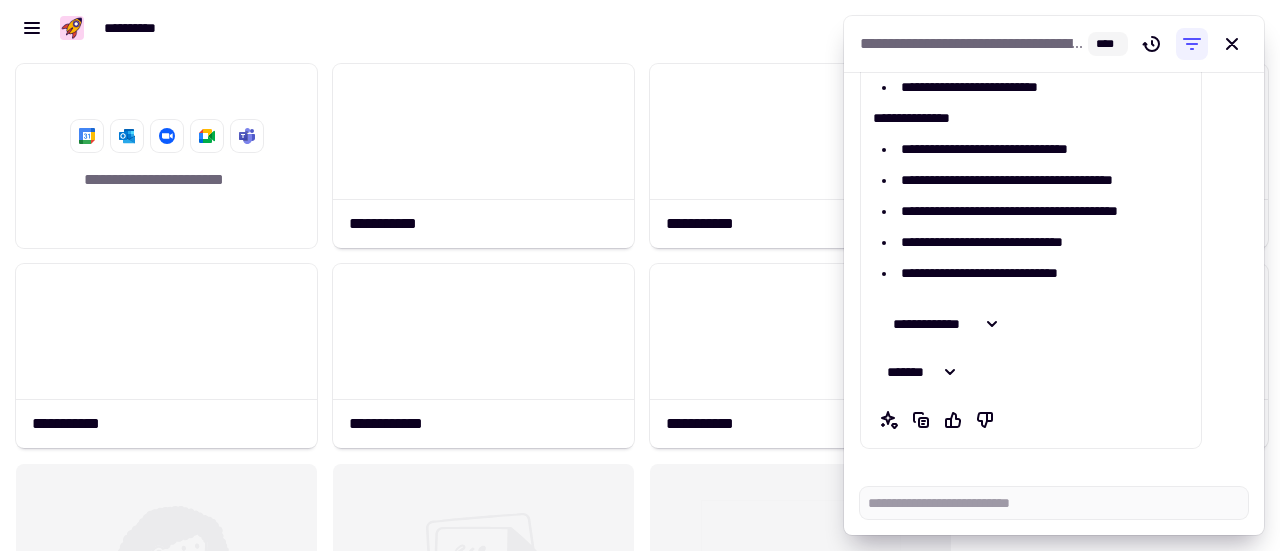 click on "**********" at bounding box center [1054, -272] 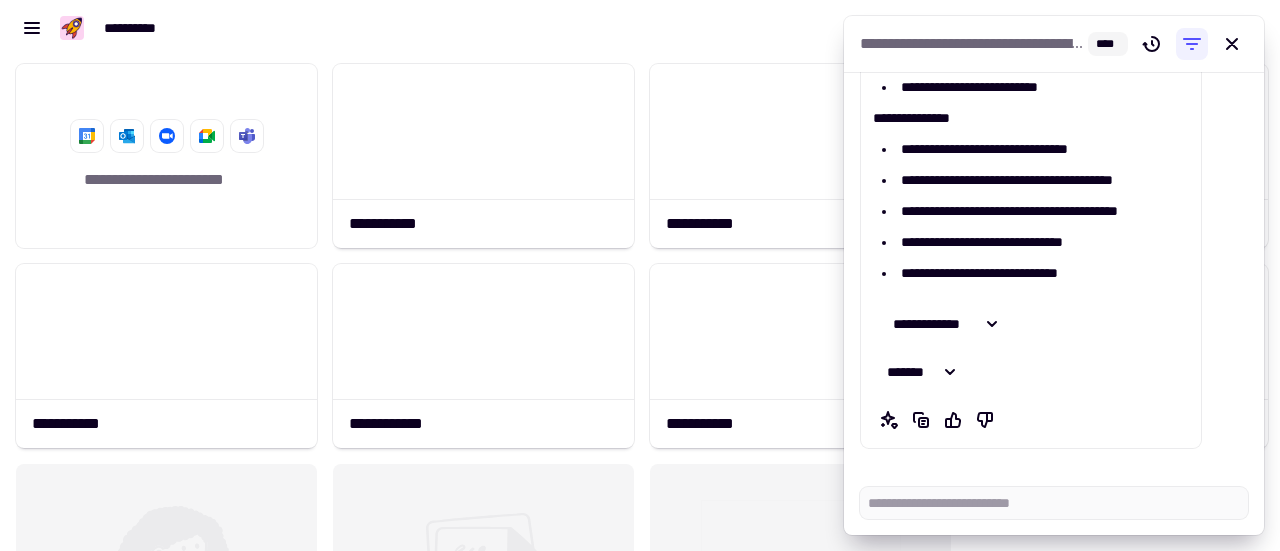 click on "**********" at bounding box center (1054, -272) 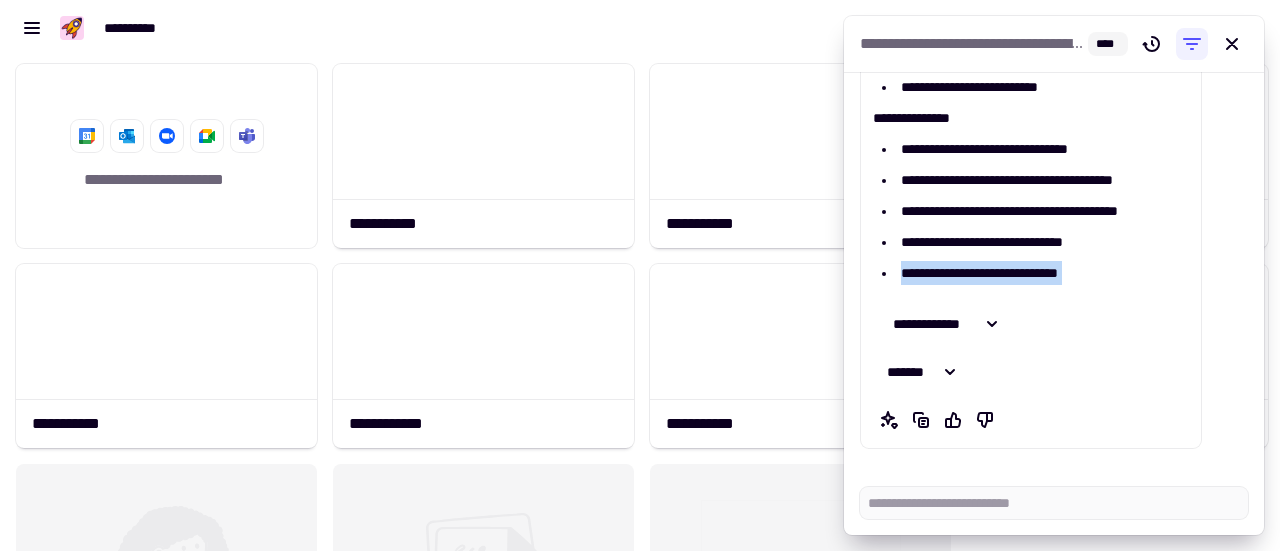drag, startPoint x: 1231, startPoint y: 437, endPoint x: 1230, endPoint y: 301, distance: 136.00368 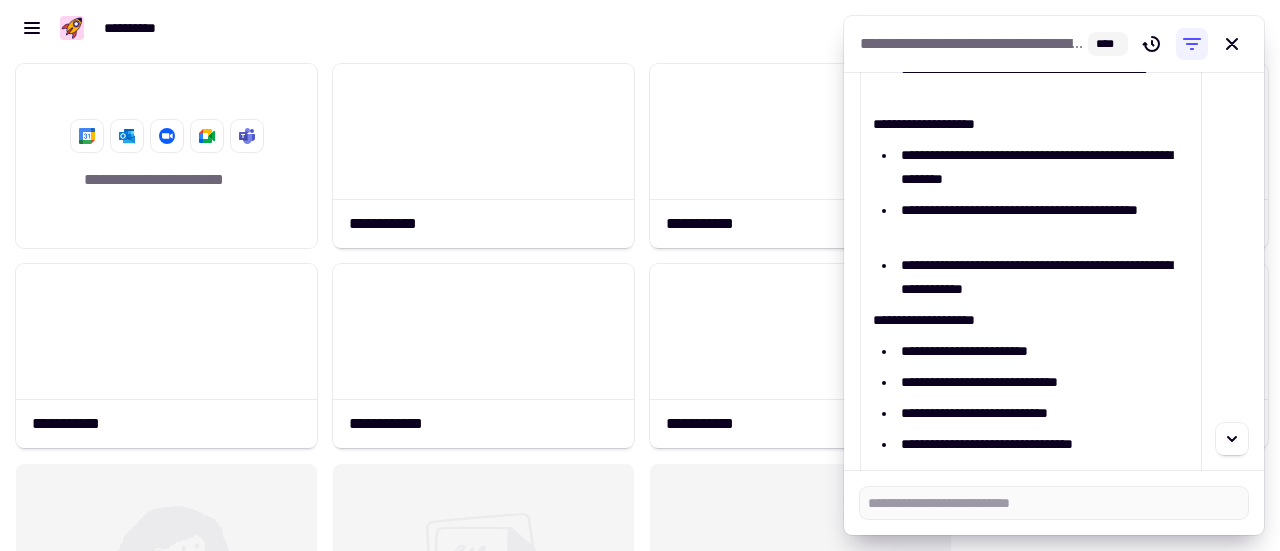 scroll, scrollTop: 40, scrollLeft: 0, axis: vertical 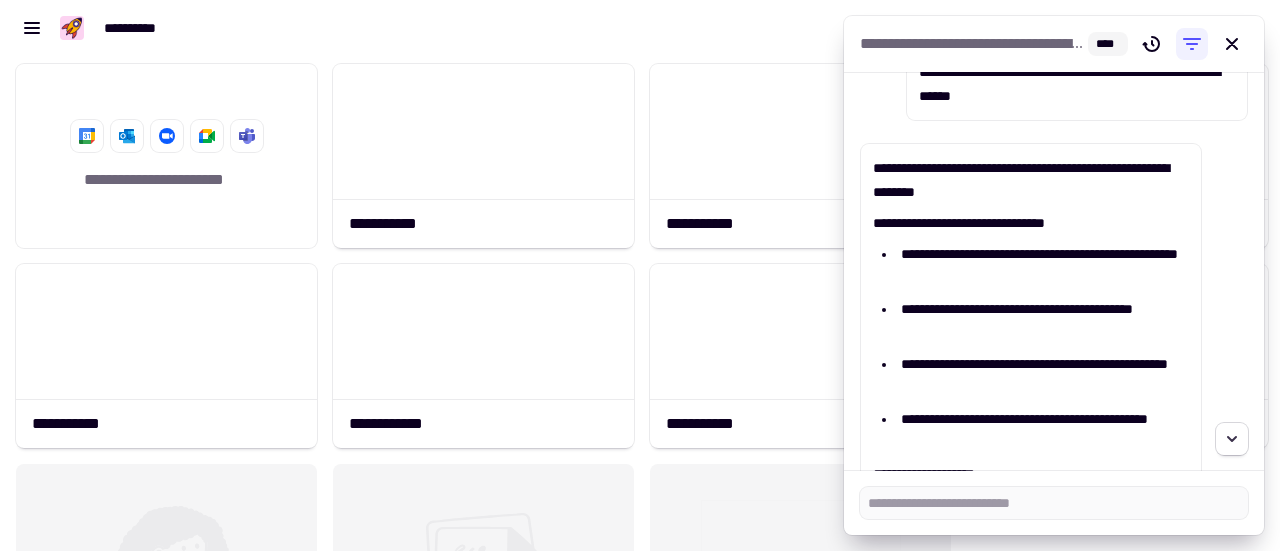 click 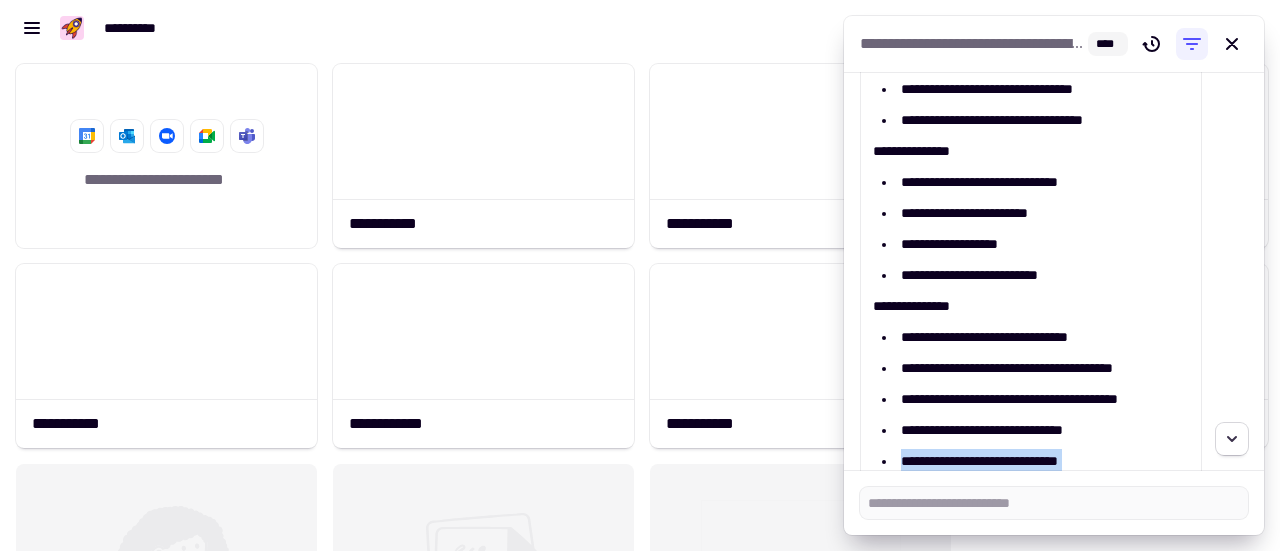 scroll, scrollTop: 1088, scrollLeft: 0, axis: vertical 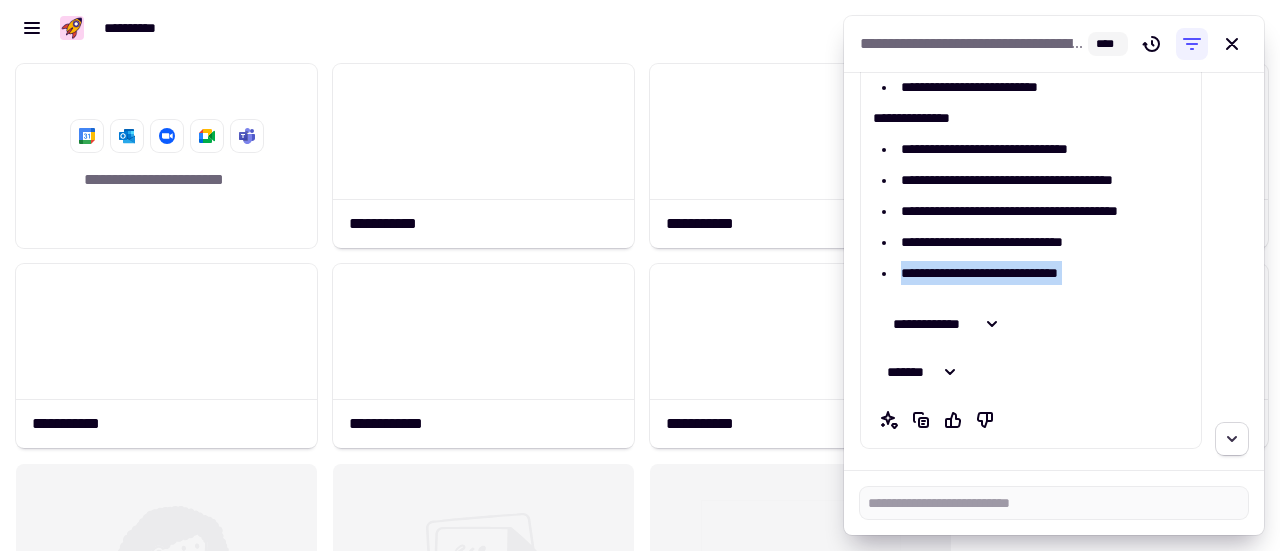 click on "**********" at bounding box center [1054, 271] 